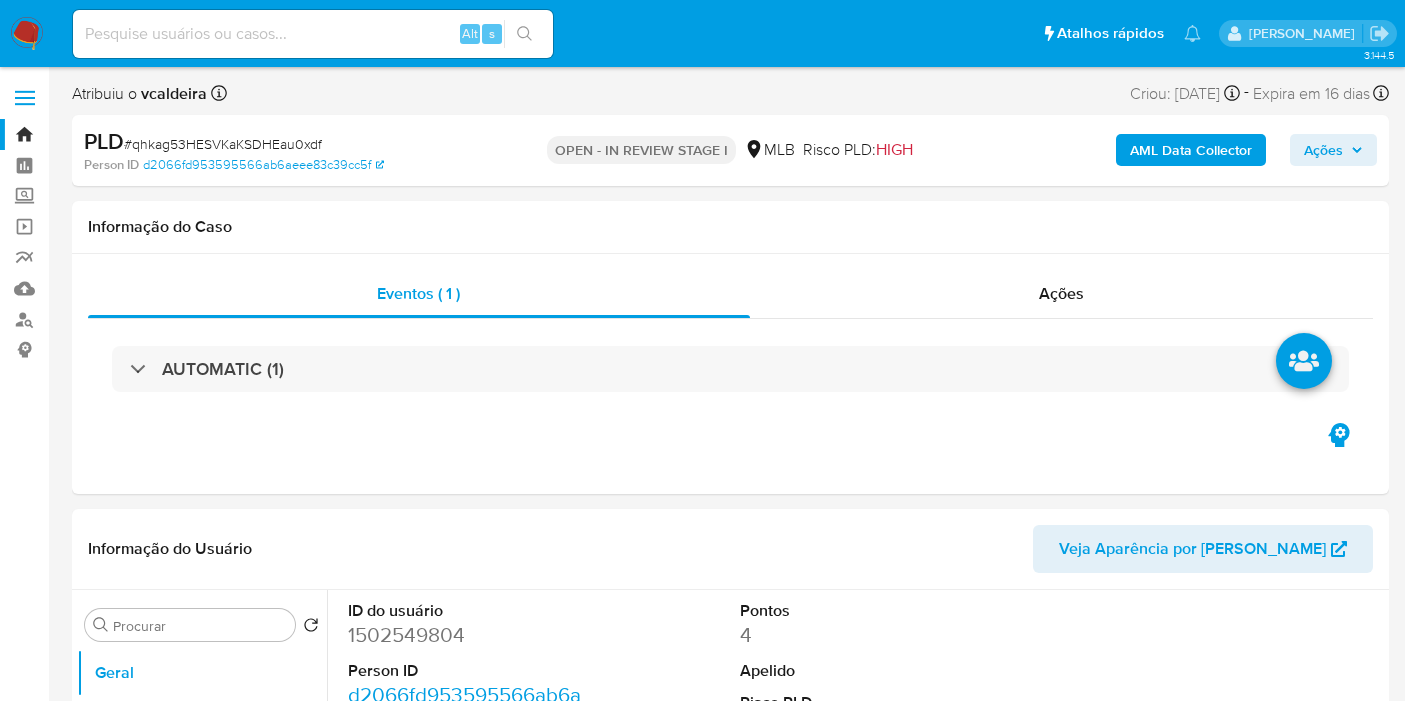 select on "10" 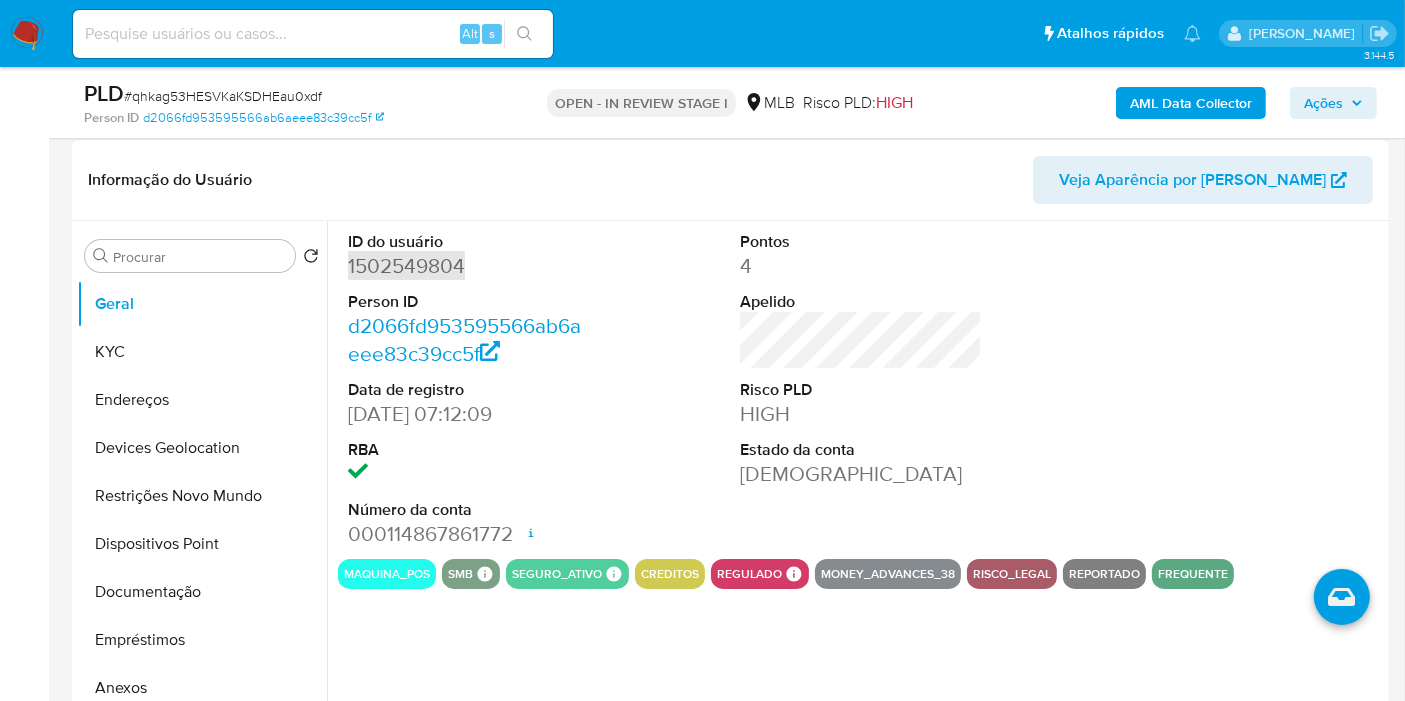 scroll, scrollTop: 333, scrollLeft: 0, axis: vertical 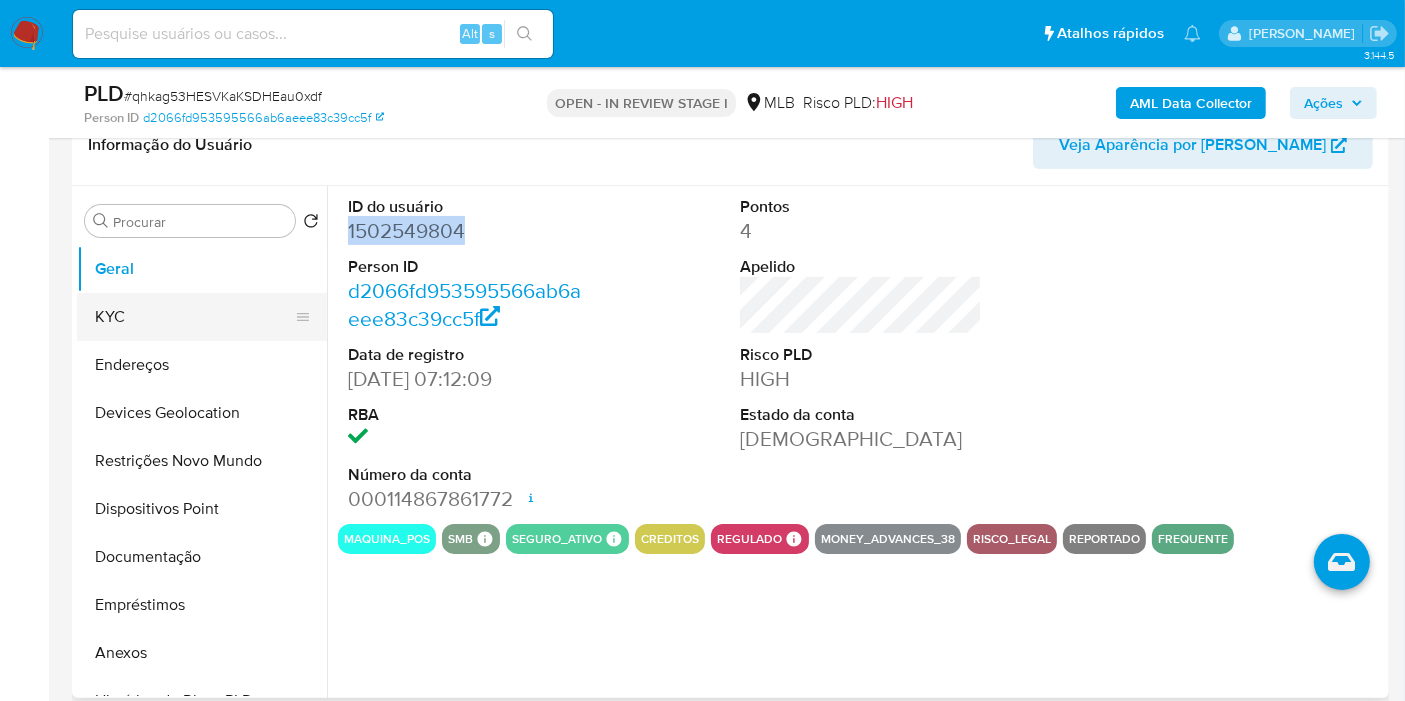 click on "KYC" at bounding box center (194, 317) 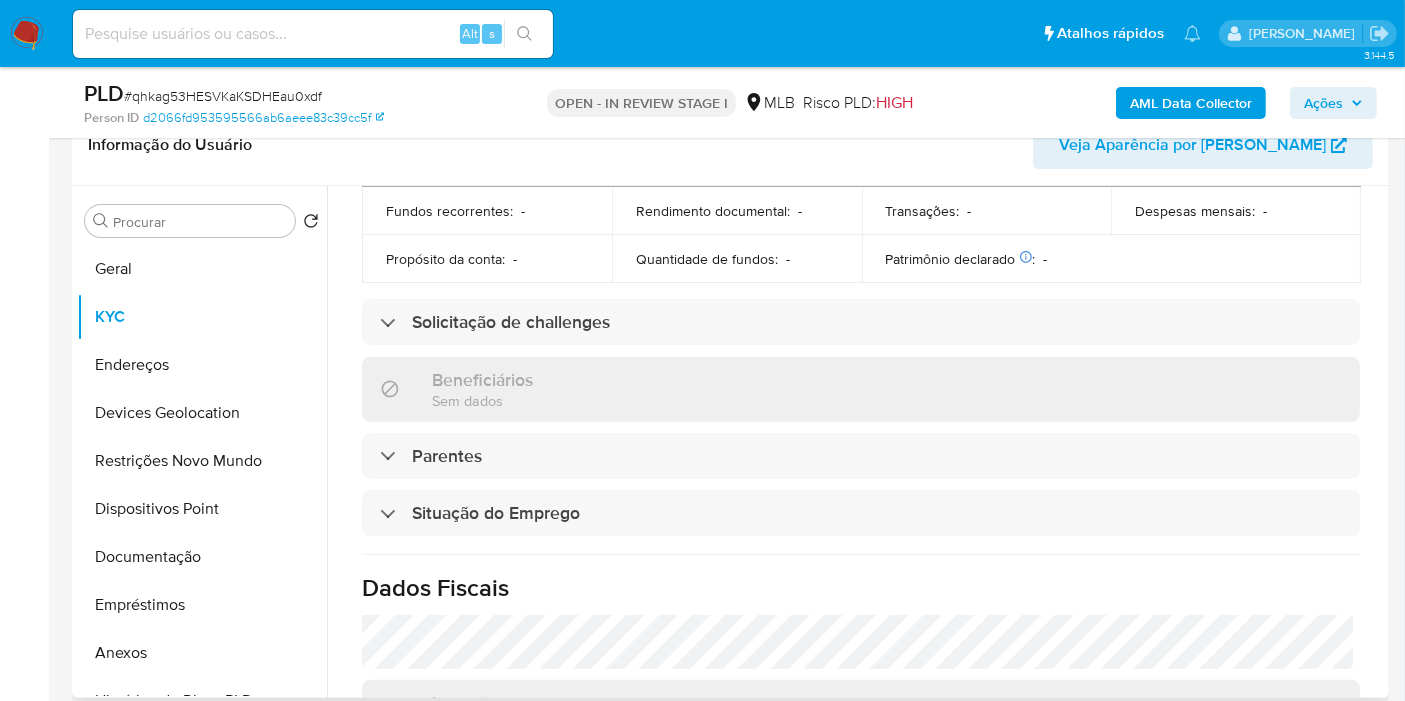 scroll, scrollTop: 908, scrollLeft: 0, axis: vertical 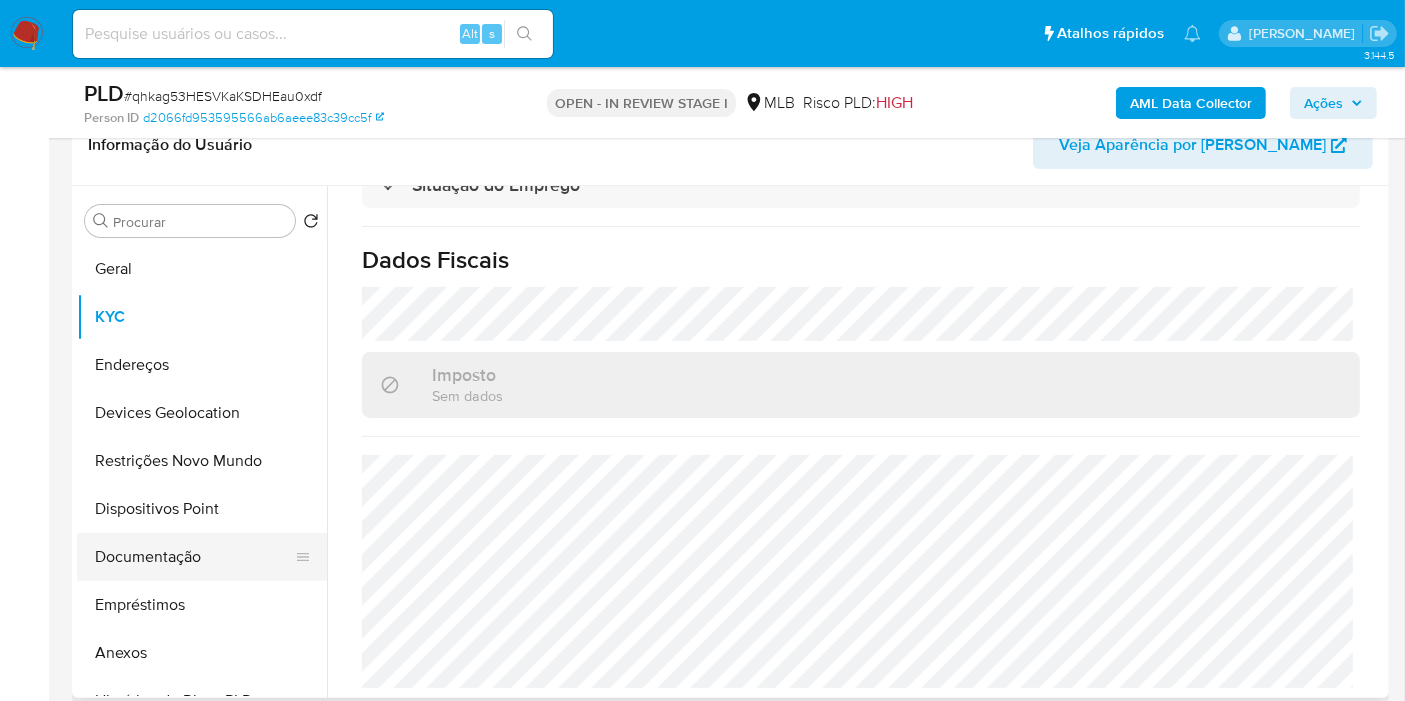 click on "Documentação" at bounding box center [194, 557] 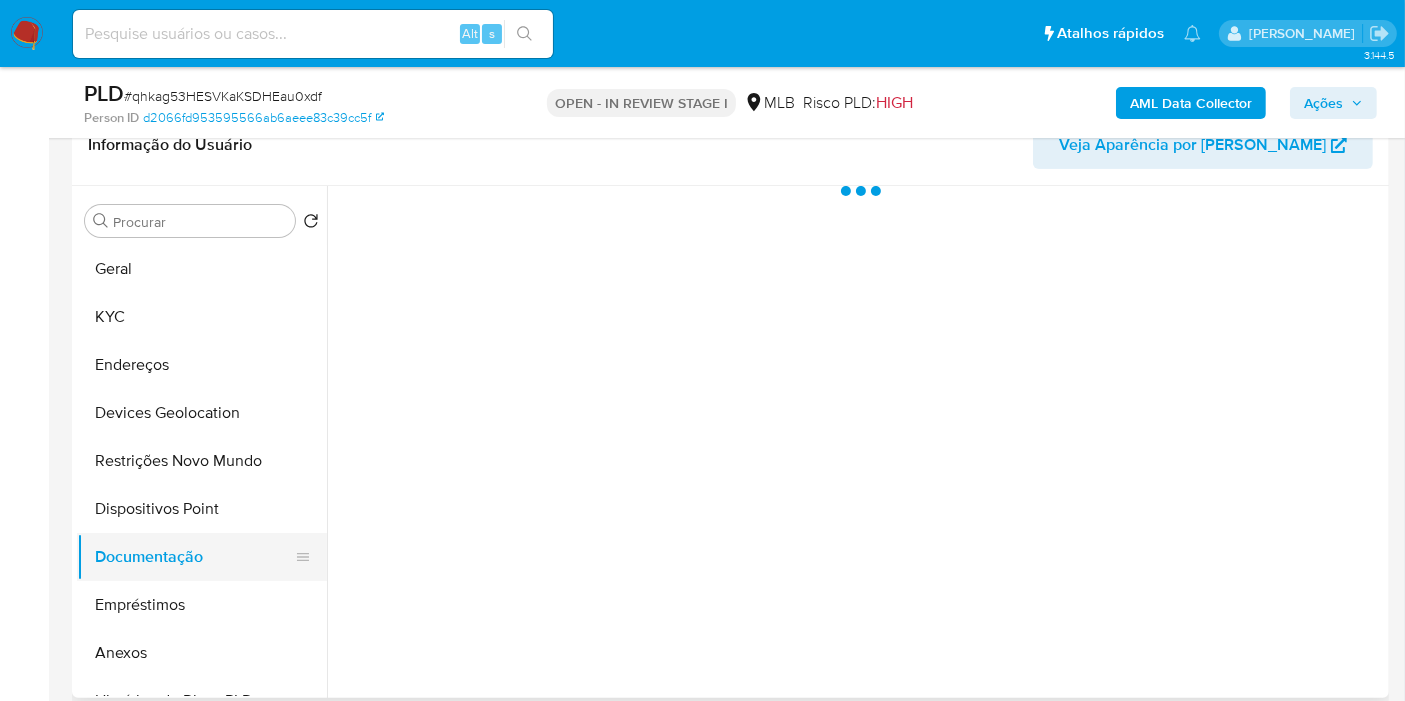 scroll, scrollTop: 0, scrollLeft: 0, axis: both 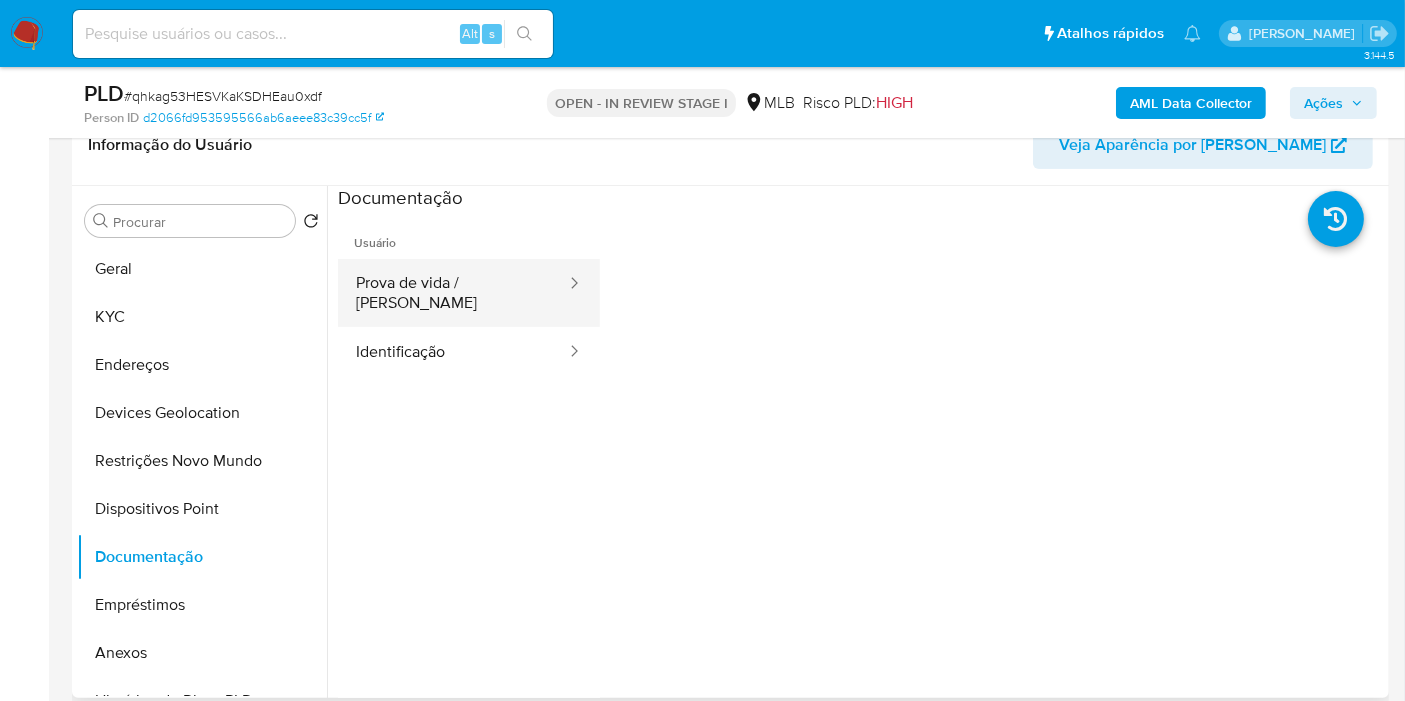 click on "Prova de vida / Selfie" at bounding box center [453, 293] 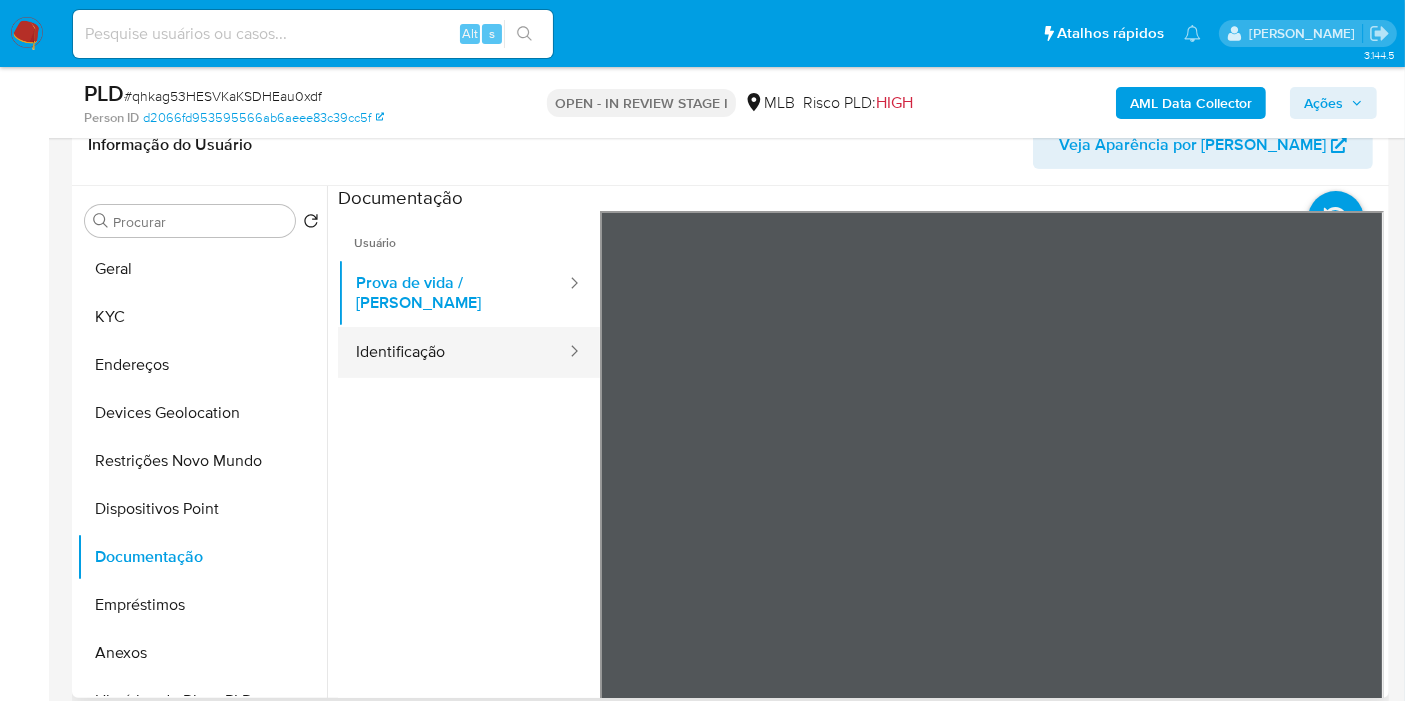 click on "Identificação" at bounding box center (453, 352) 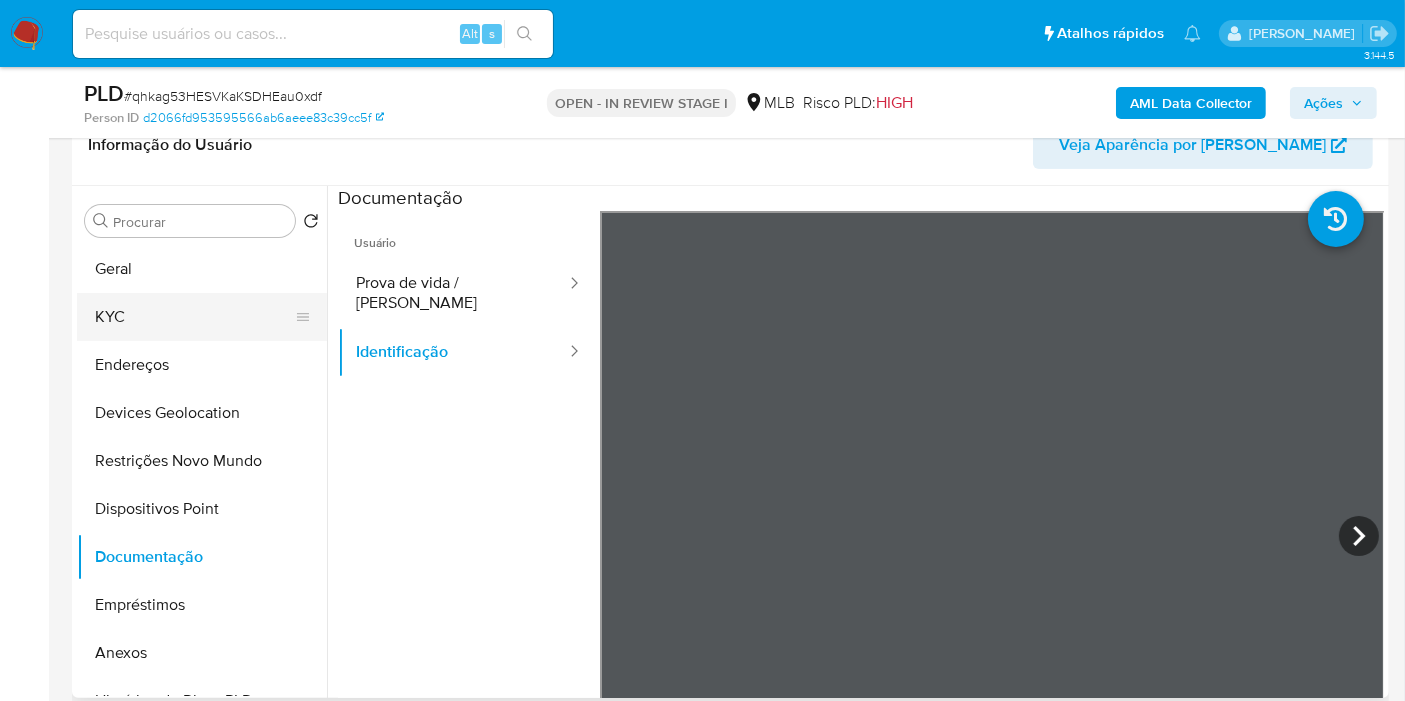 click on "KYC" at bounding box center [194, 317] 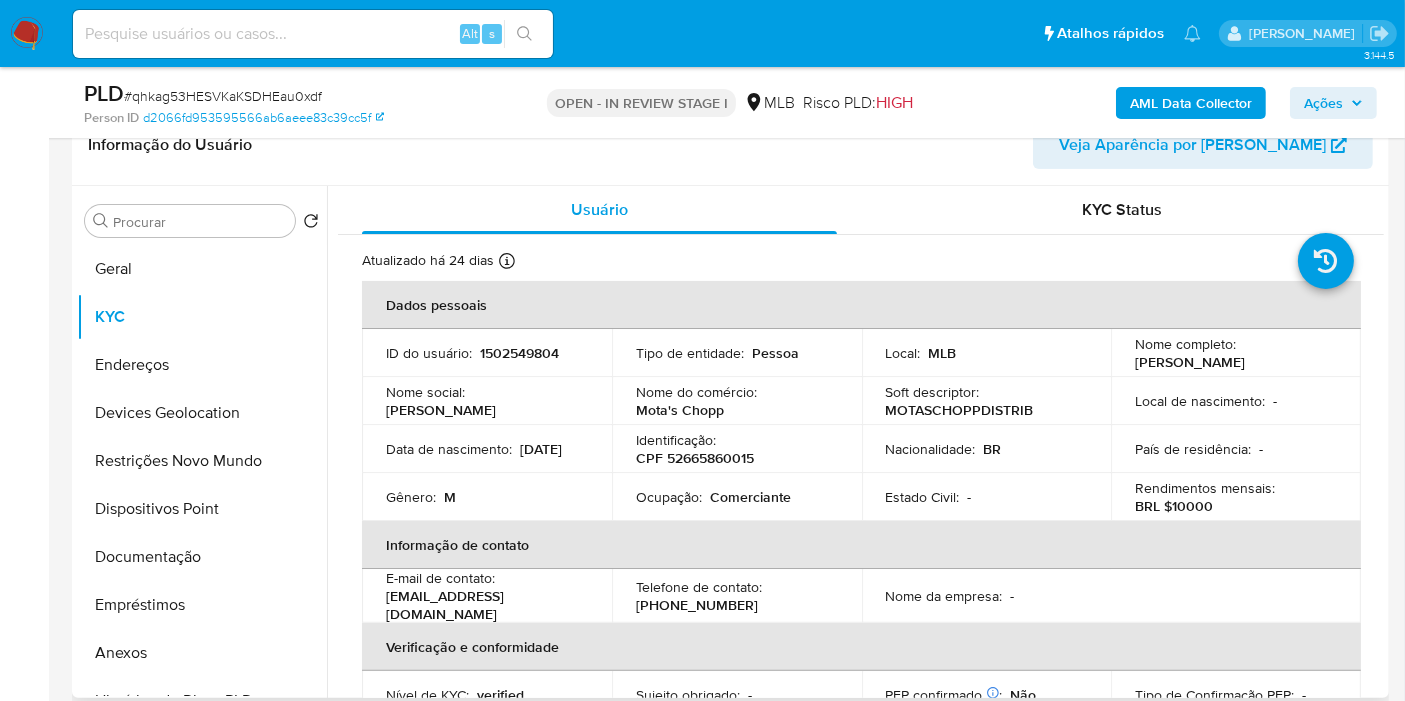 click on "Nome completo :    Carlos Alberto Mota" at bounding box center [1236, 353] 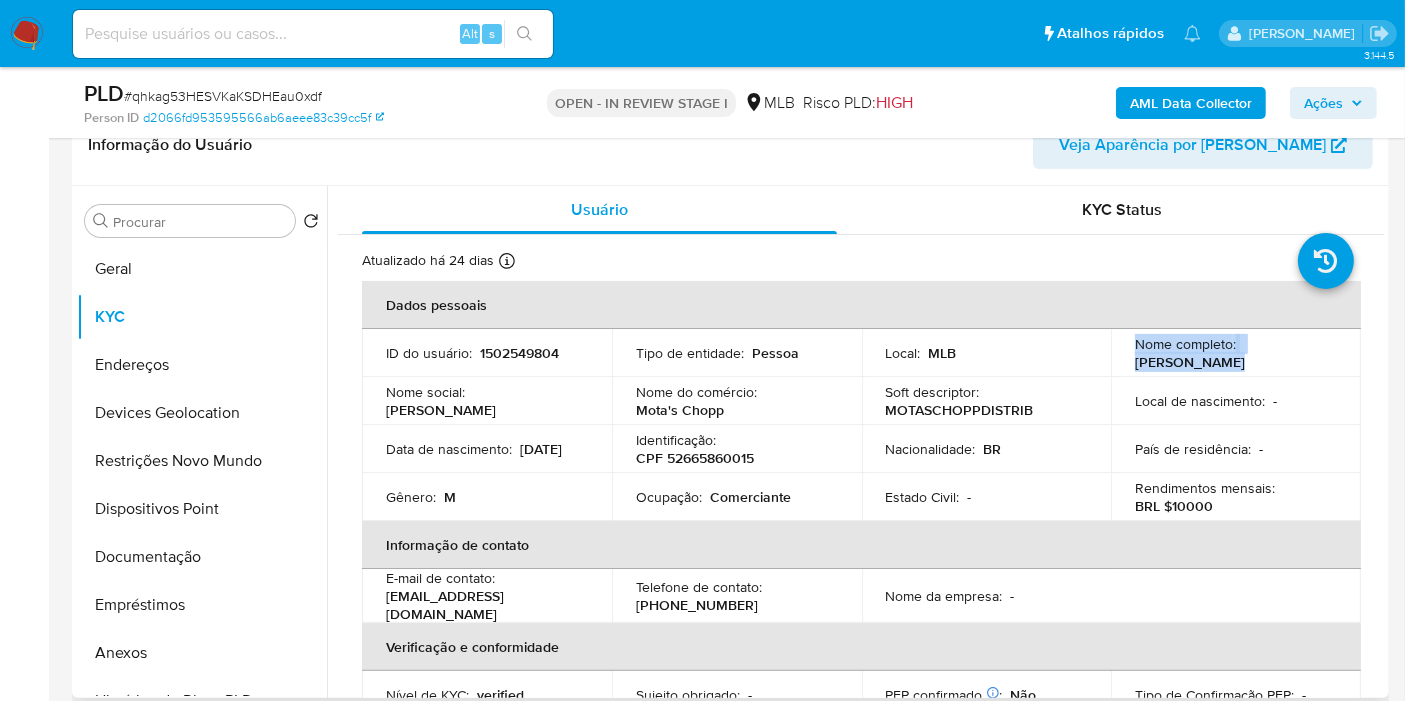 click on "Carlos Alberto Mota" at bounding box center (1190, 362) 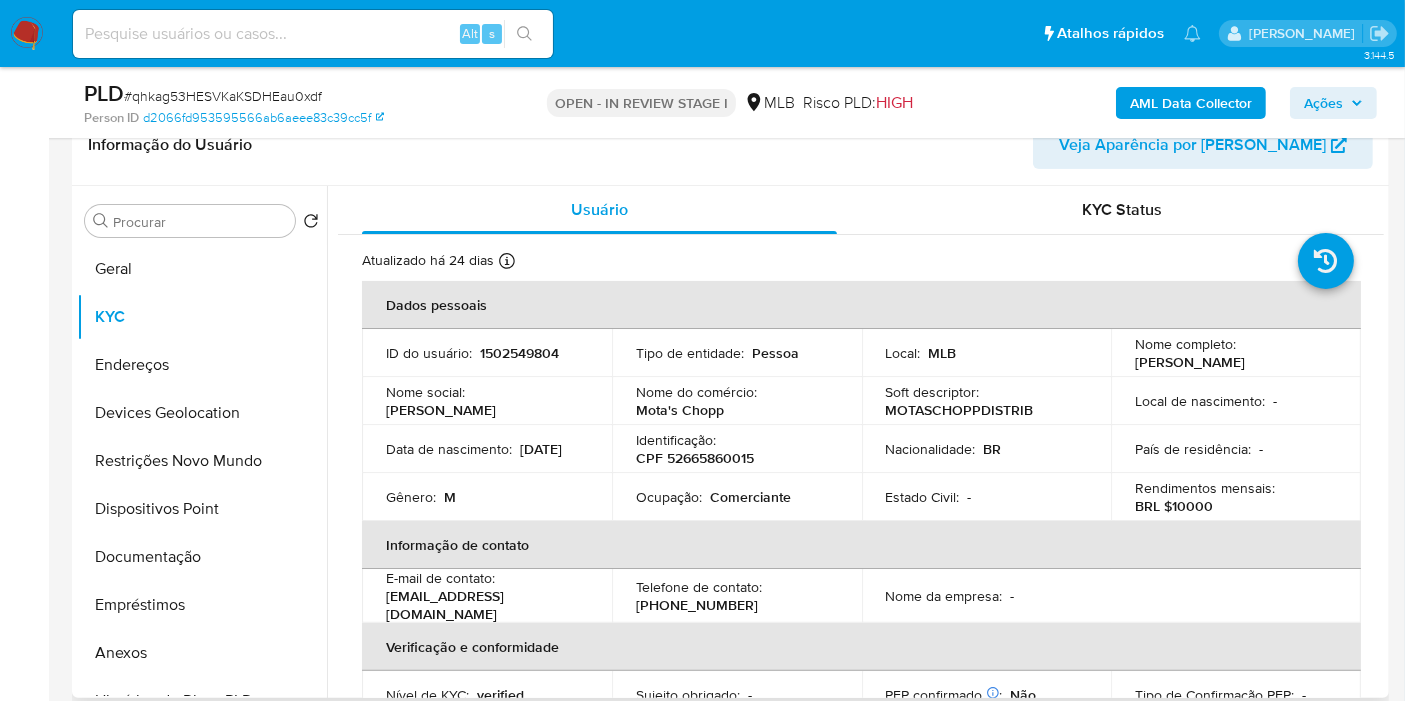 drag, startPoint x: 1197, startPoint y: 364, endPoint x: 1211, endPoint y: 404, distance: 42.379242 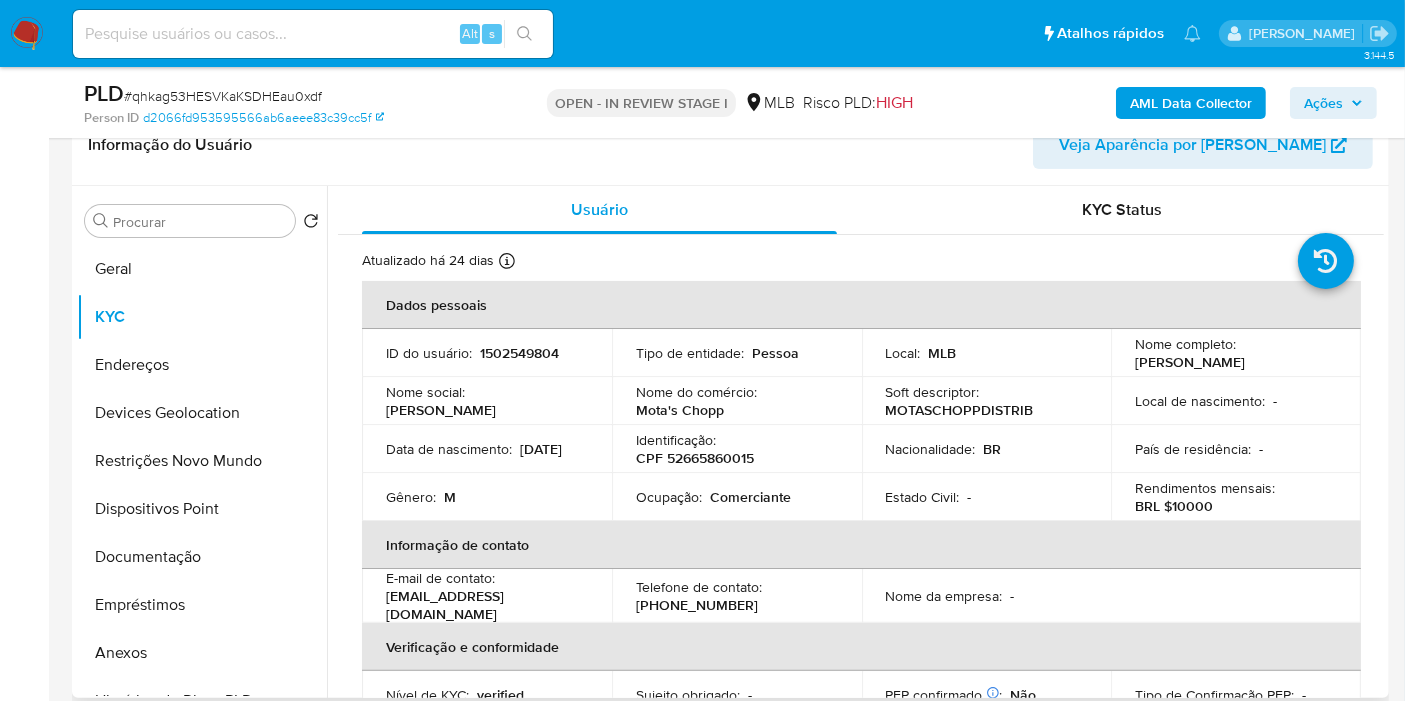 click on "CPF 52665860015" at bounding box center [695, 458] 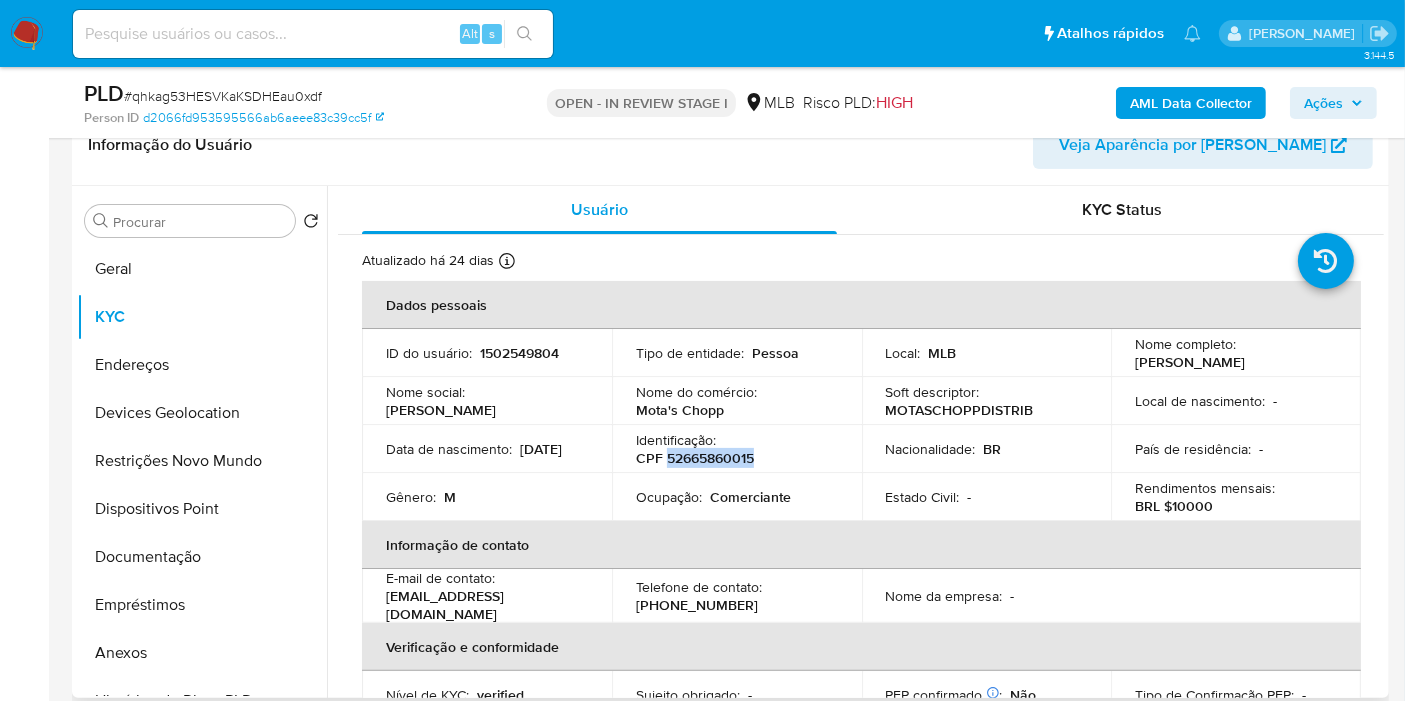 click on "CPF 52665860015" at bounding box center [695, 458] 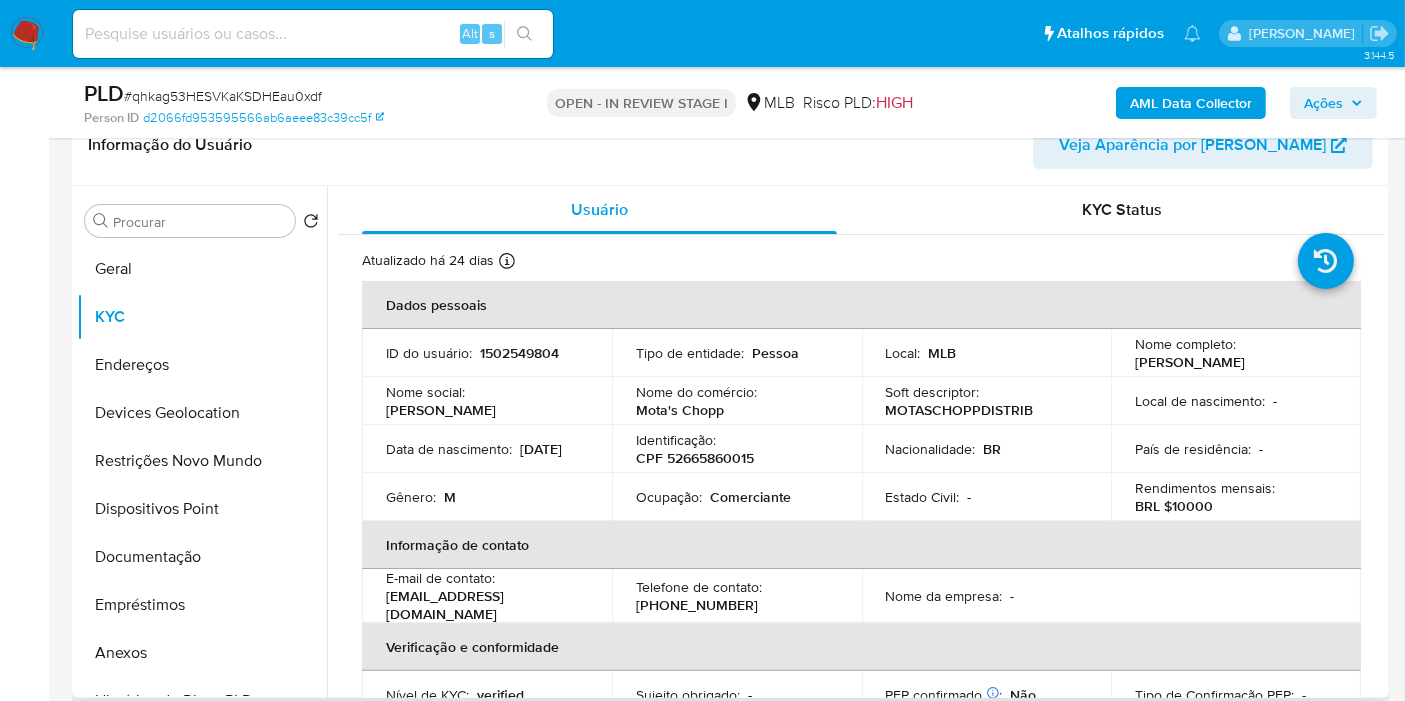 click on "CPF 52665860015" at bounding box center (695, 458) 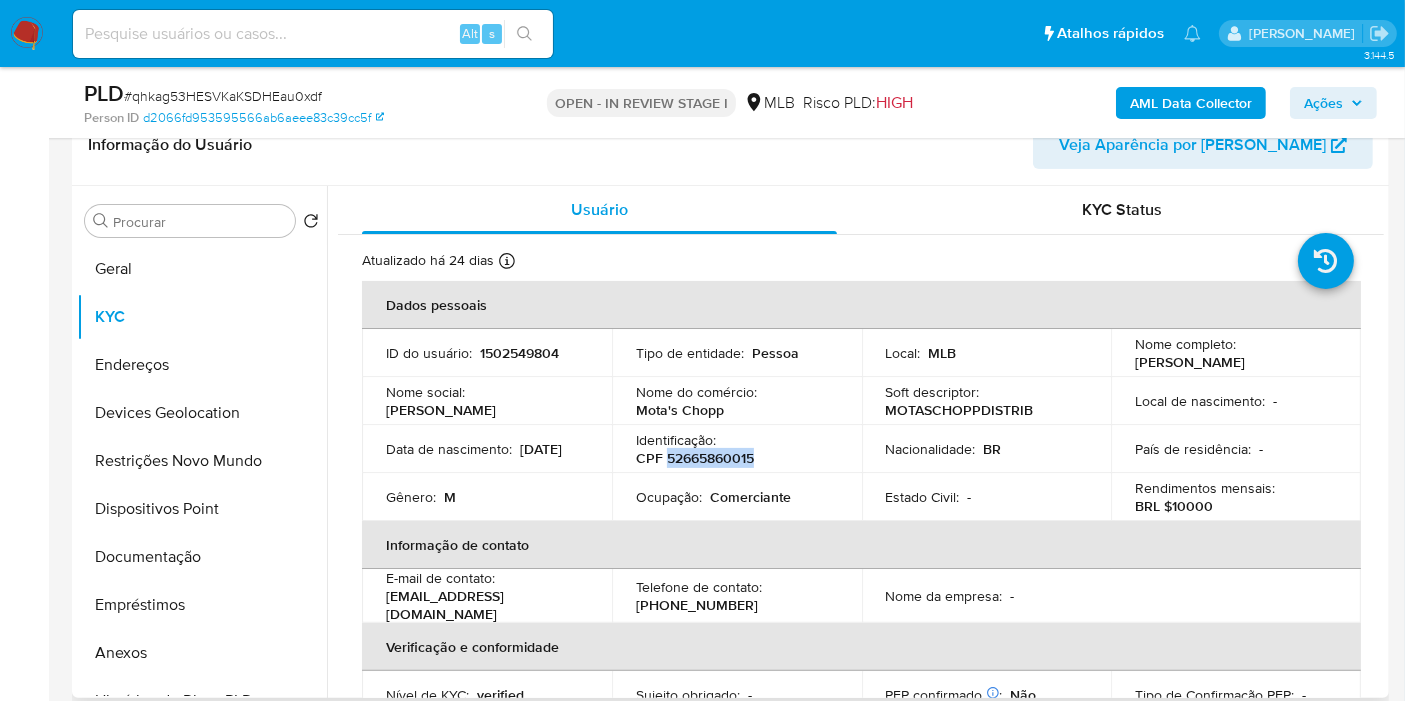click on "CPF 52665860015" at bounding box center (695, 458) 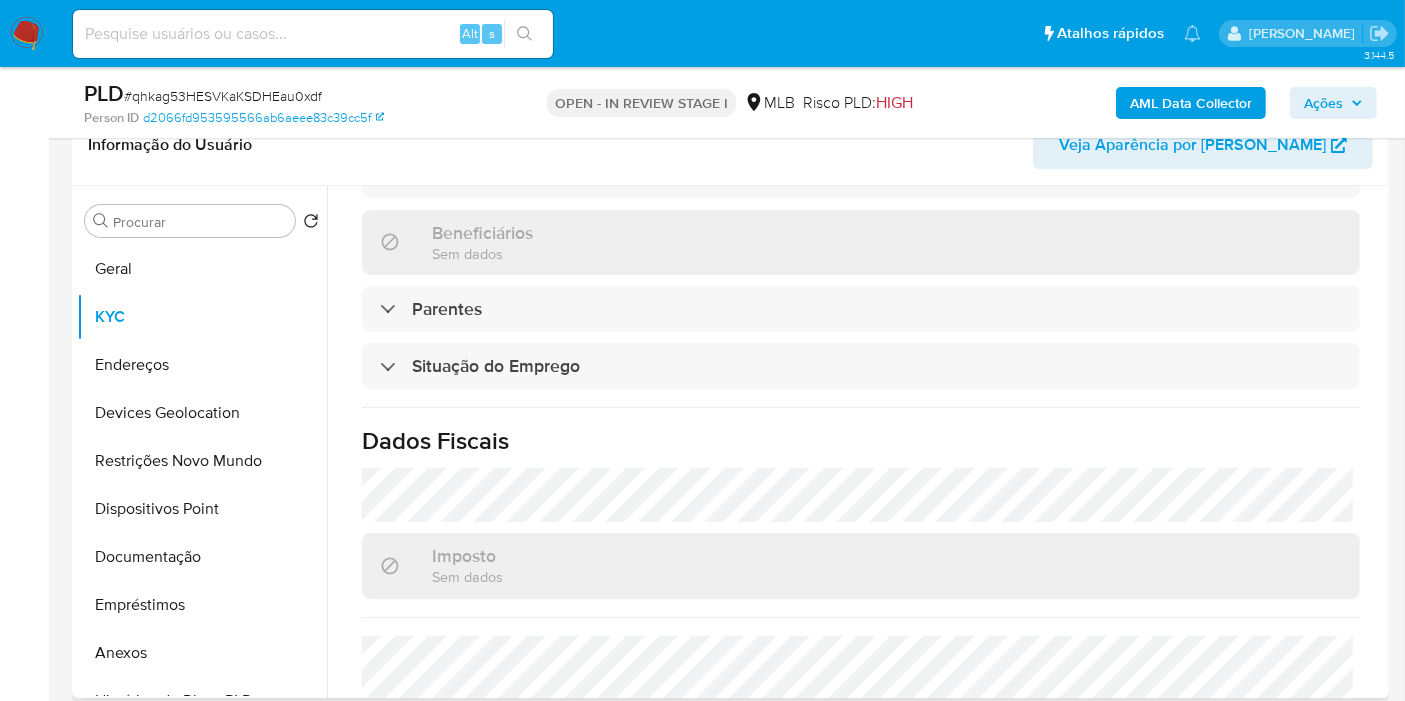 scroll, scrollTop: 908, scrollLeft: 0, axis: vertical 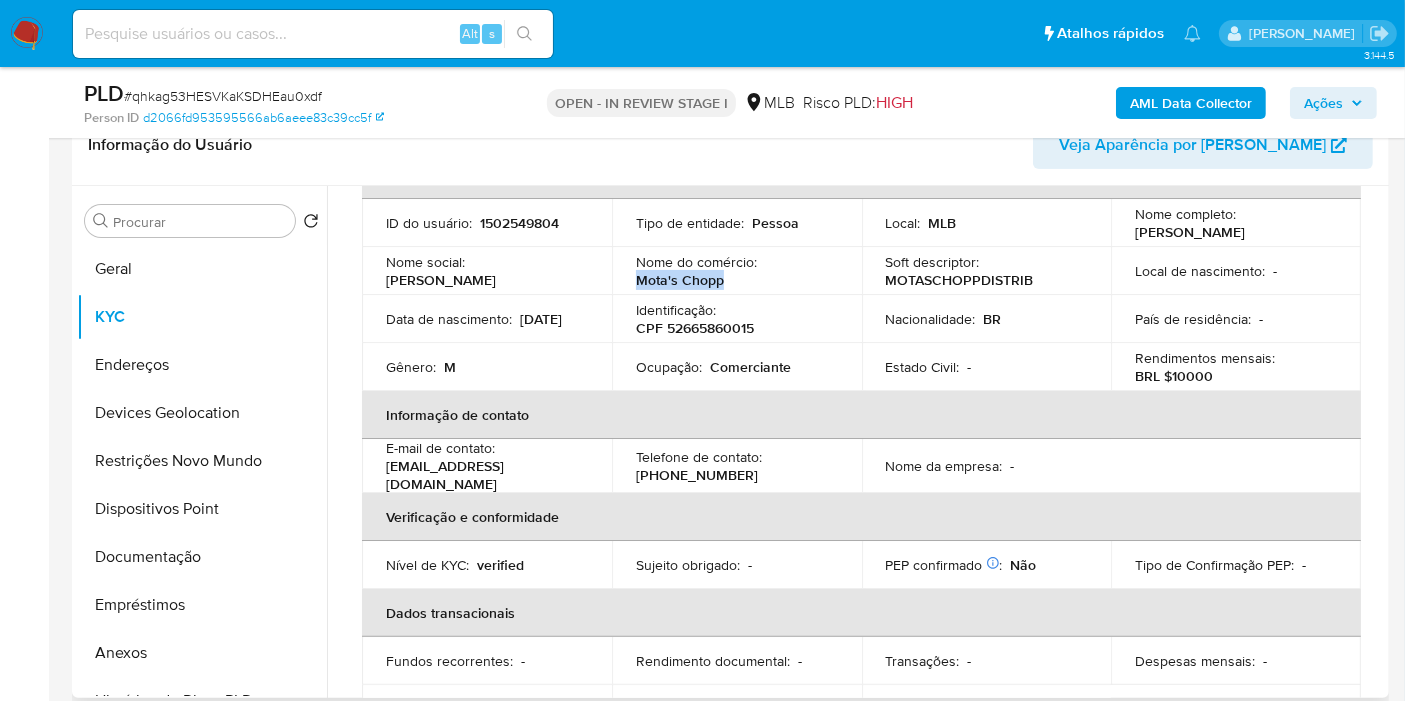 drag, startPoint x: 721, startPoint y: 287, endPoint x: 623, endPoint y: 277, distance: 98.50888 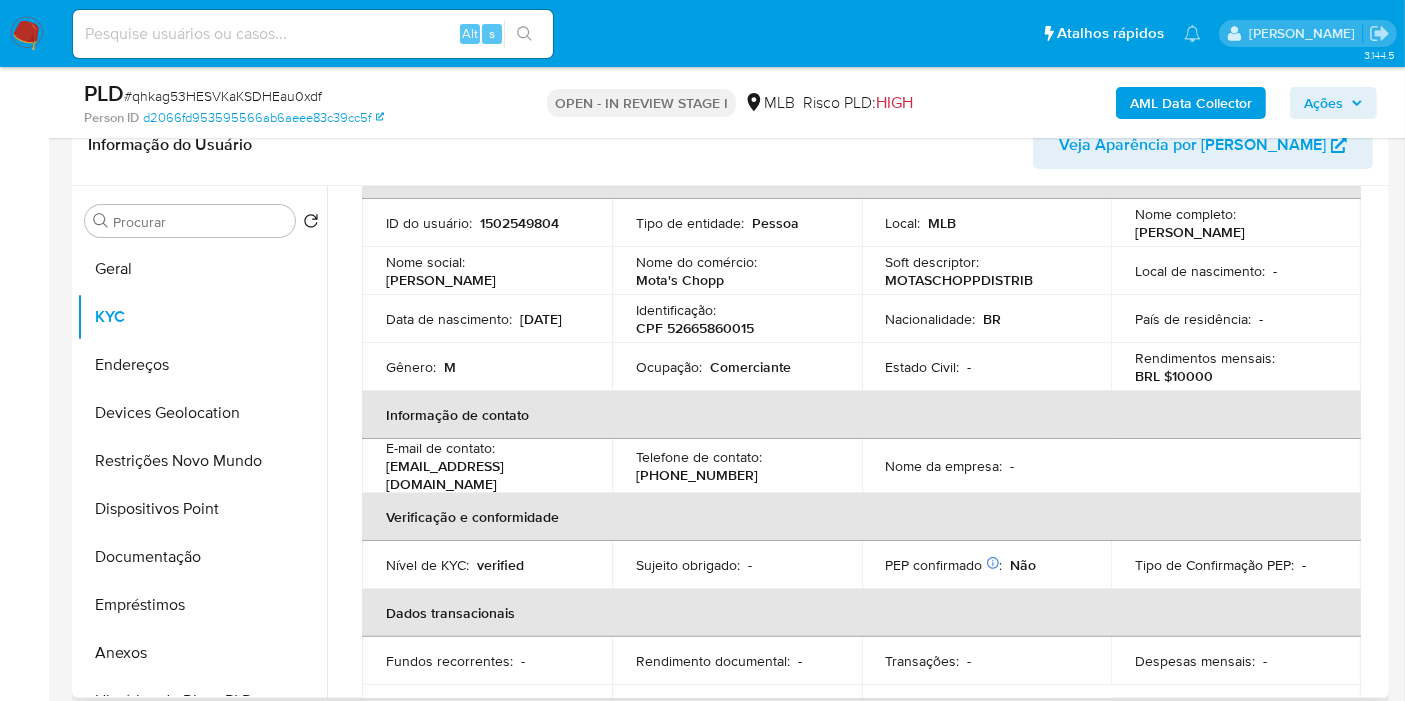 click on "Comerciante" at bounding box center [750, 367] 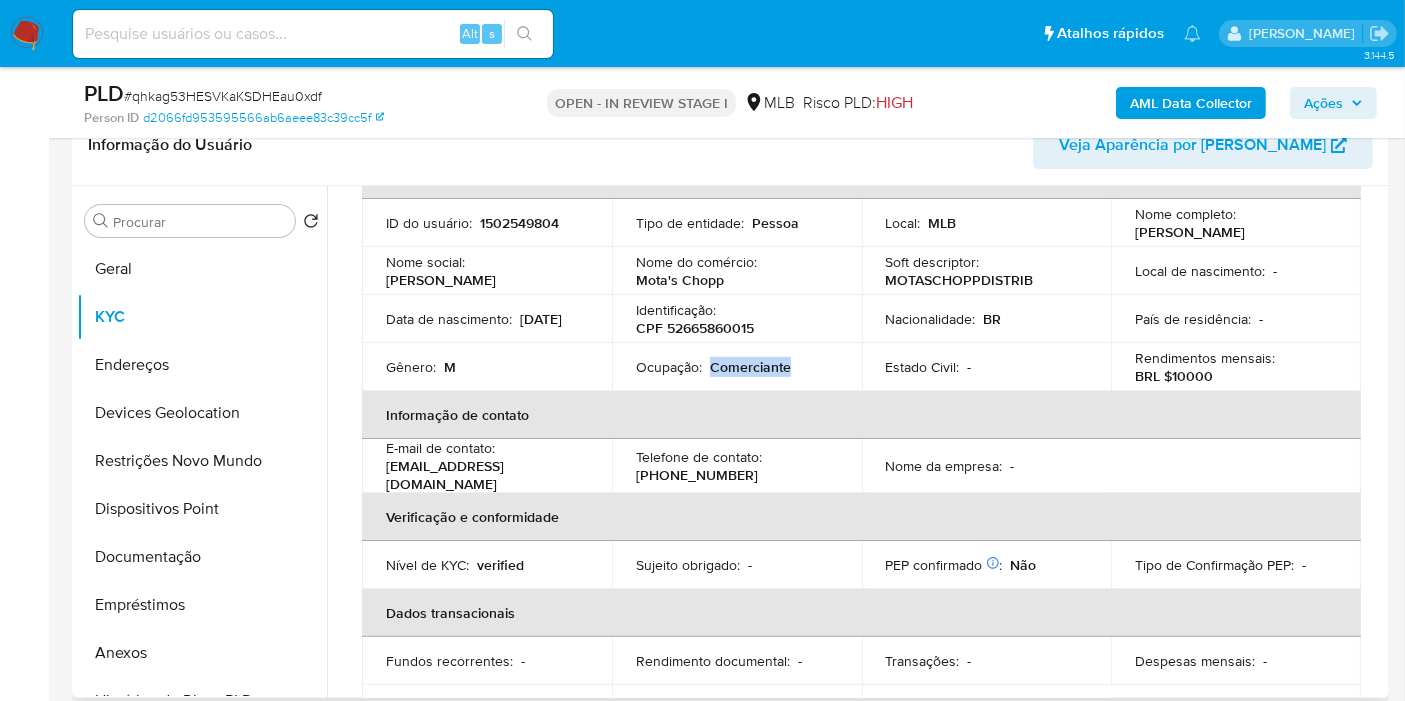 click on "Comerciante" at bounding box center (750, 367) 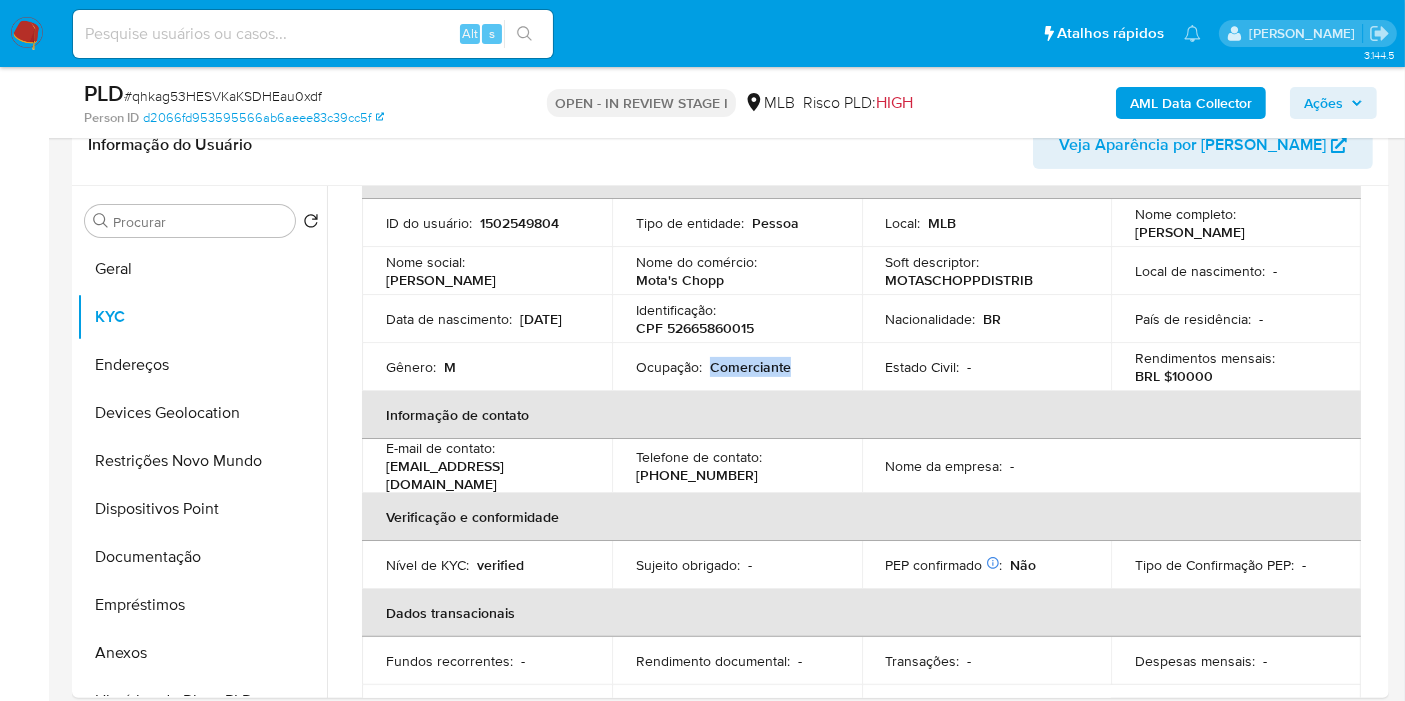 copy on "Comerciante" 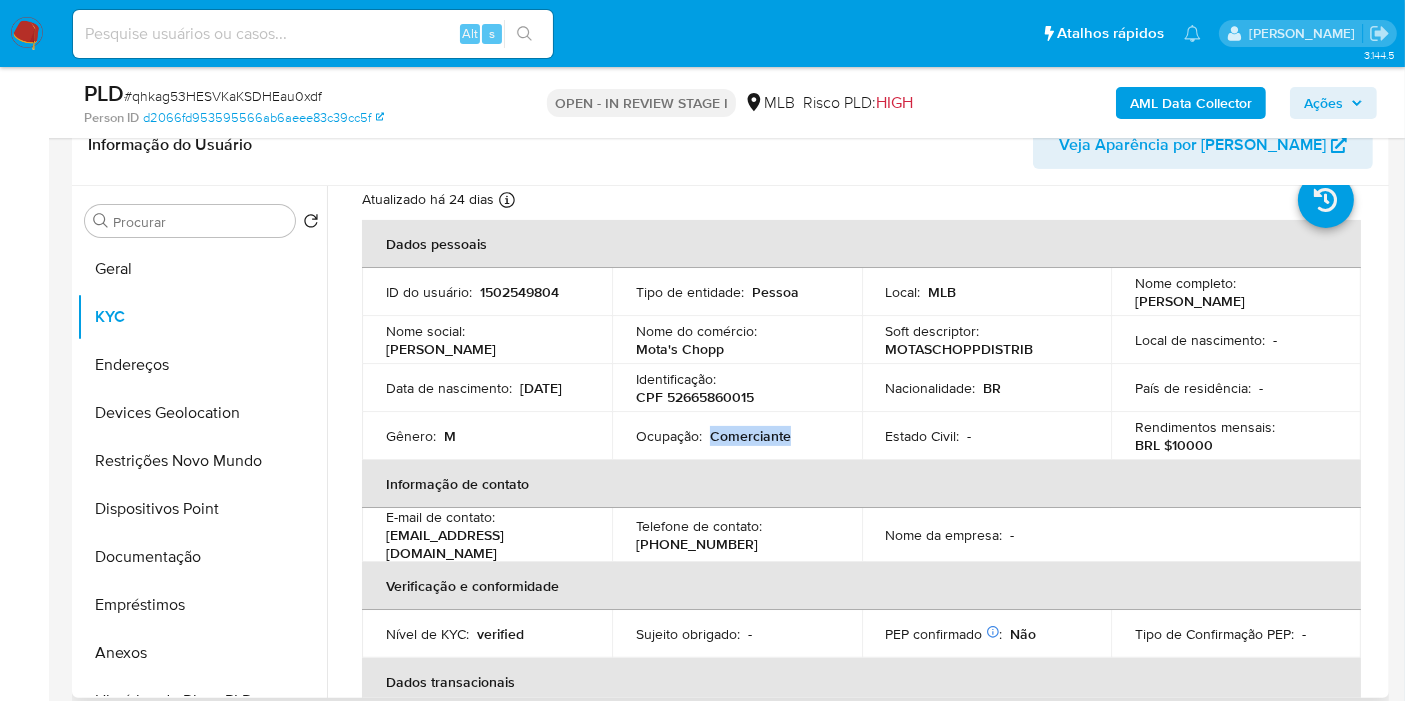 scroll, scrollTop: 0, scrollLeft: 0, axis: both 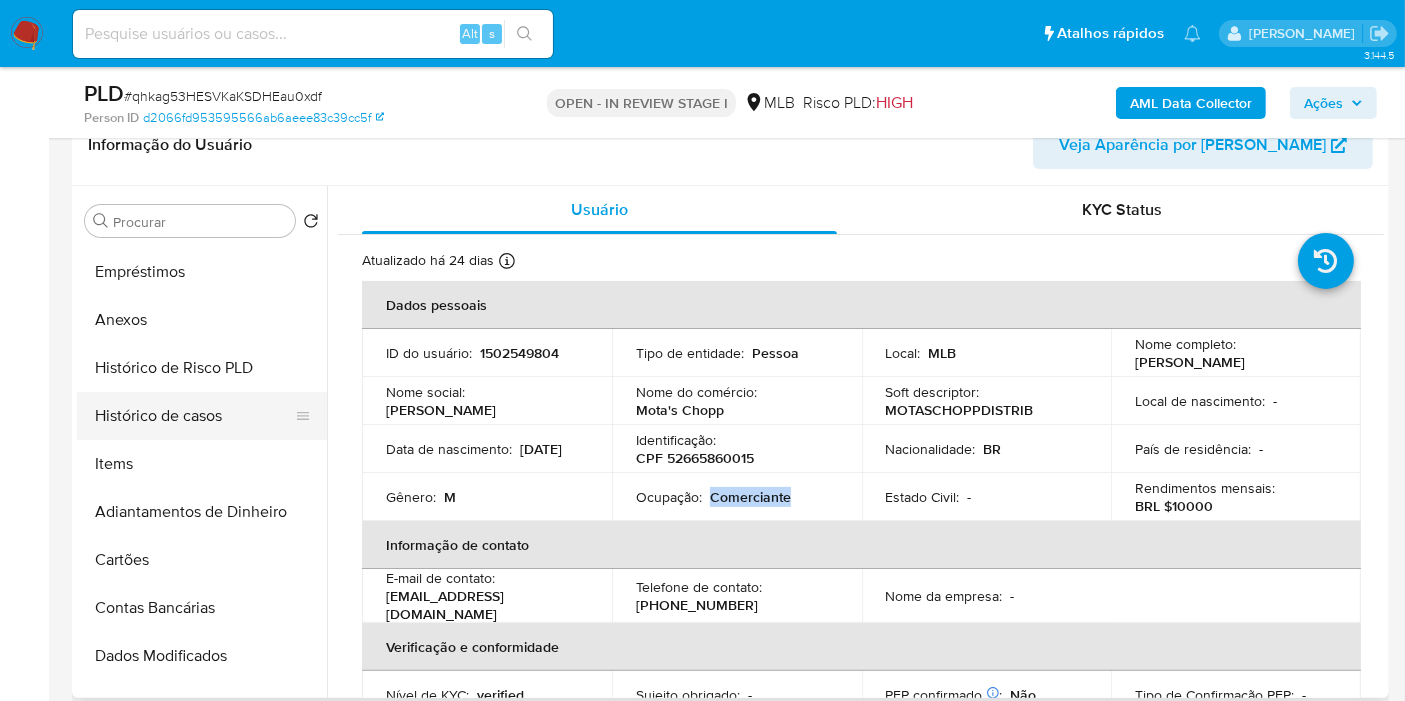 click on "Histórico de casos" at bounding box center [194, 416] 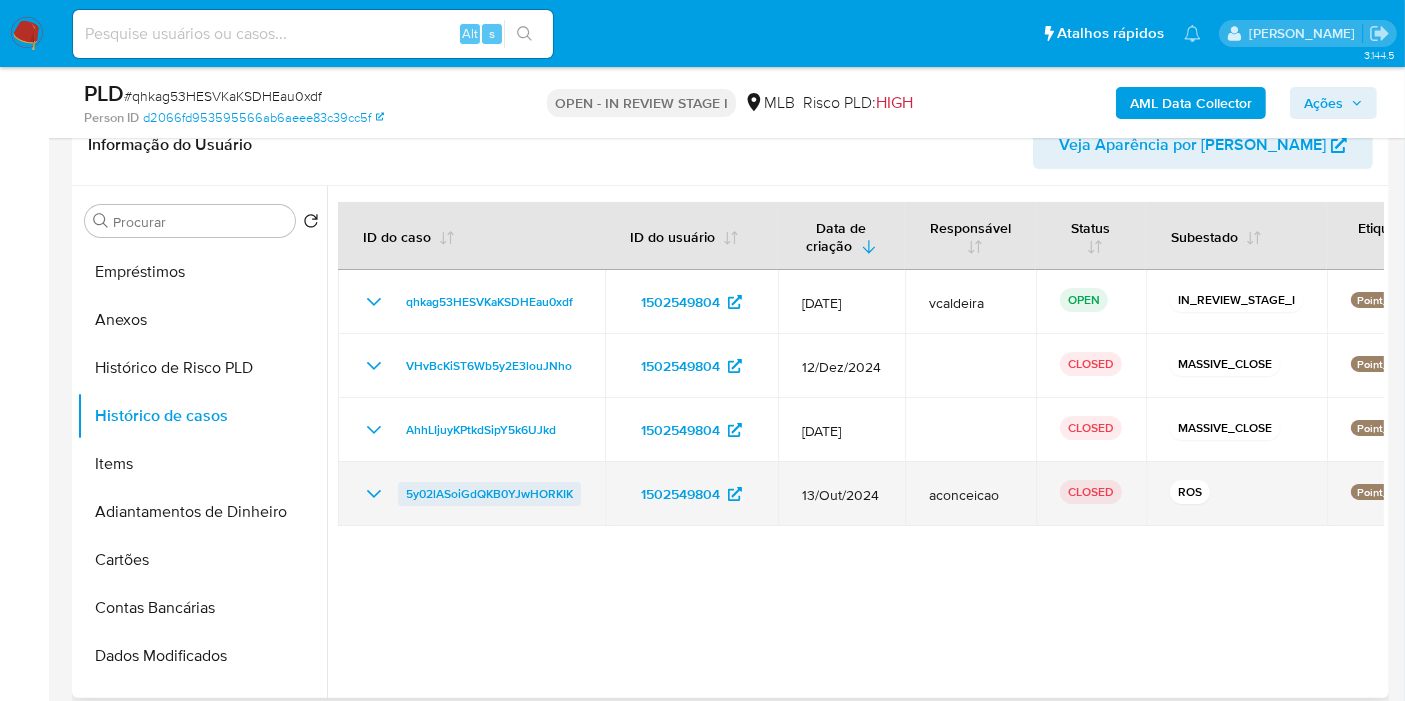 click on "5y02lASoiGdQKB0YJwHORKIK" at bounding box center (489, 494) 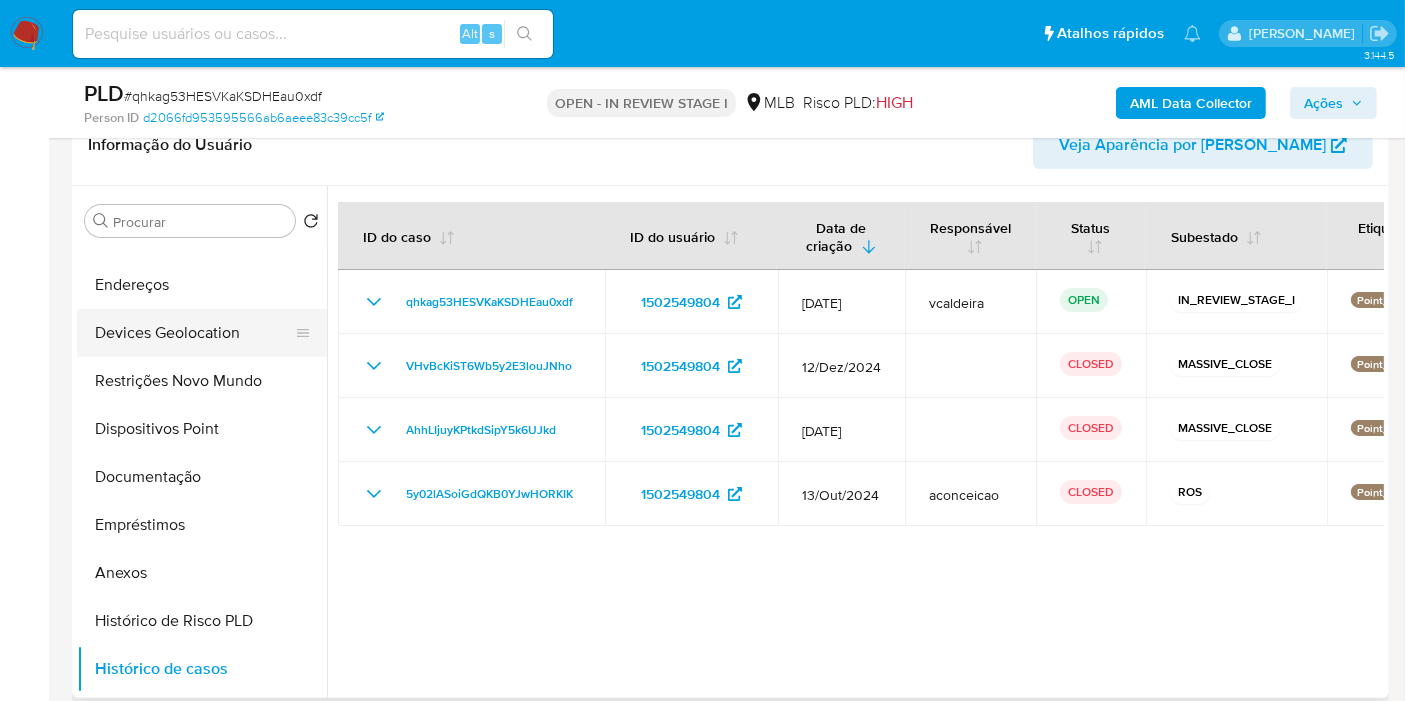 scroll, scrollTop: 0, scrollLeft: 0, axis: both 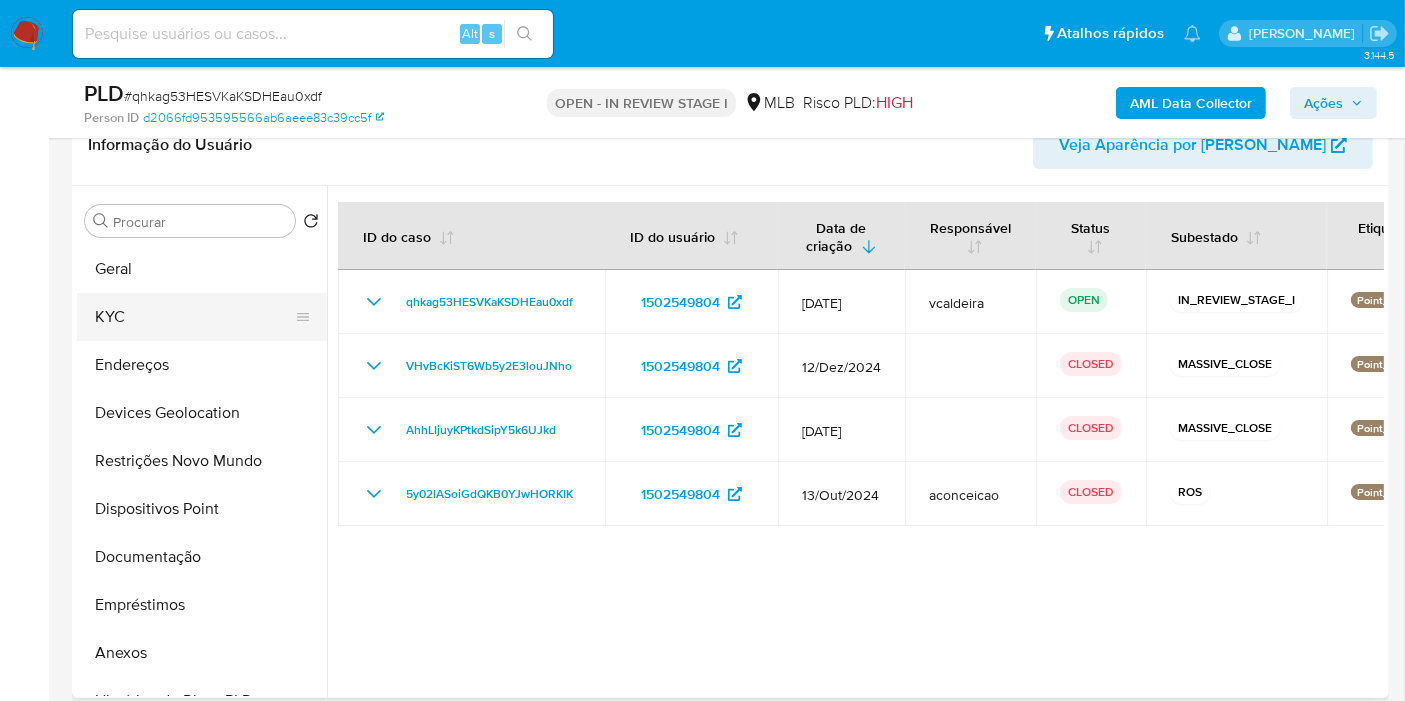 click on "KYC" at bounding box center [194, 317] 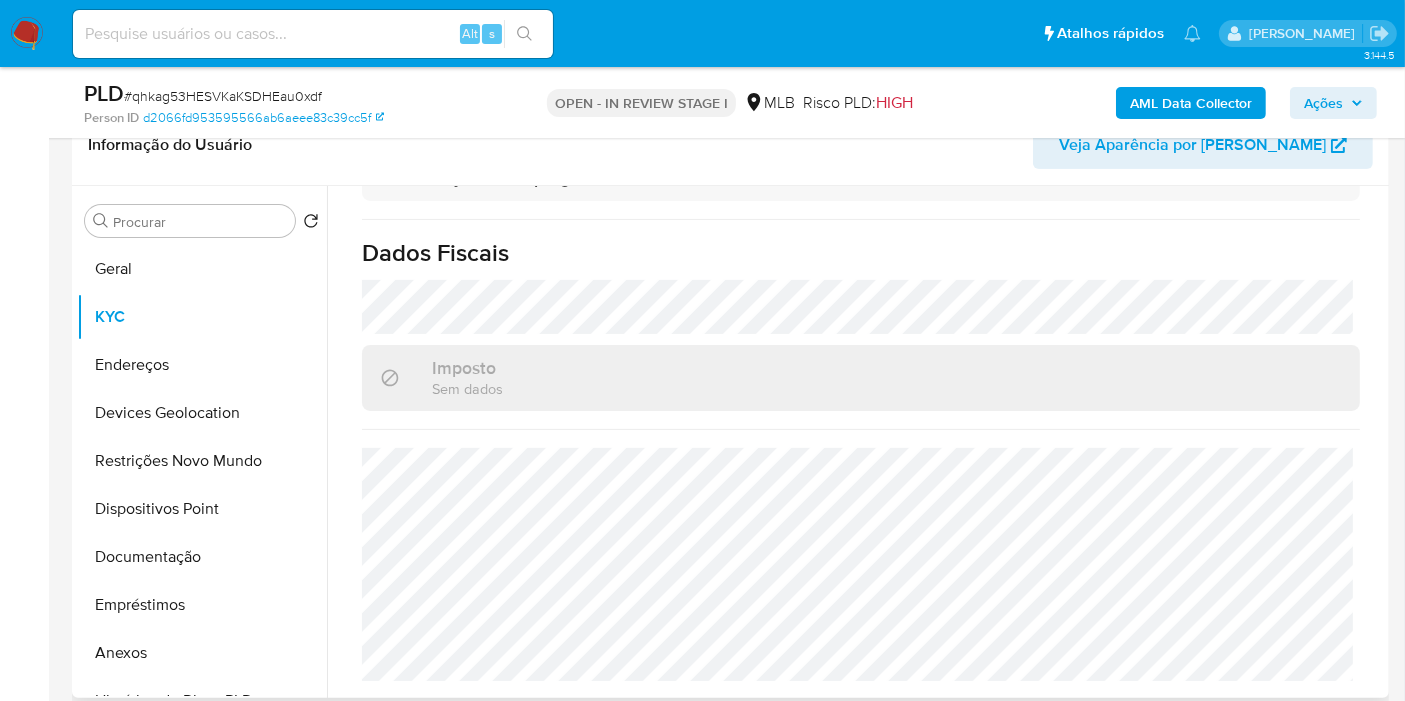 scroll, scrollTop: 883, scrollLeft: 0, axis: vertical 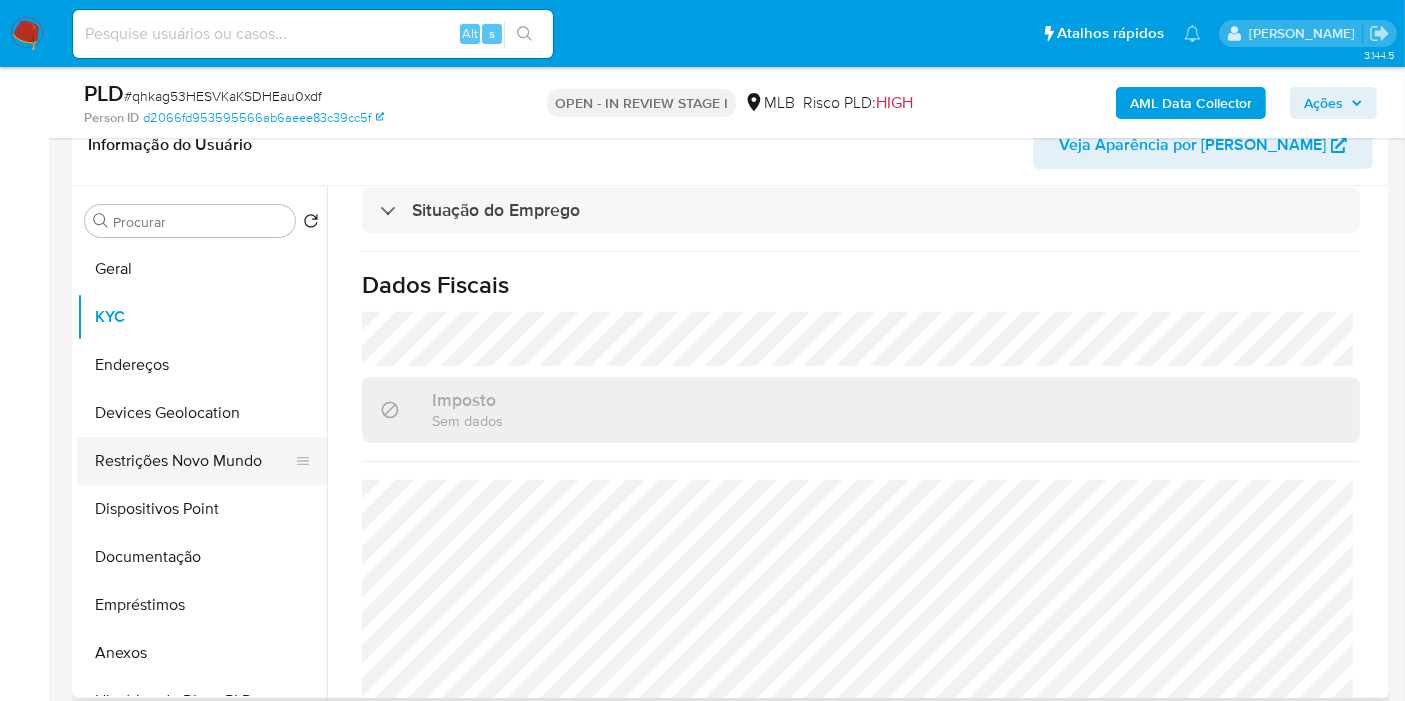 click on "Restrições Novo Mundo" at bounding box center [194, 461] 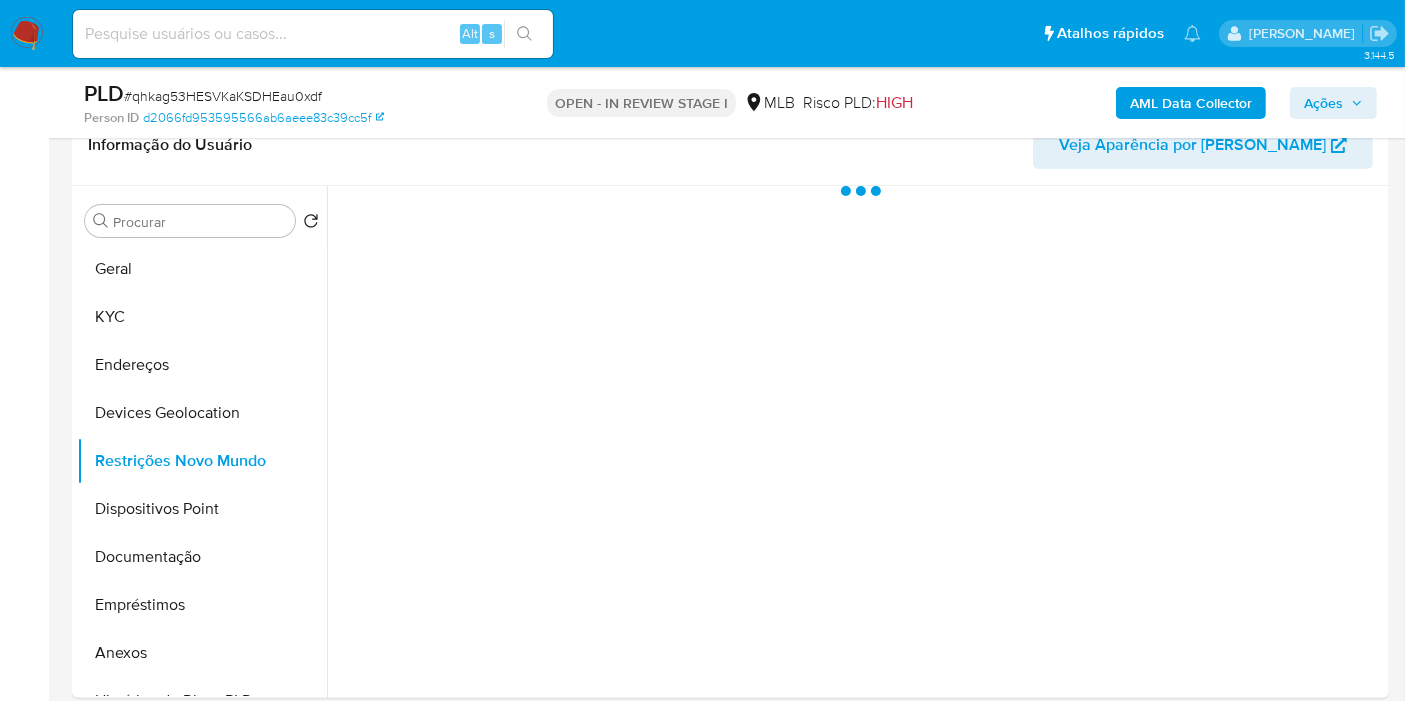scroll, scrollTop: 0, scrollLeft: 0, axis: both 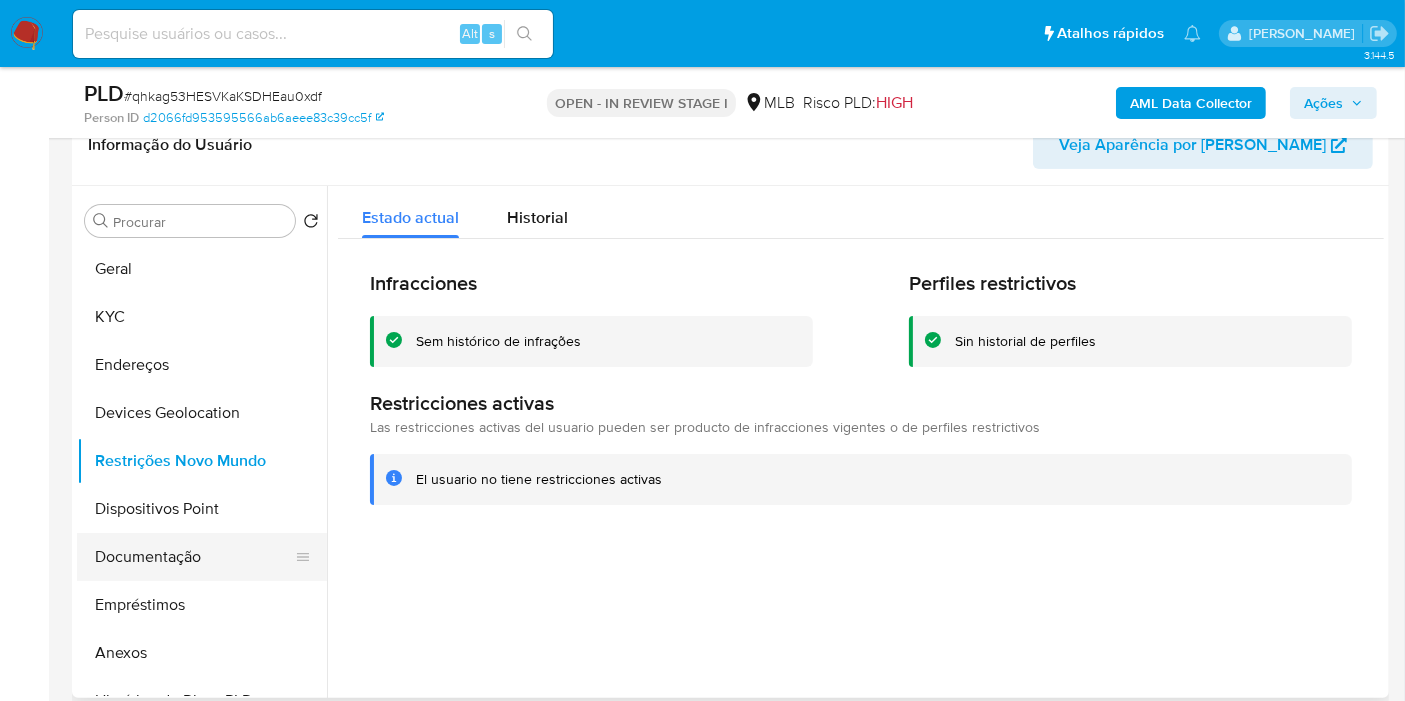 click on "Documentação" at bounding box center [194, 557] 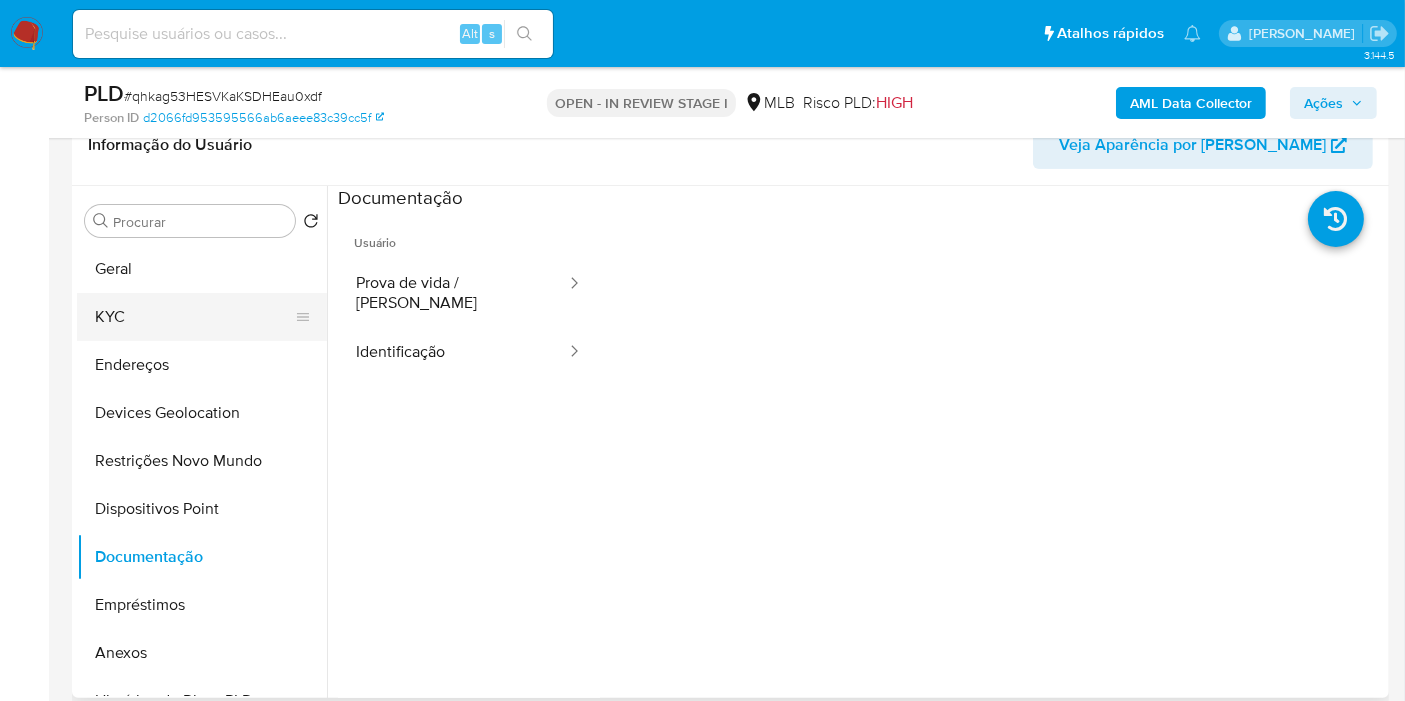 click on "KYC" at bounding box center (194, 317) 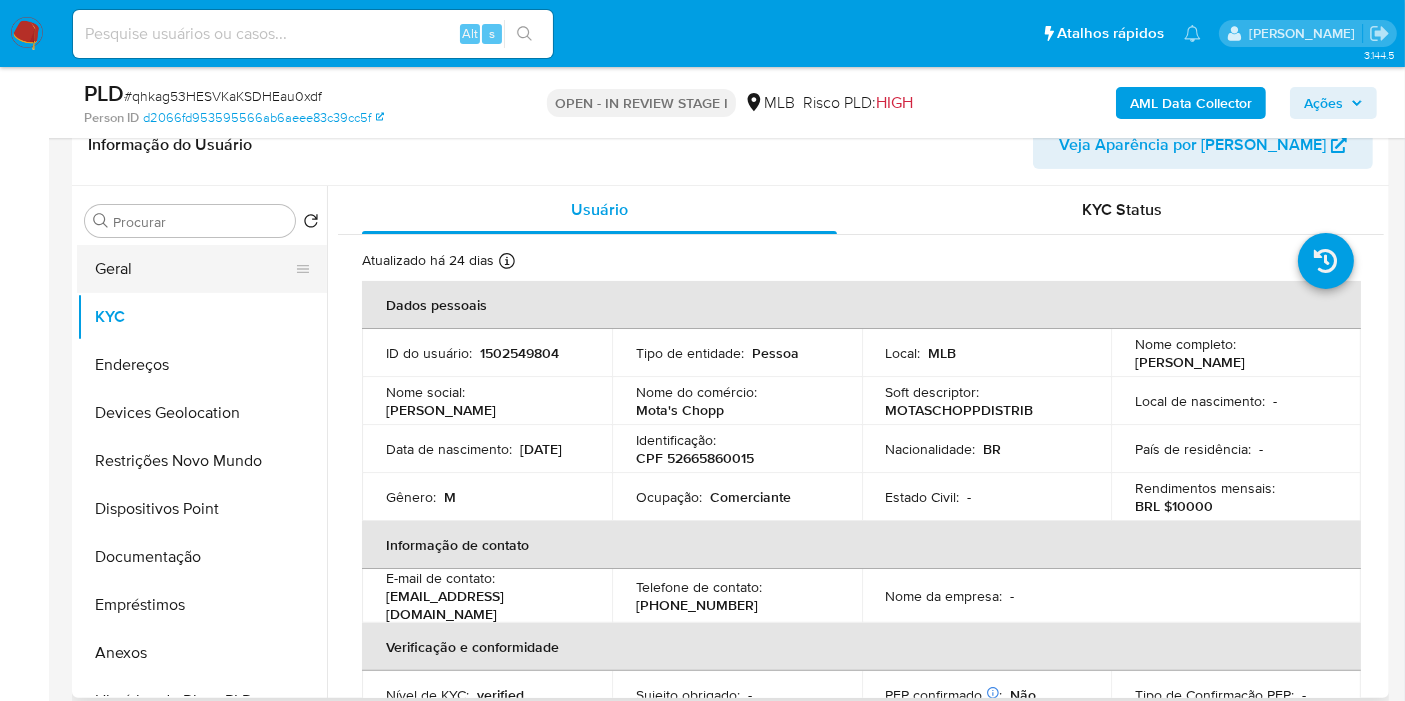 drag, startPoint x: 188, startPoint y: 270, endPoint x: 214, endPoint y: 279, distance: 27.513634 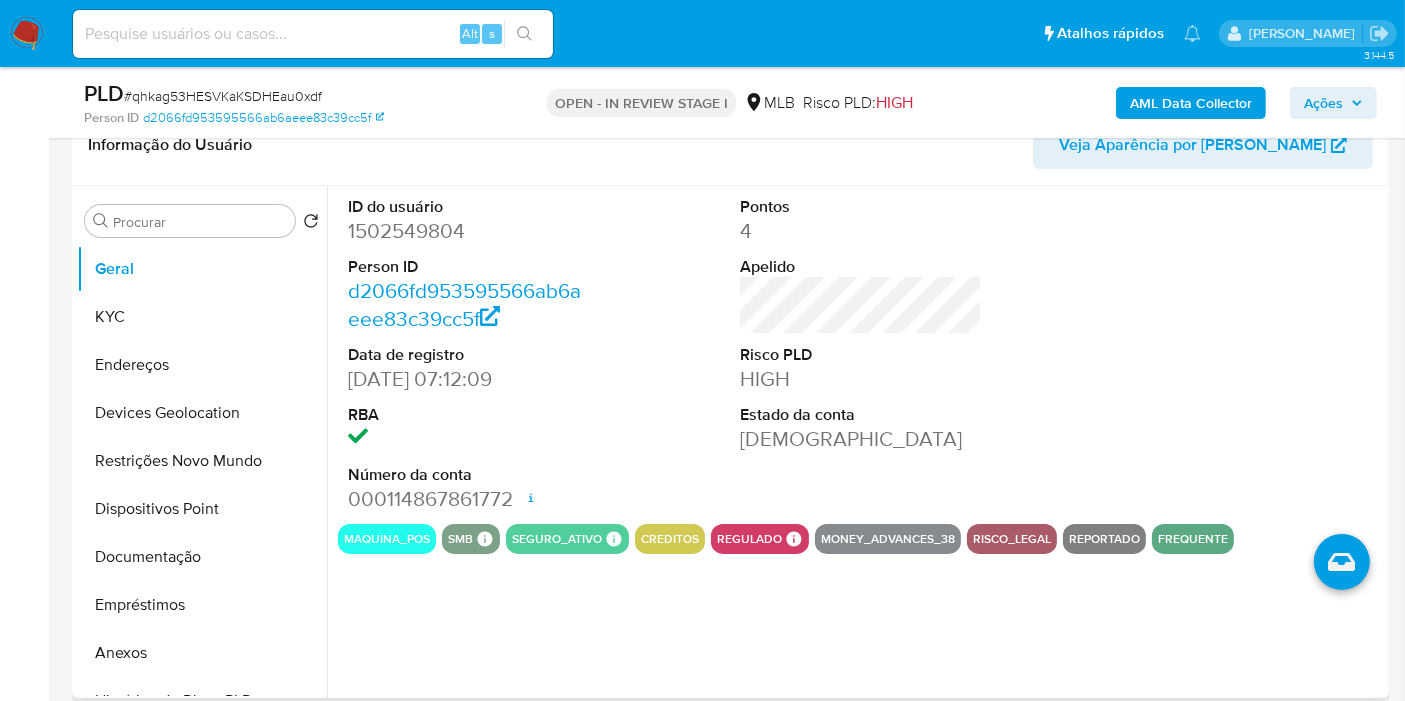 type 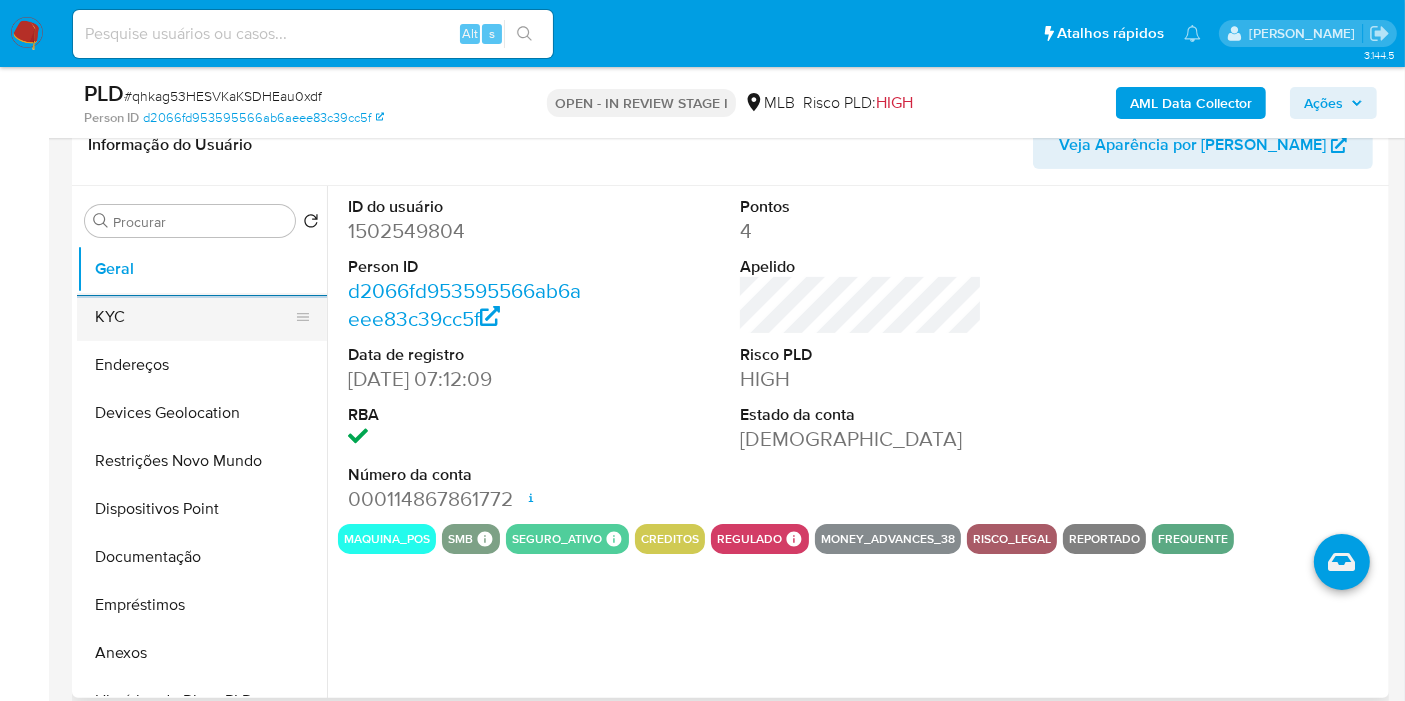 click on "KYC" at bounding box center [194, 317] 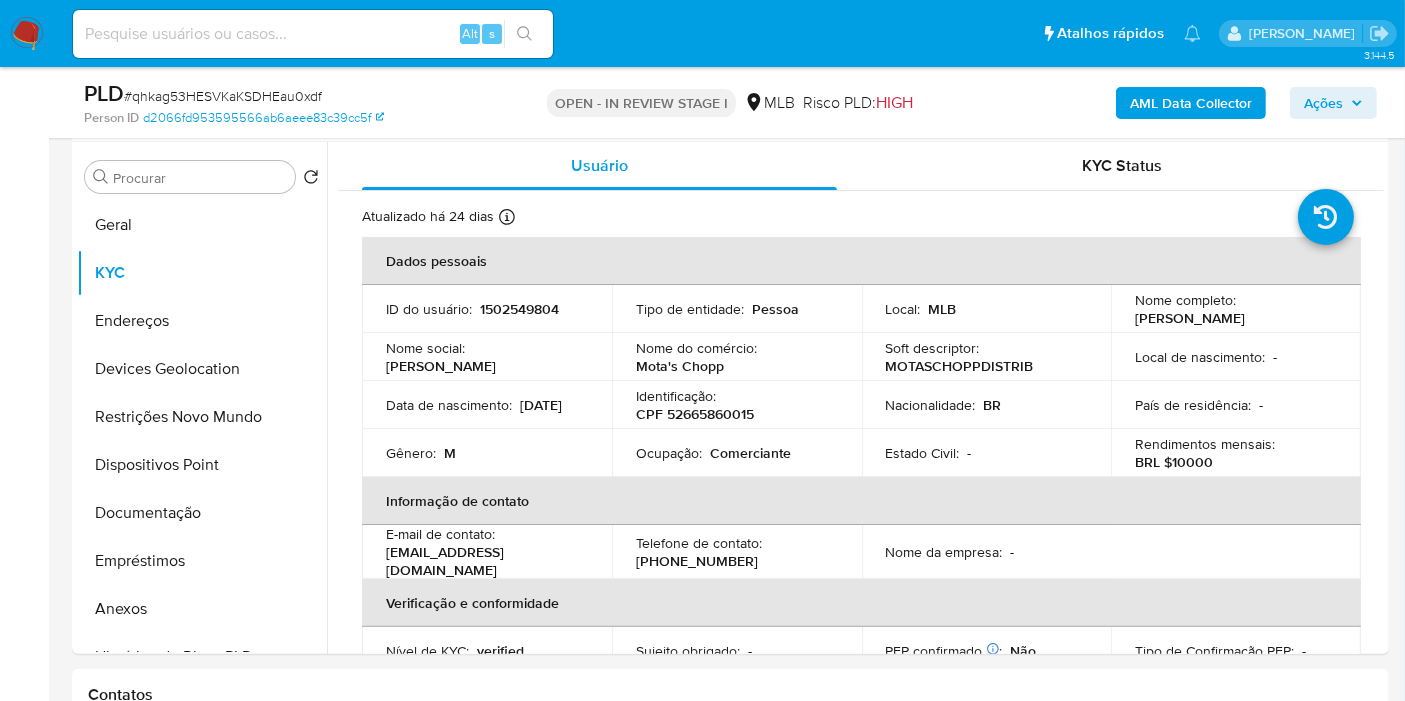 scroll, scrollTop: 395, scrollLeft: 0, axis: vertical 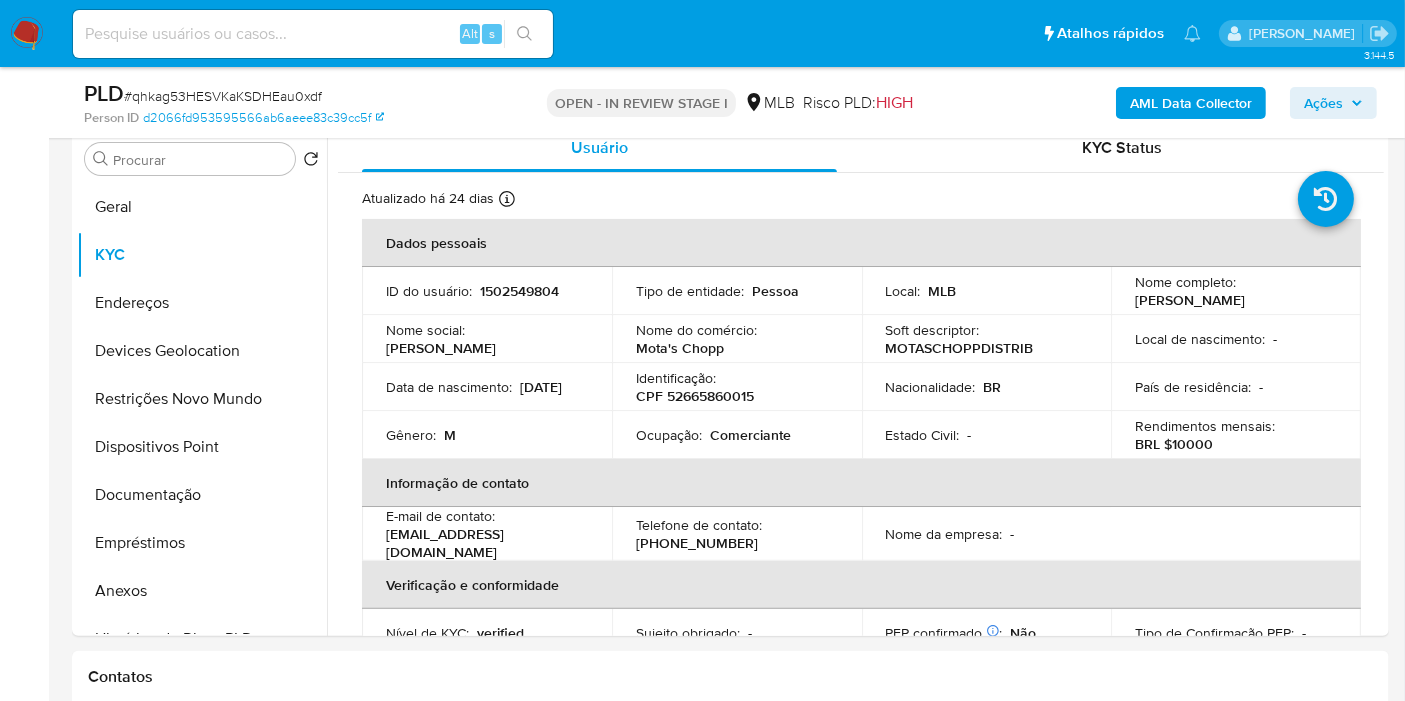 type 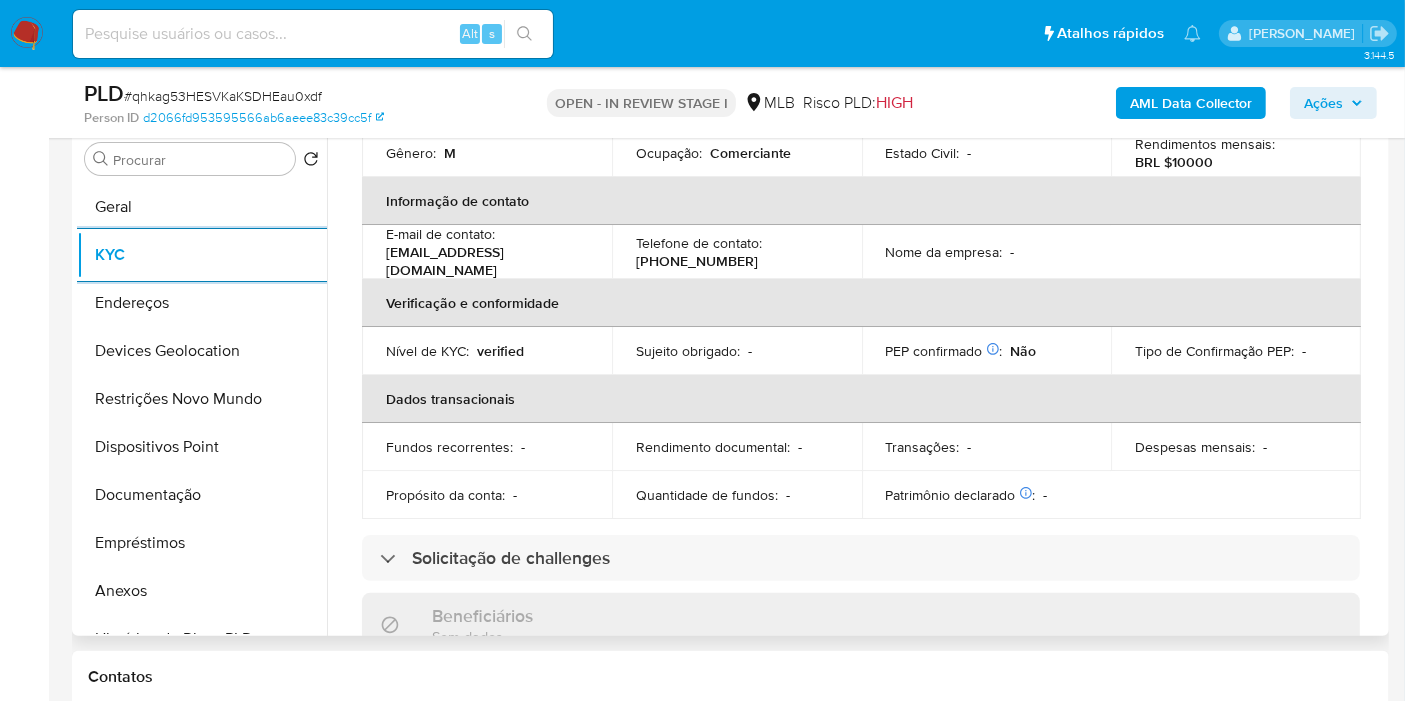 scroll, scrollTop: 333, scrollLeft: 0, axis: vertical 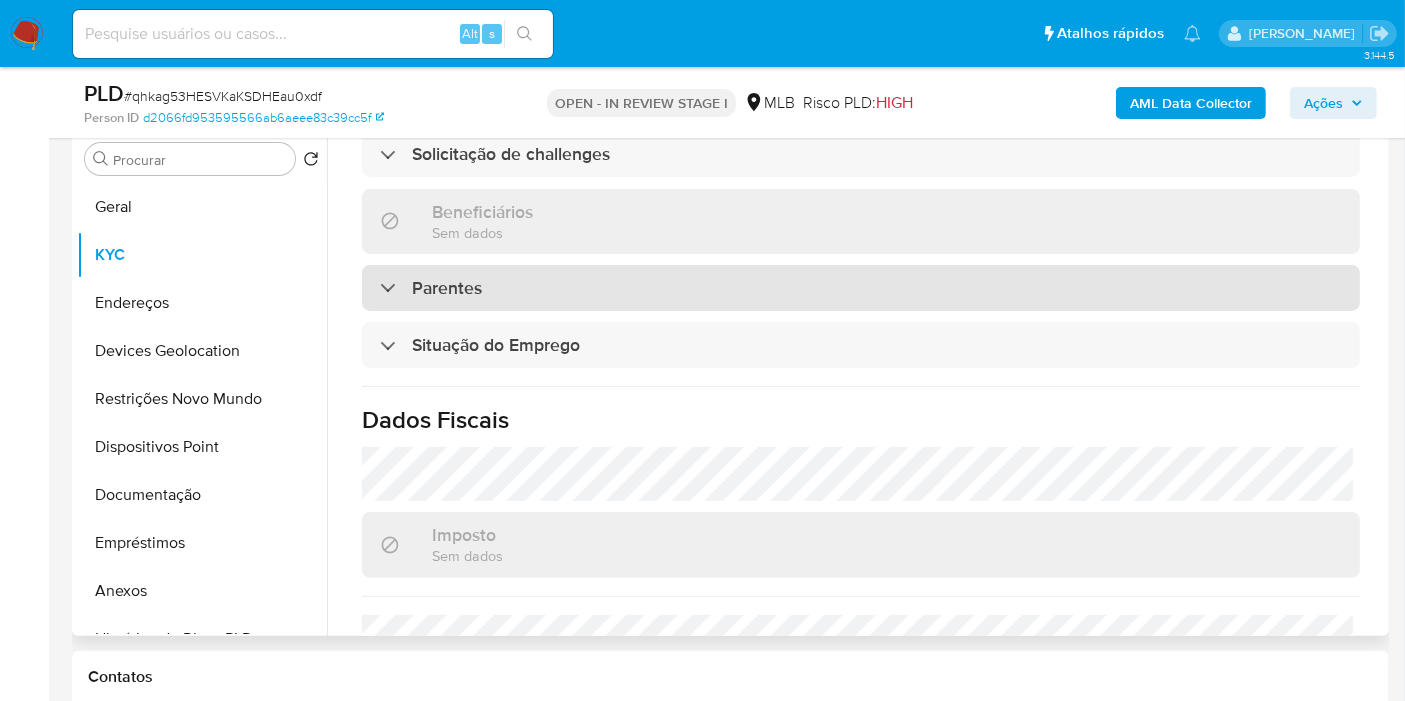 click on "Parentes" at bounding box center (447, 288) 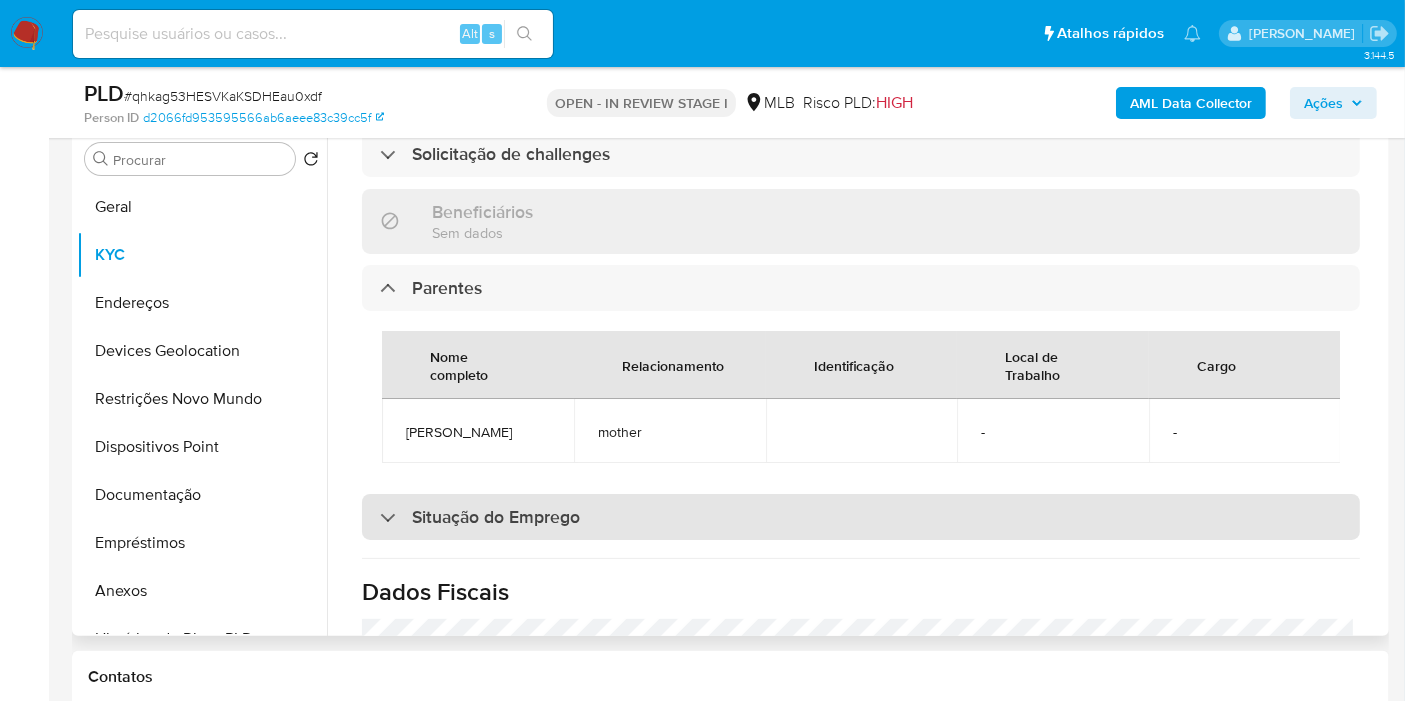 click on "Situação do Emprego" at bounding box center [496, 517] 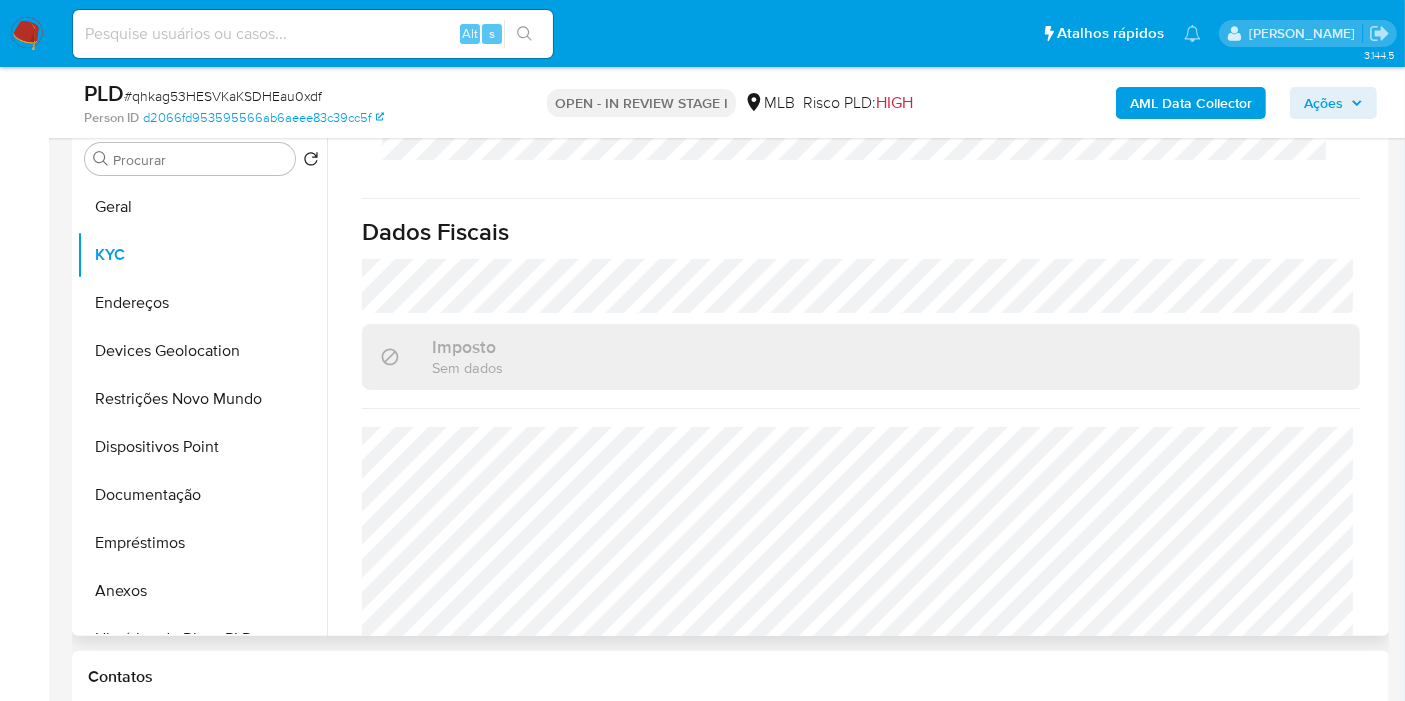 scroll, scrollTop: 1405, scrollLeft: 0, axis: vertical 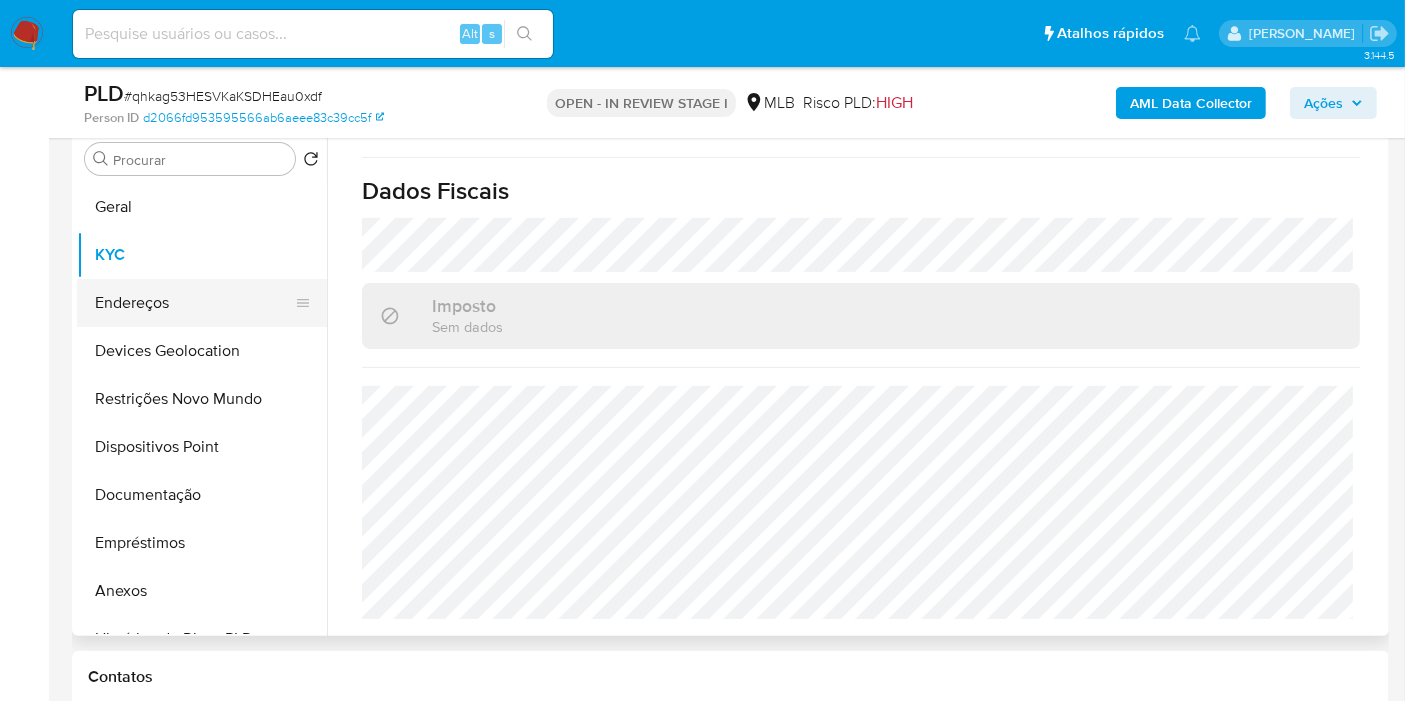click on "Endereços" at bounding box center (194, 303) 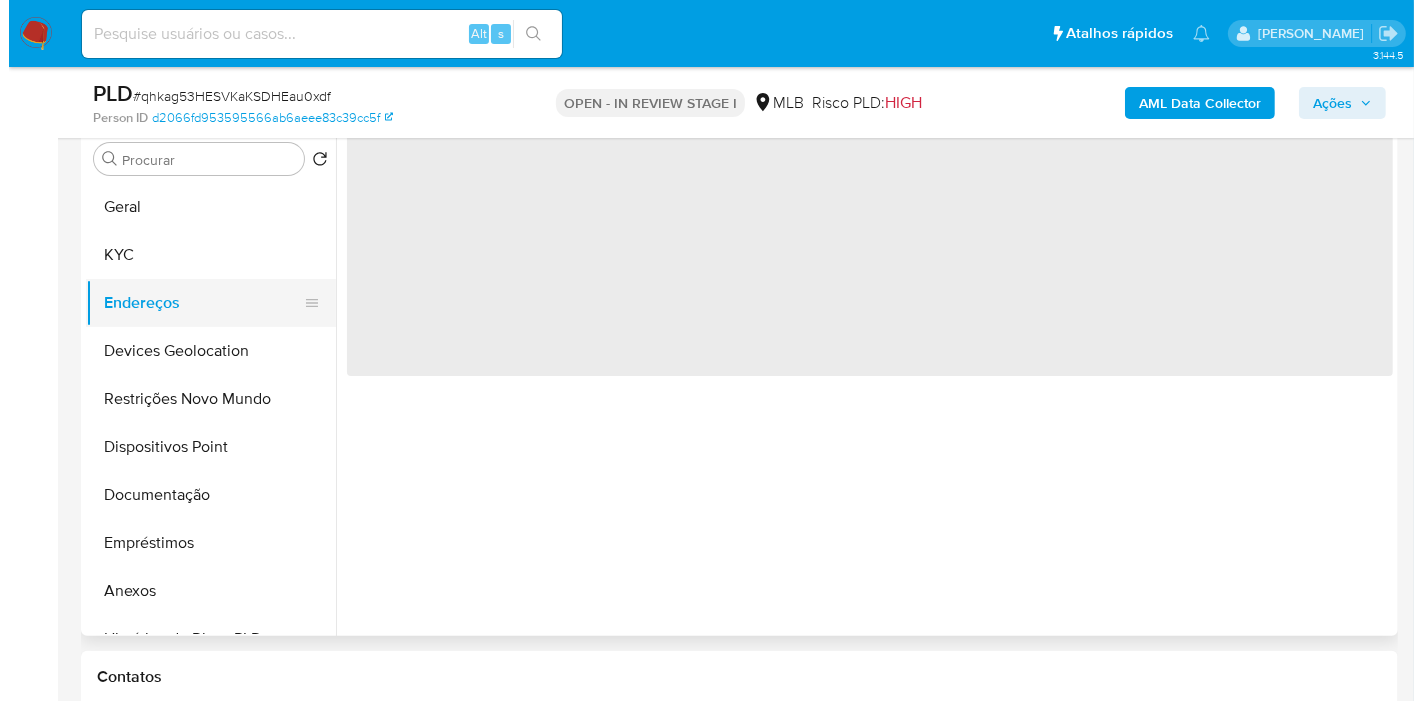scroll, scrollTop: 0, scrollLeft: 0, axis: both 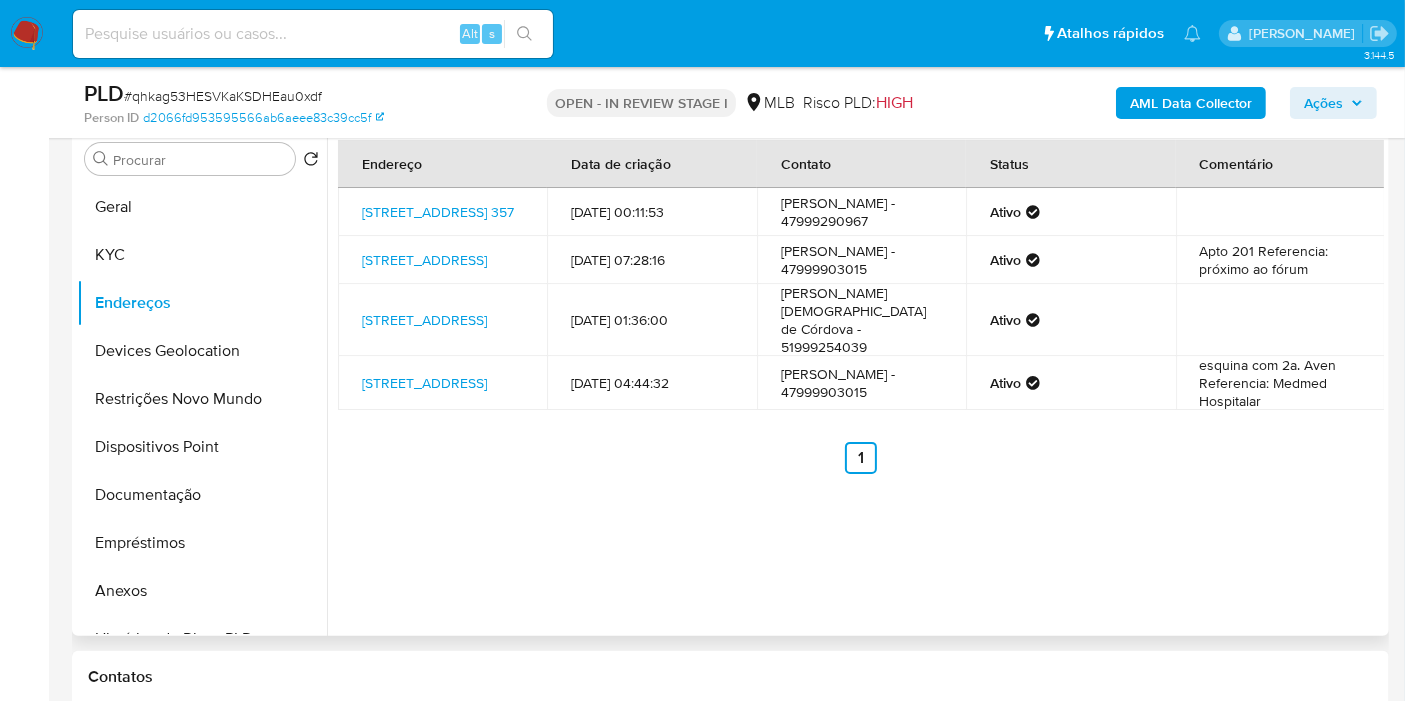type 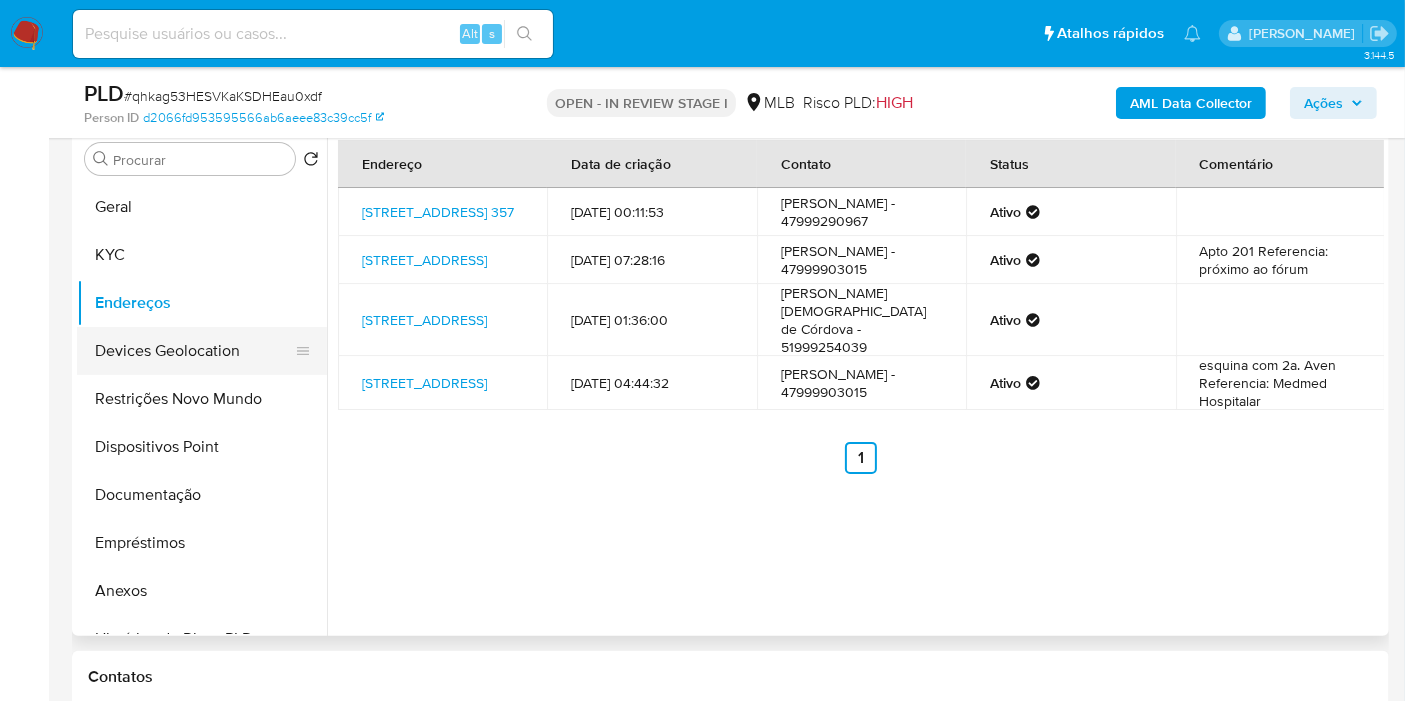 click on "Devices Geolocation" at bounding box center (194, 351) 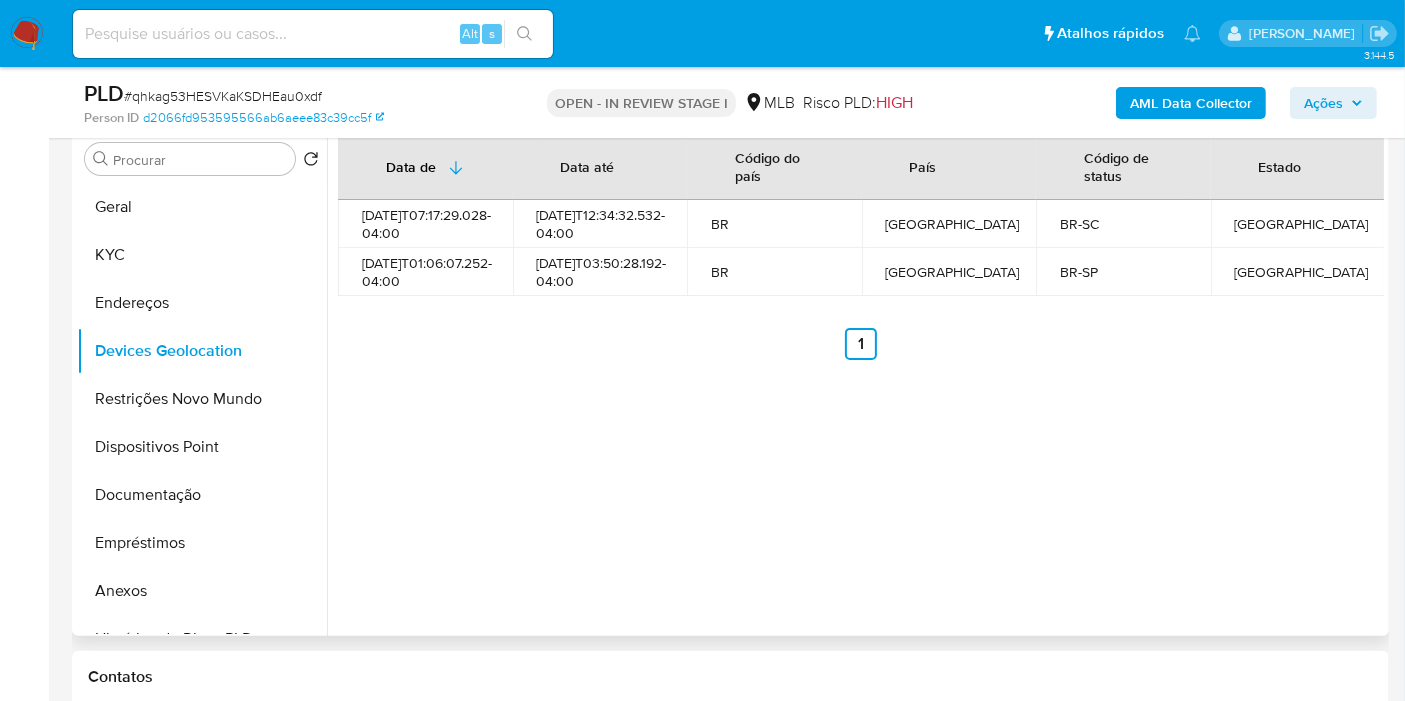 type 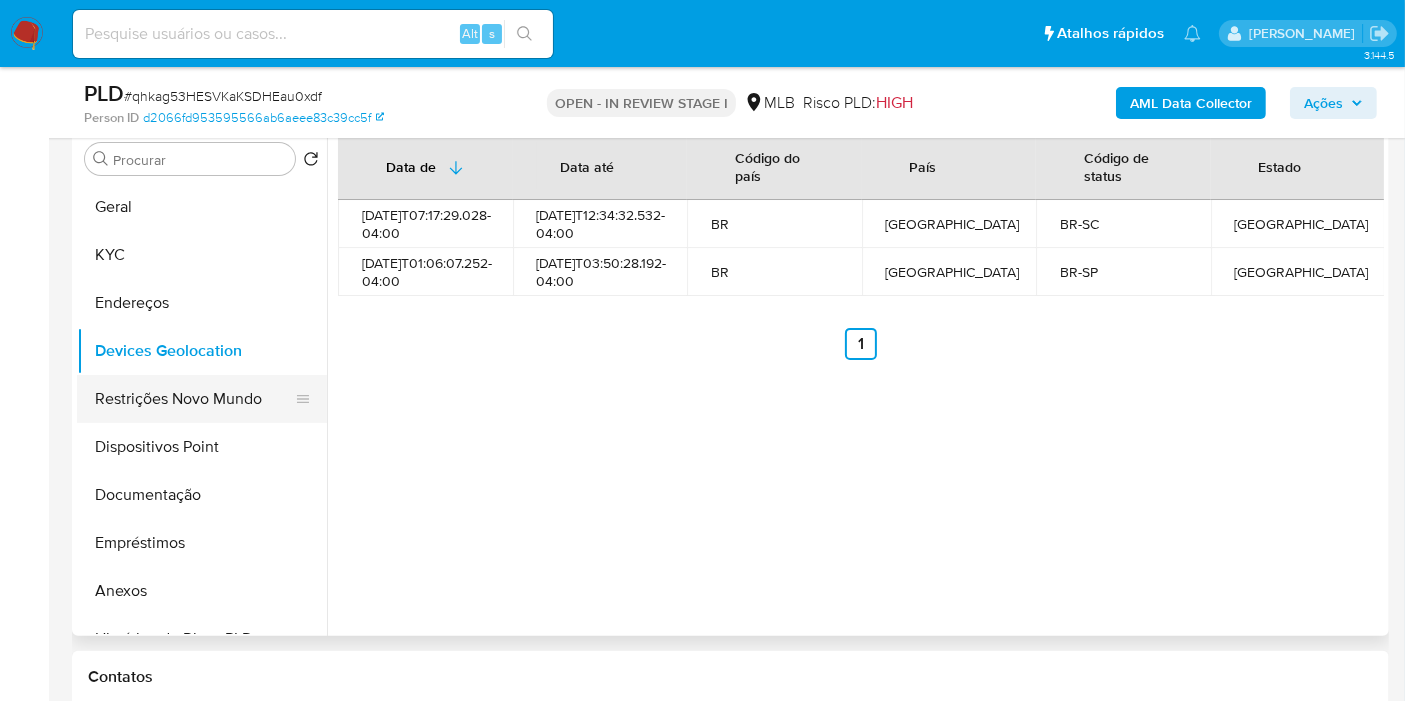 click on "Restrições Novo Mundo" at bounding box center (194, 399) 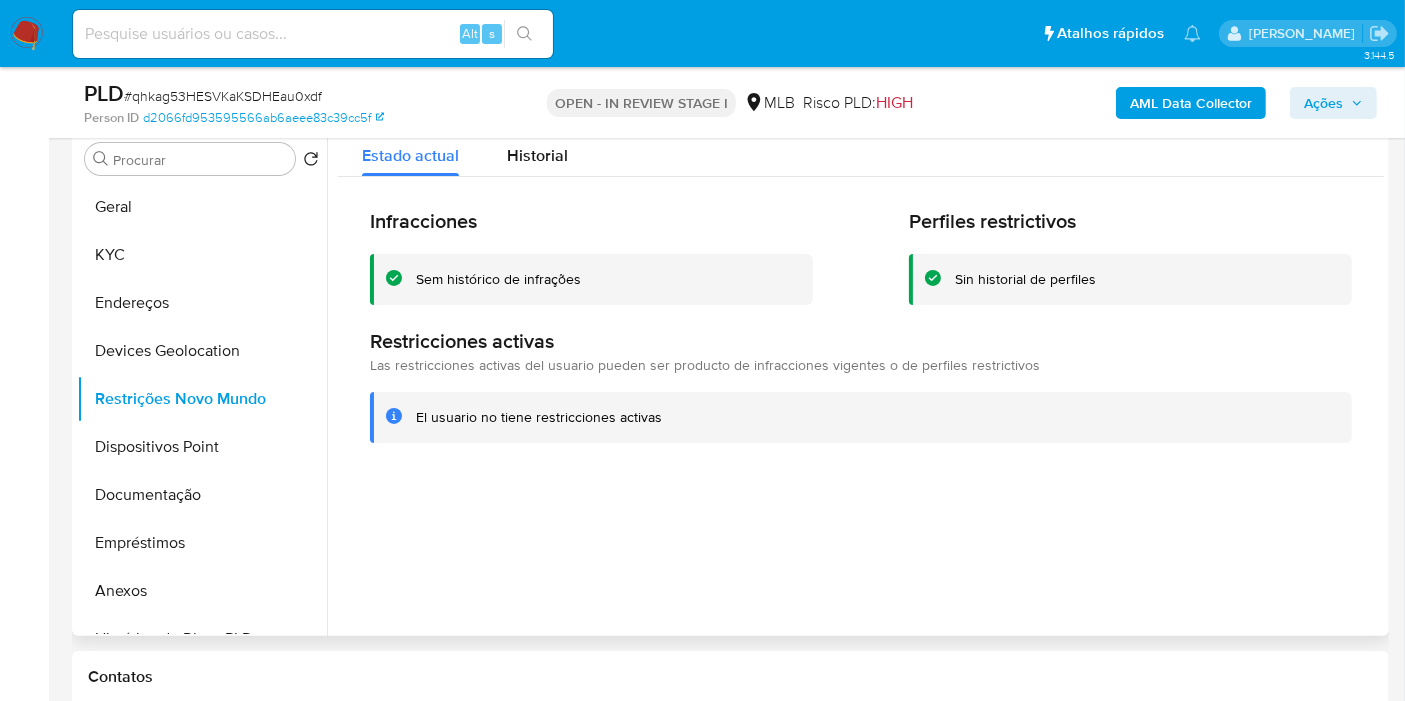 type 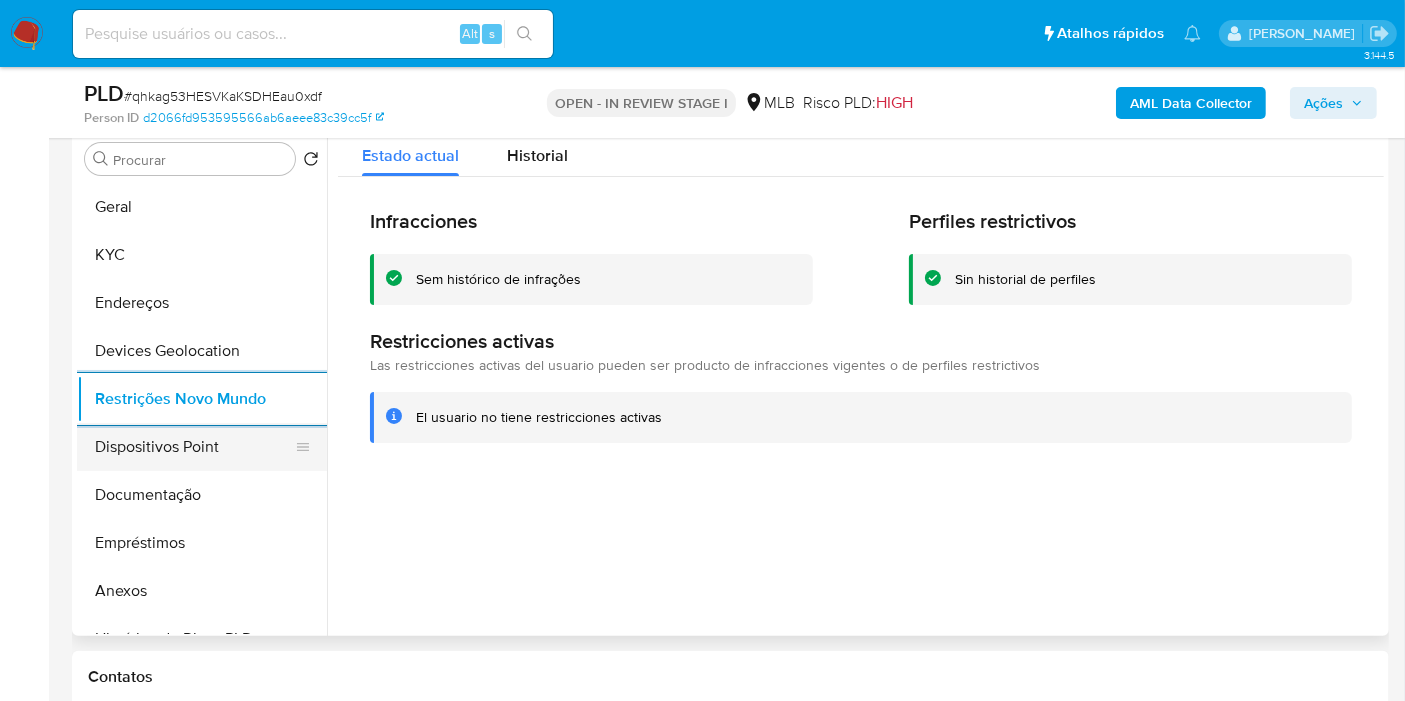 click on "Dispositivos Point" at bounding box center (194, 447) 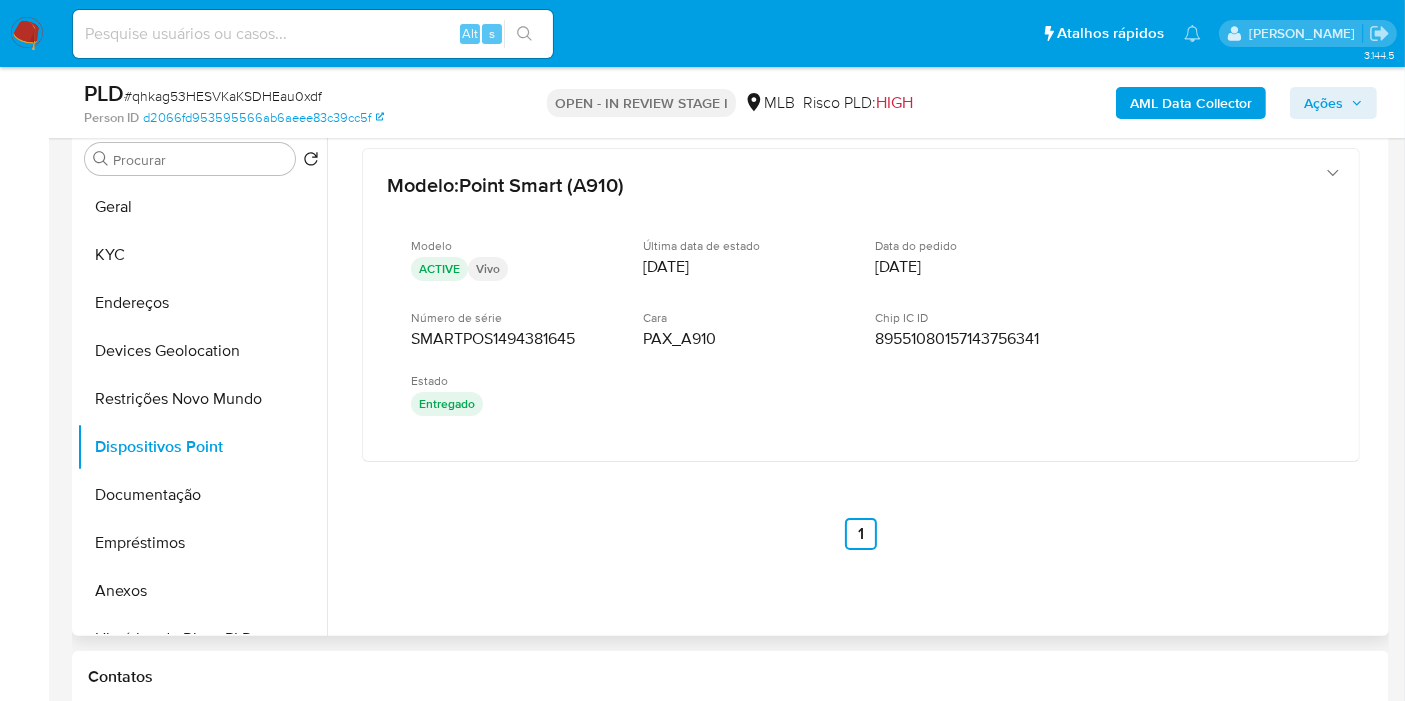 type 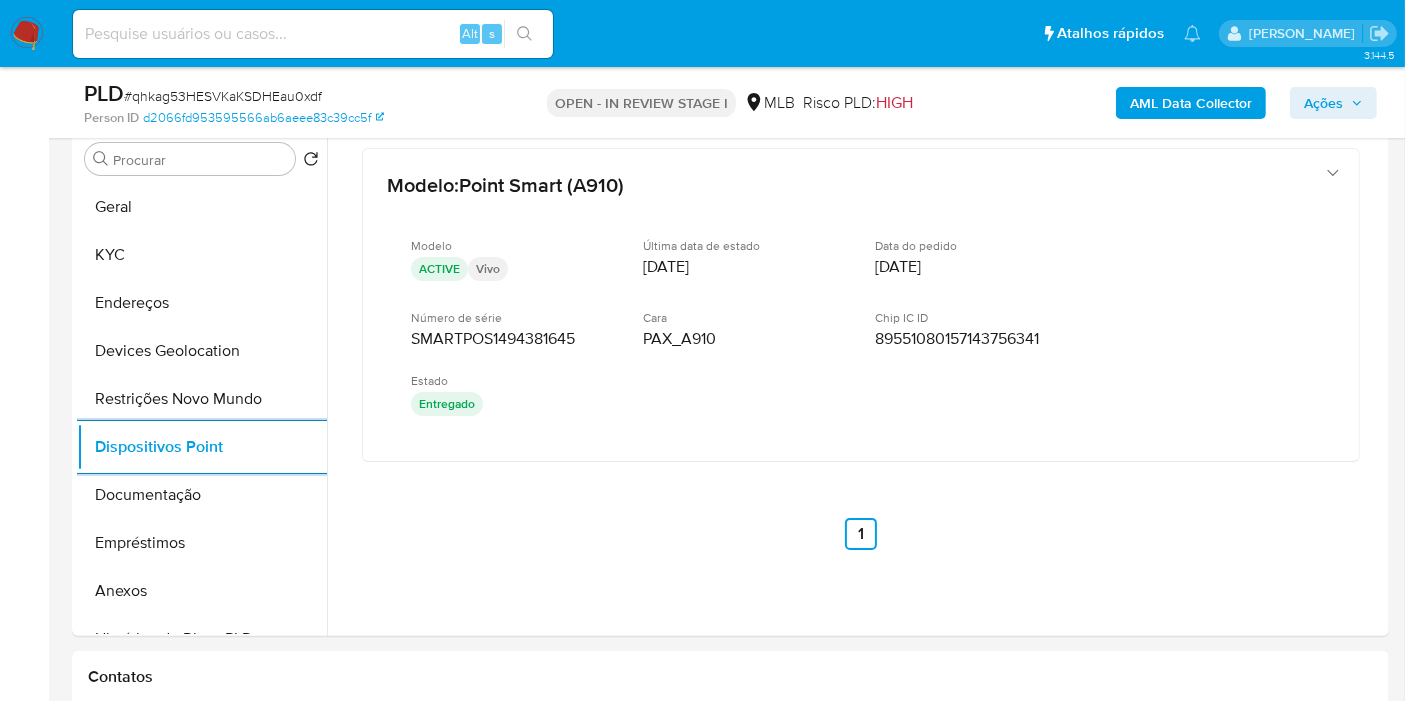 click on "AML Data Collector" at bounding box center (1191, 103) 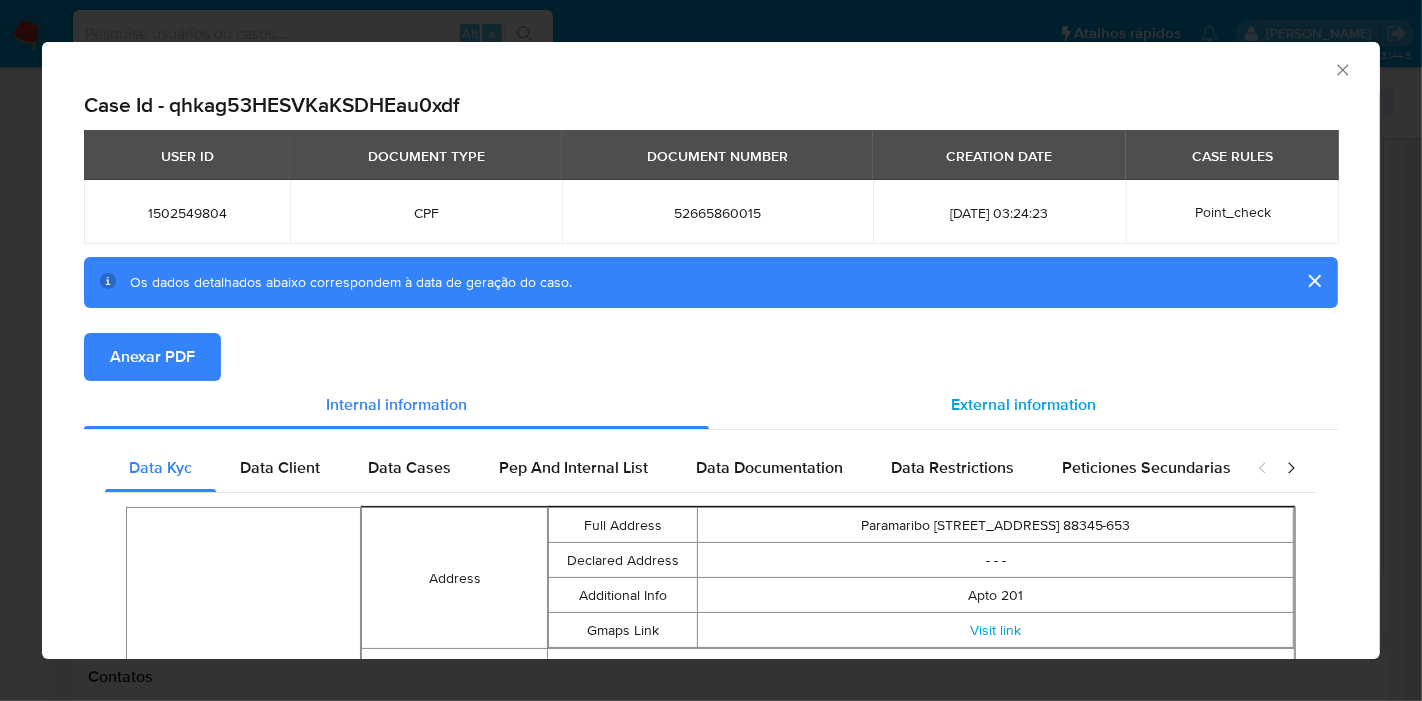 click on "External information" at bounding box center (1023, 405) 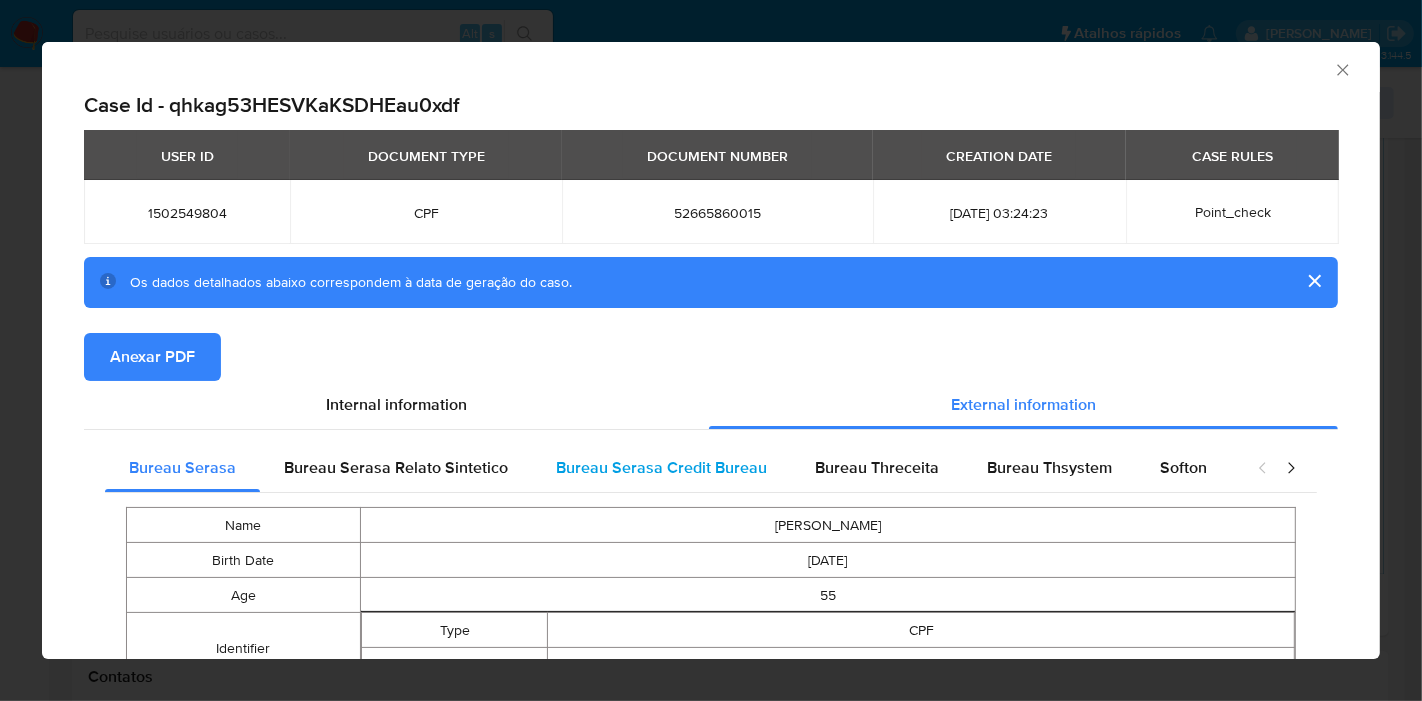 type 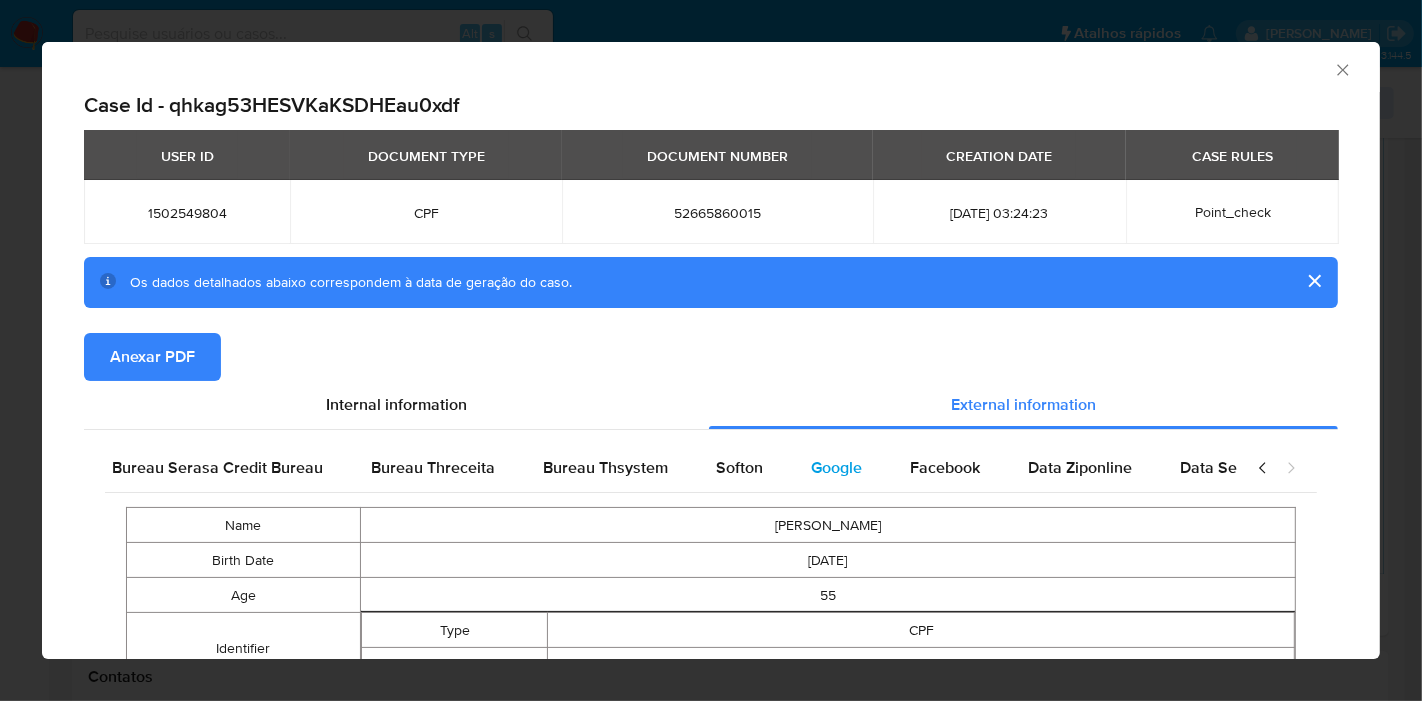 scroll, scrollTop: 0, scrollLeft: 672, axis: horizontal 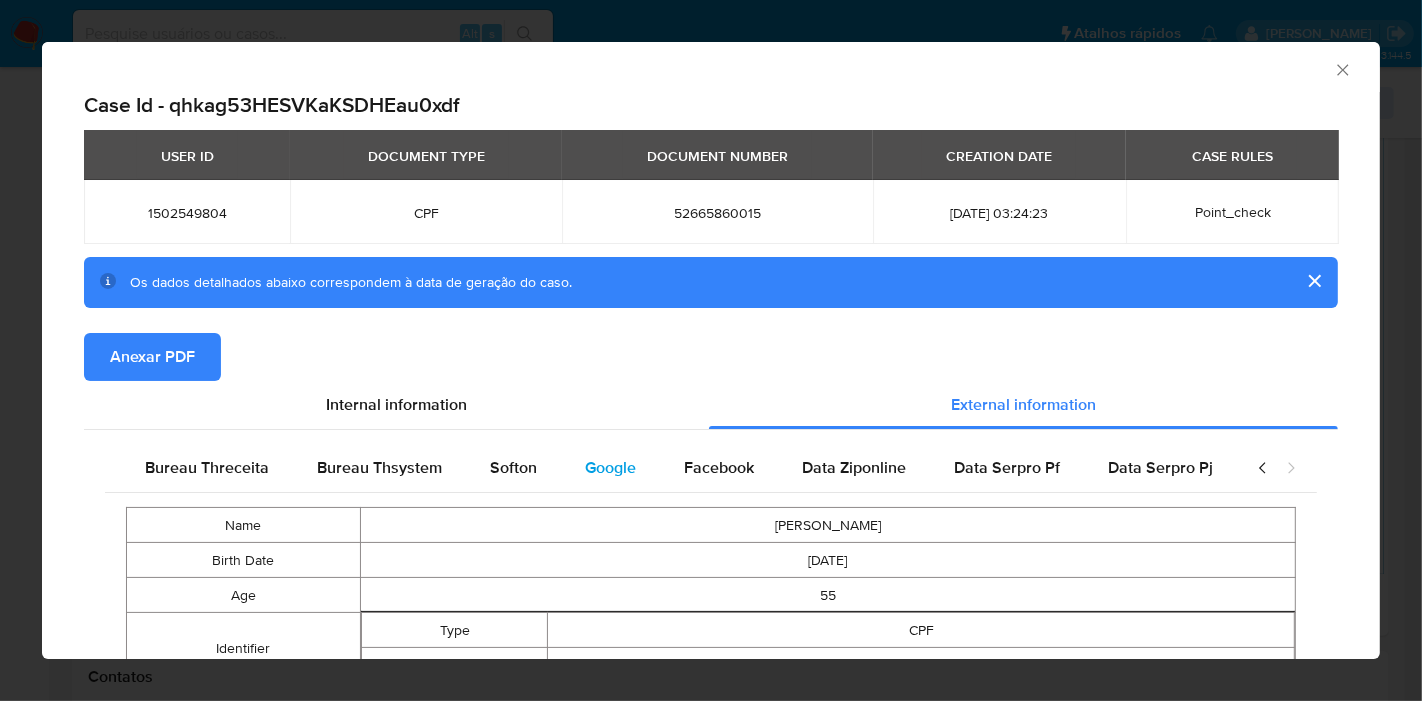 click on "Google" at bounding box center [610, 467] 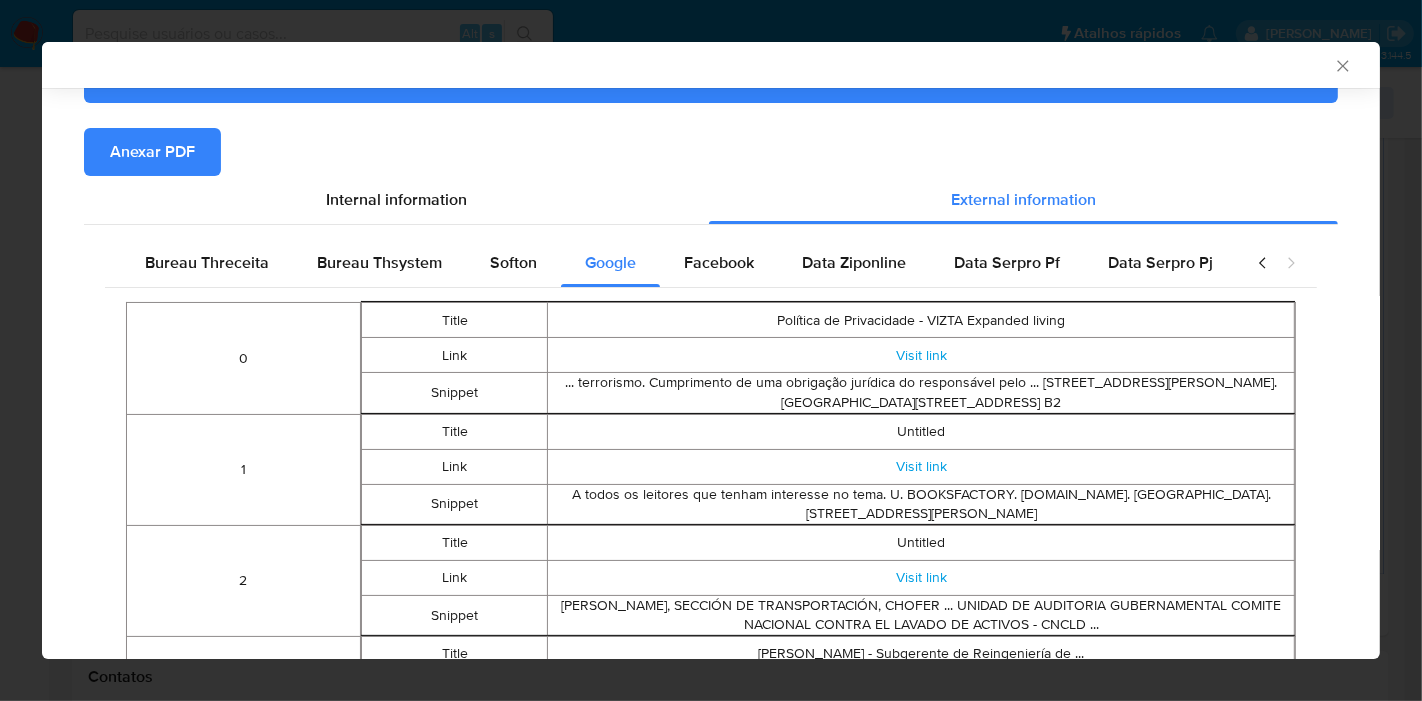 scroll, scrollTop: 328, scrollLeft: 0, axis: vertical 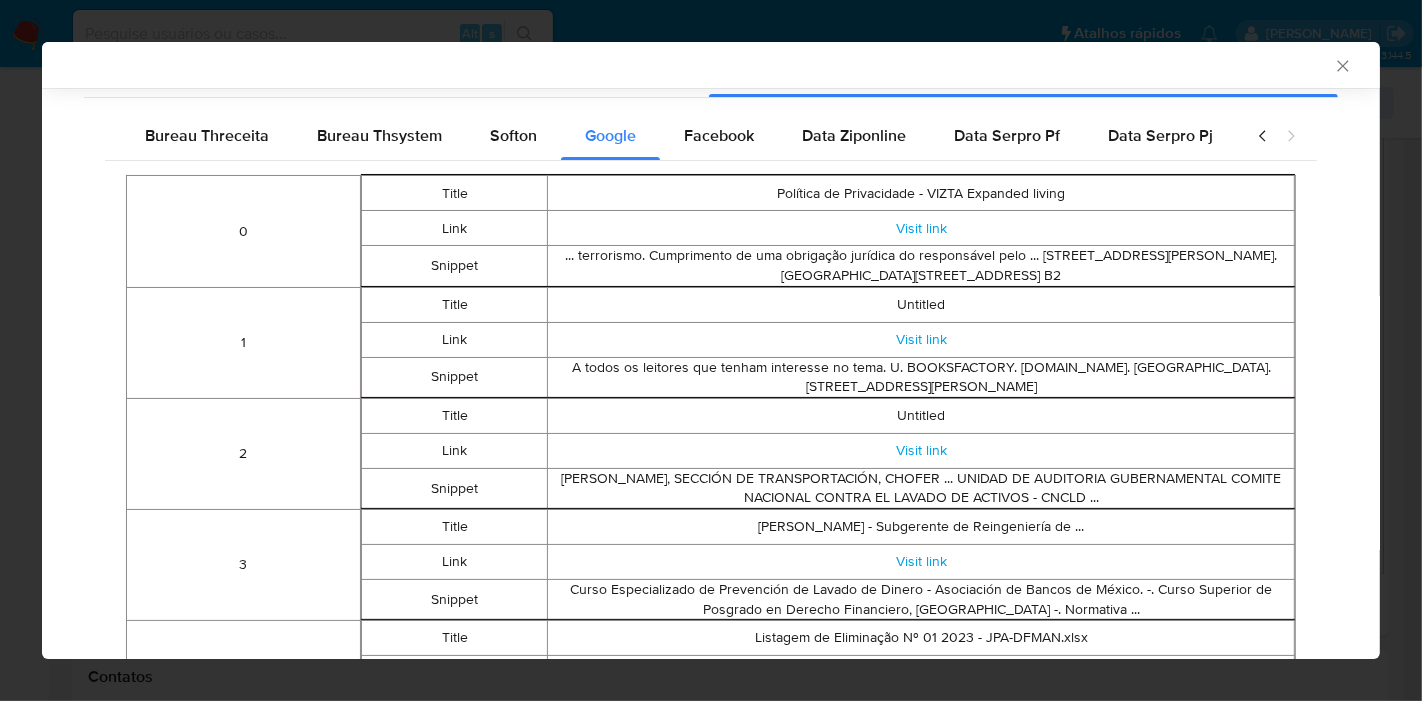 type 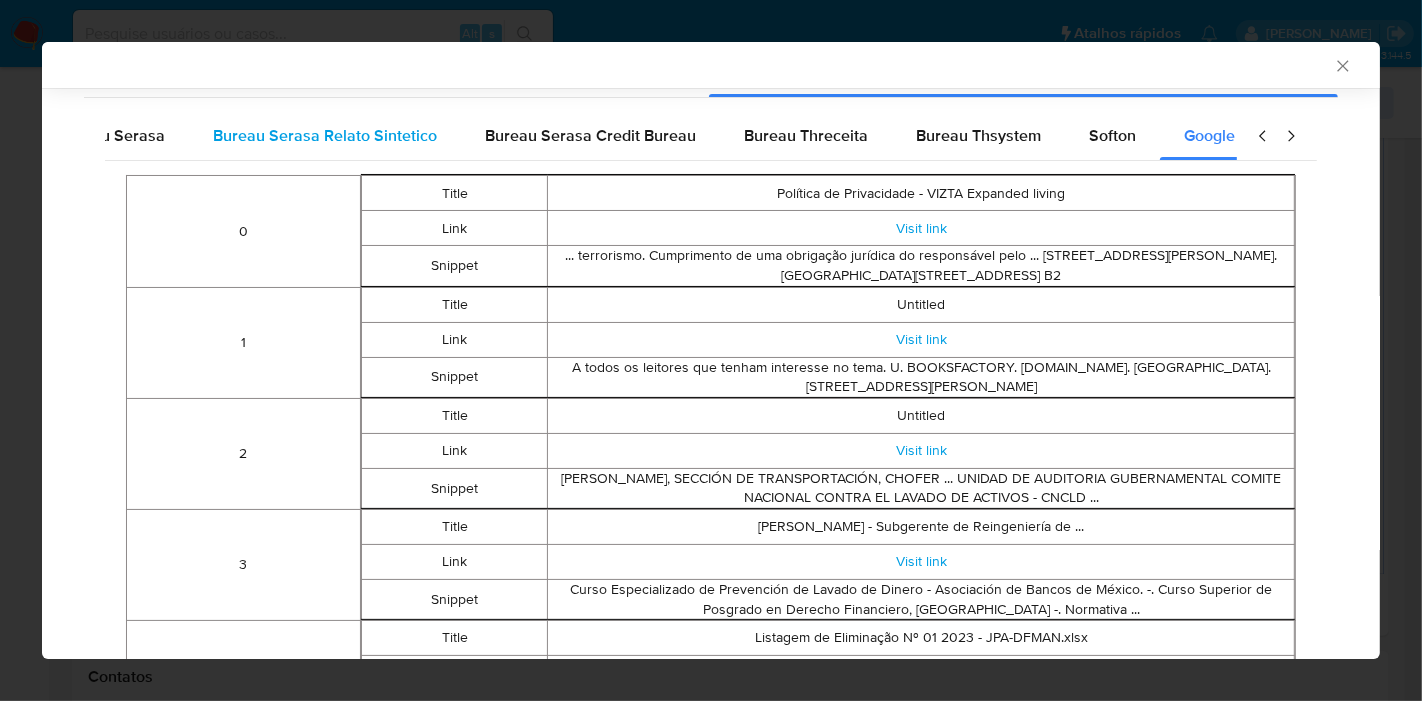 scroll, scrollTop: 0, scrollLeft: 0, axis: both 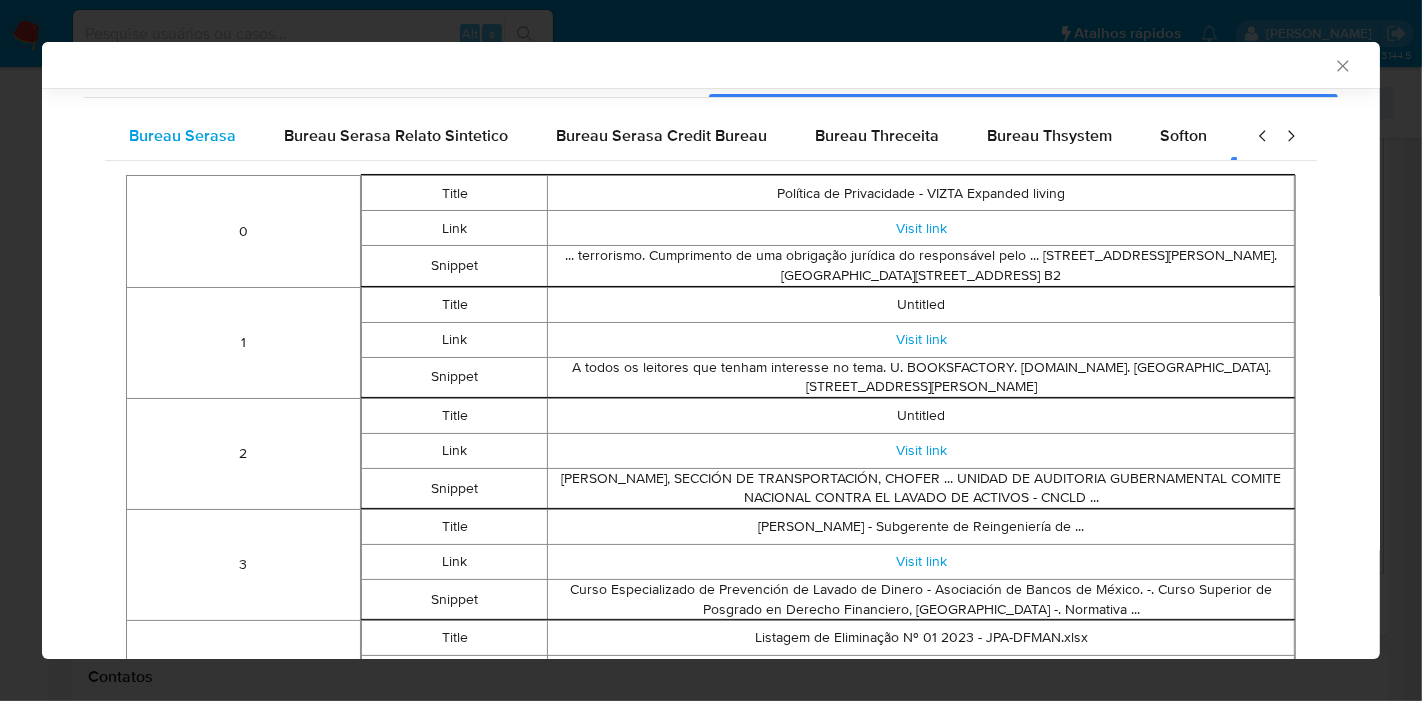 click on "Bureau Serasa" at bounding box center [182, 136] 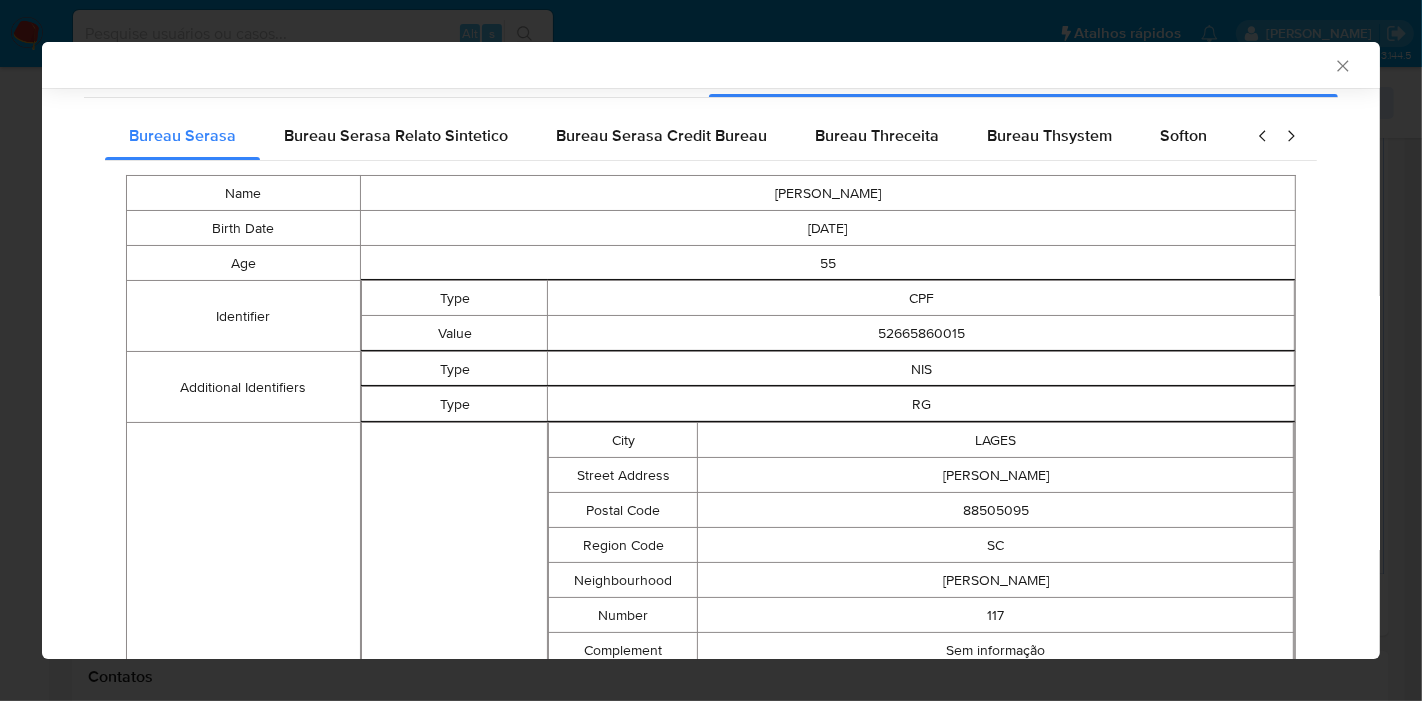 type 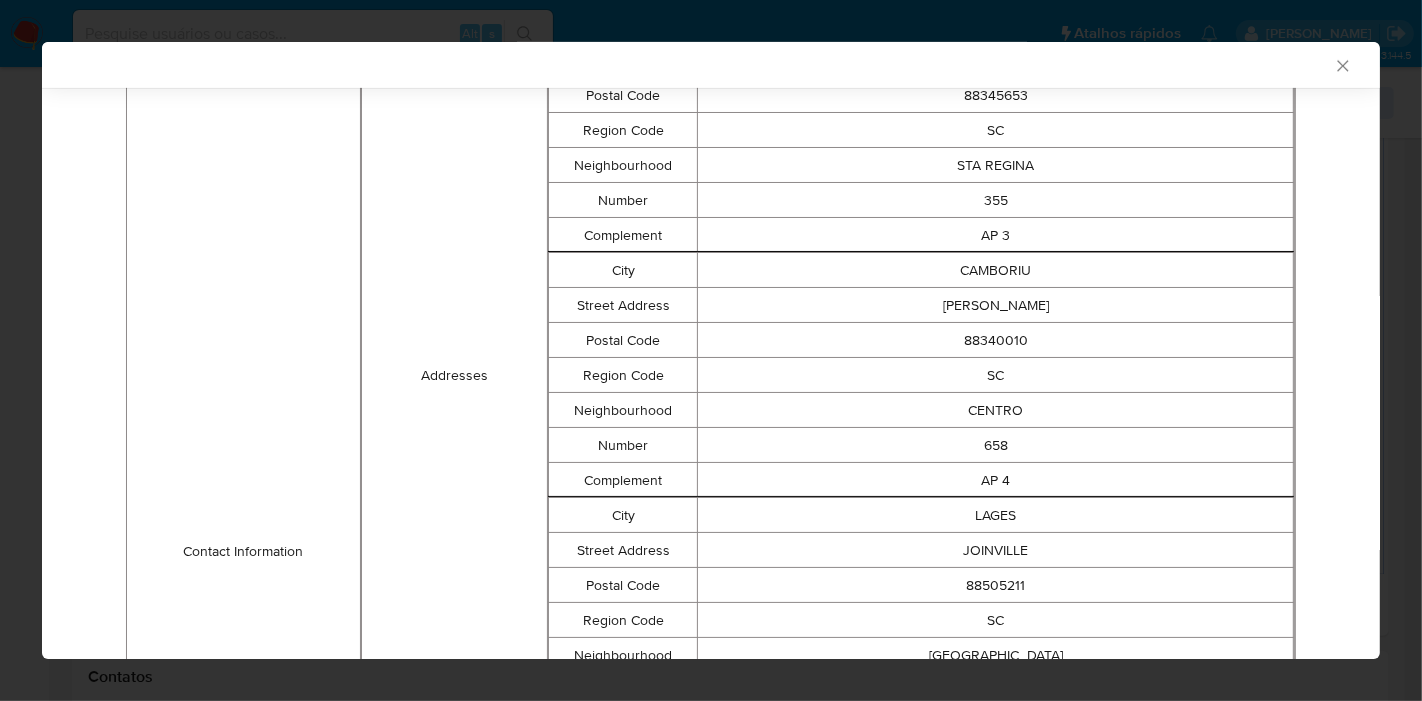 scroll, scrollTop: 995, scrollLeft: 0, axis: vertical 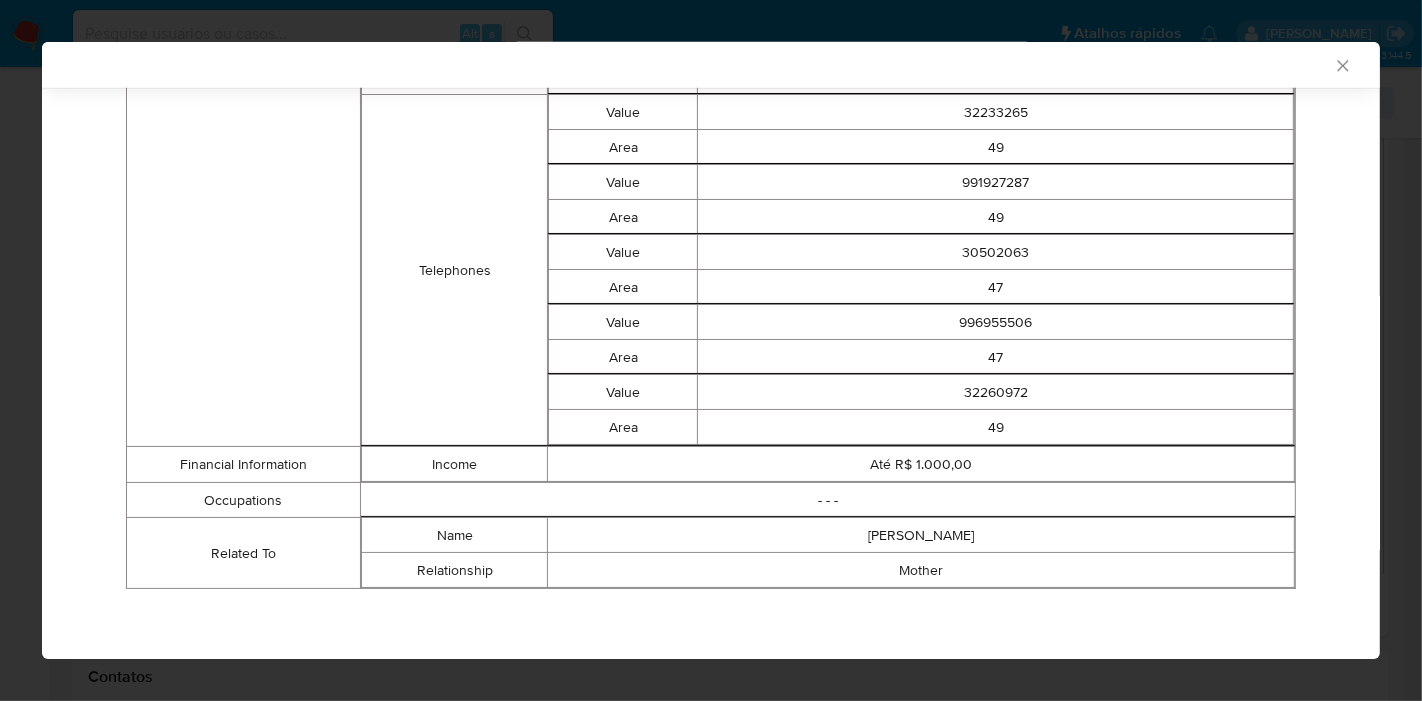 click on "30502063" at bounding box center (996, 252) 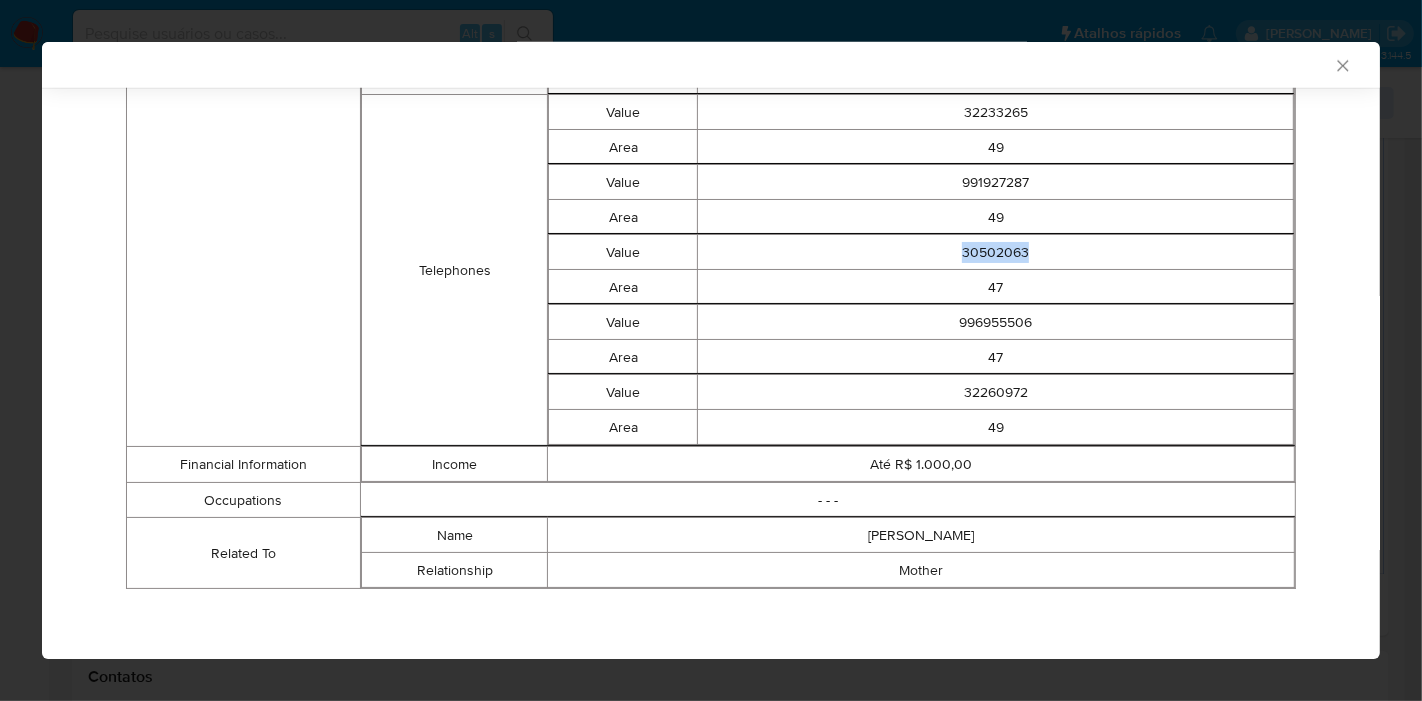 click on "30502063" at bounding box center [996, 252] 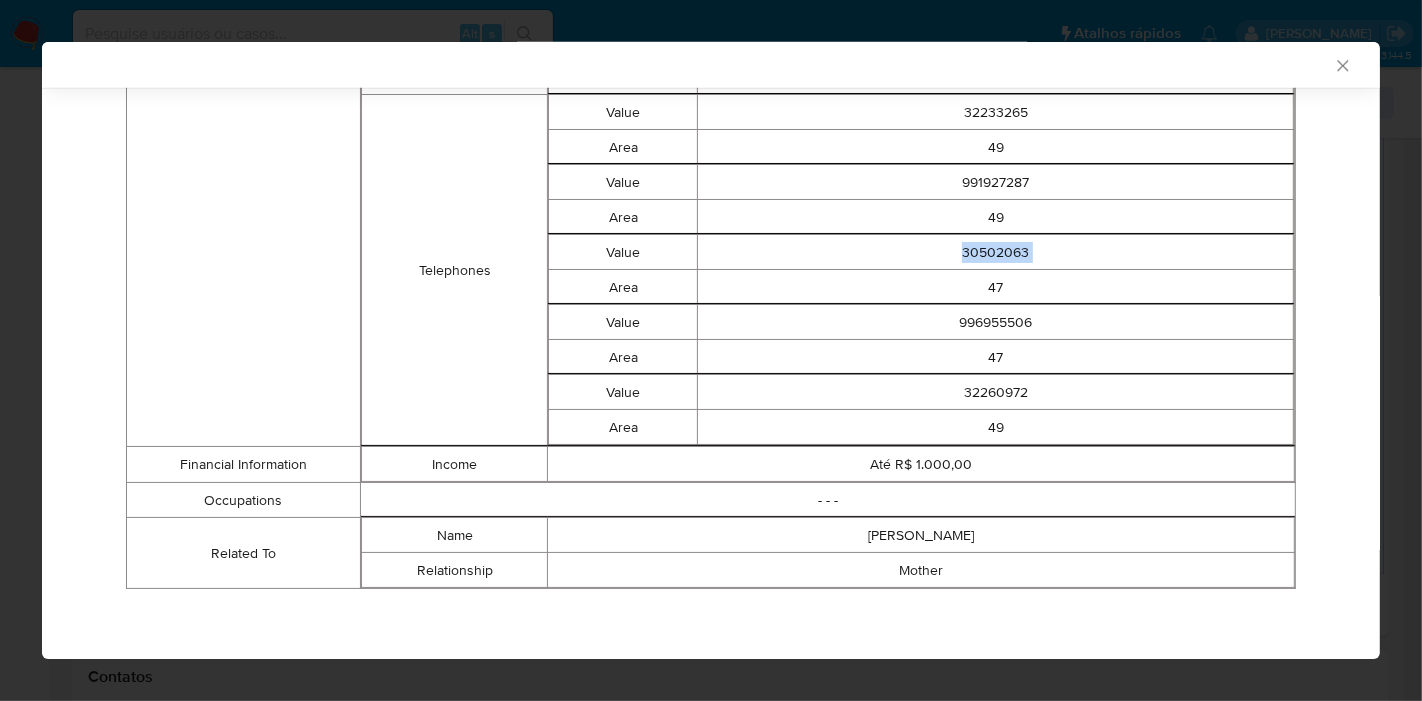 click on "30502063" at bounding box center (996, 252) 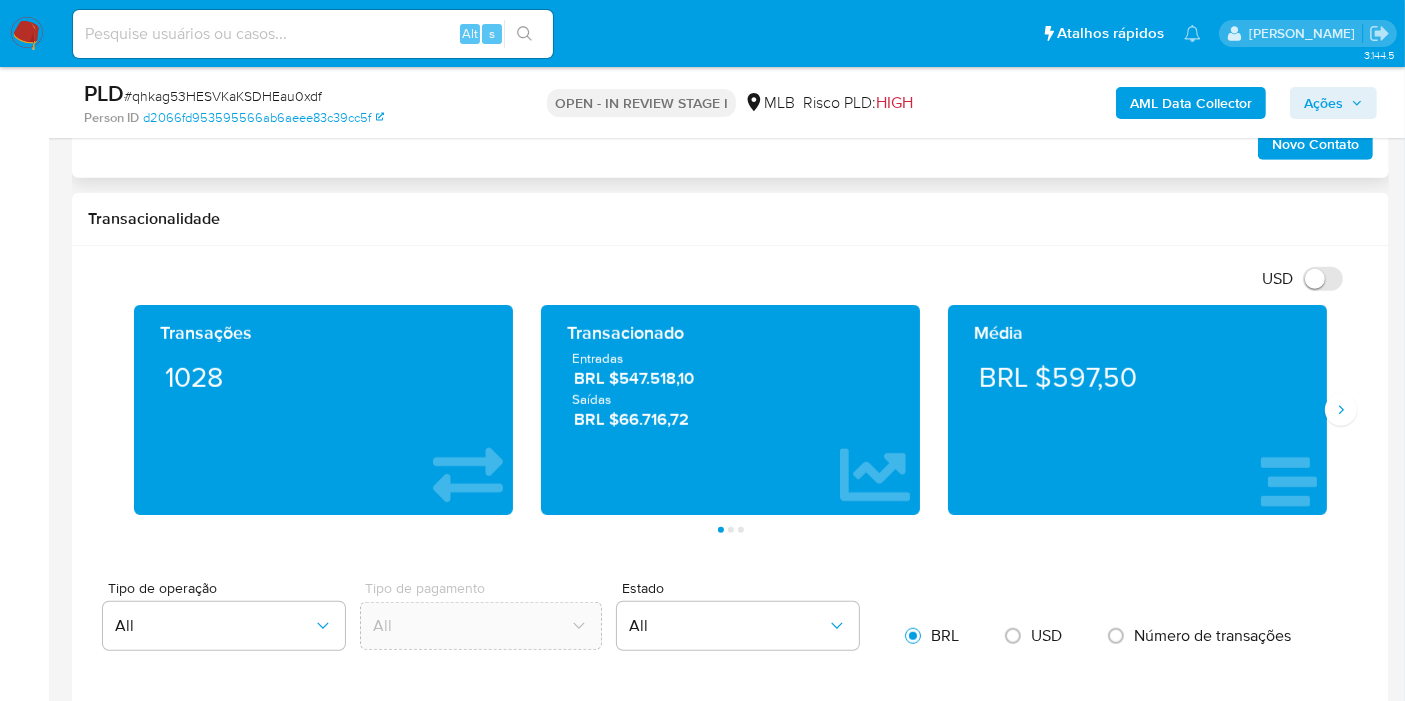 scroll, scrollTop: 1395, scrollLeft: 0, axis: vertical 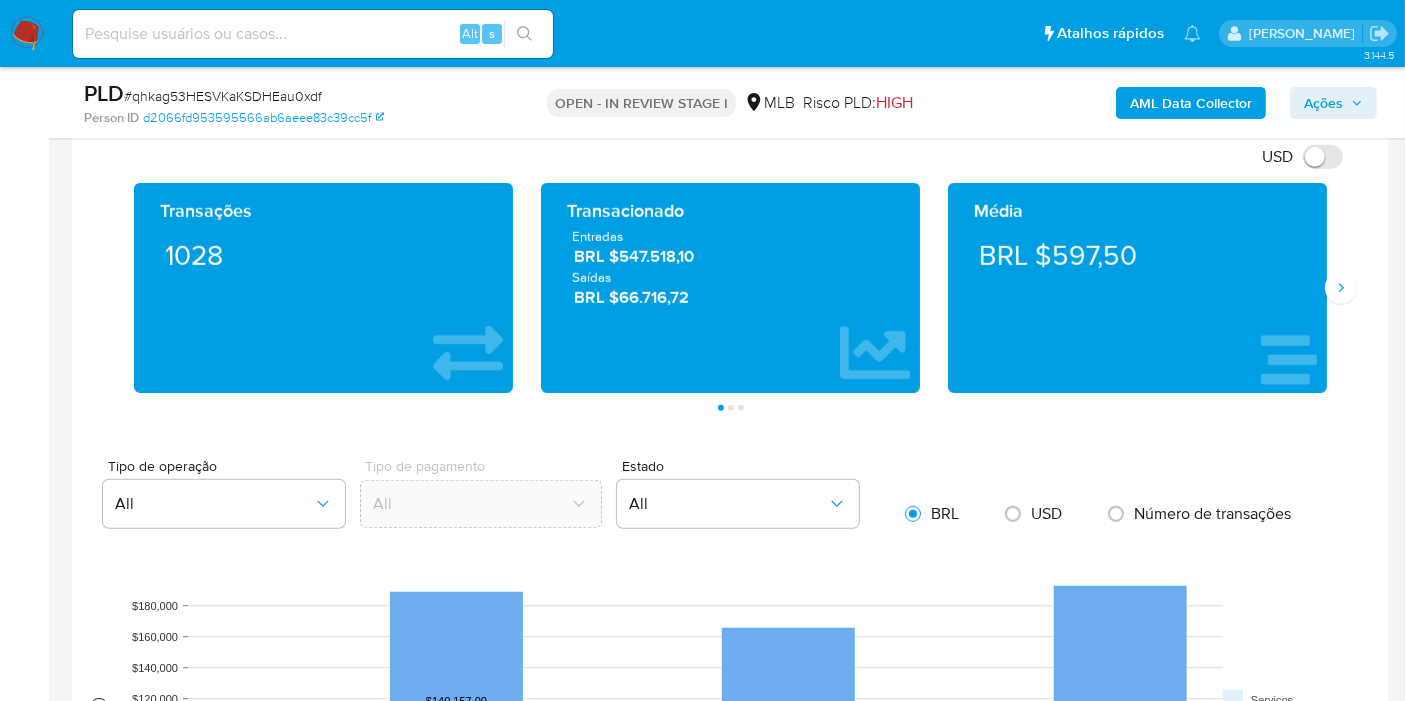 drag, startPoint x: 1145, startPoint y: 244, endPoint x: 1054, endPoint y: 203, distance: 99.80982 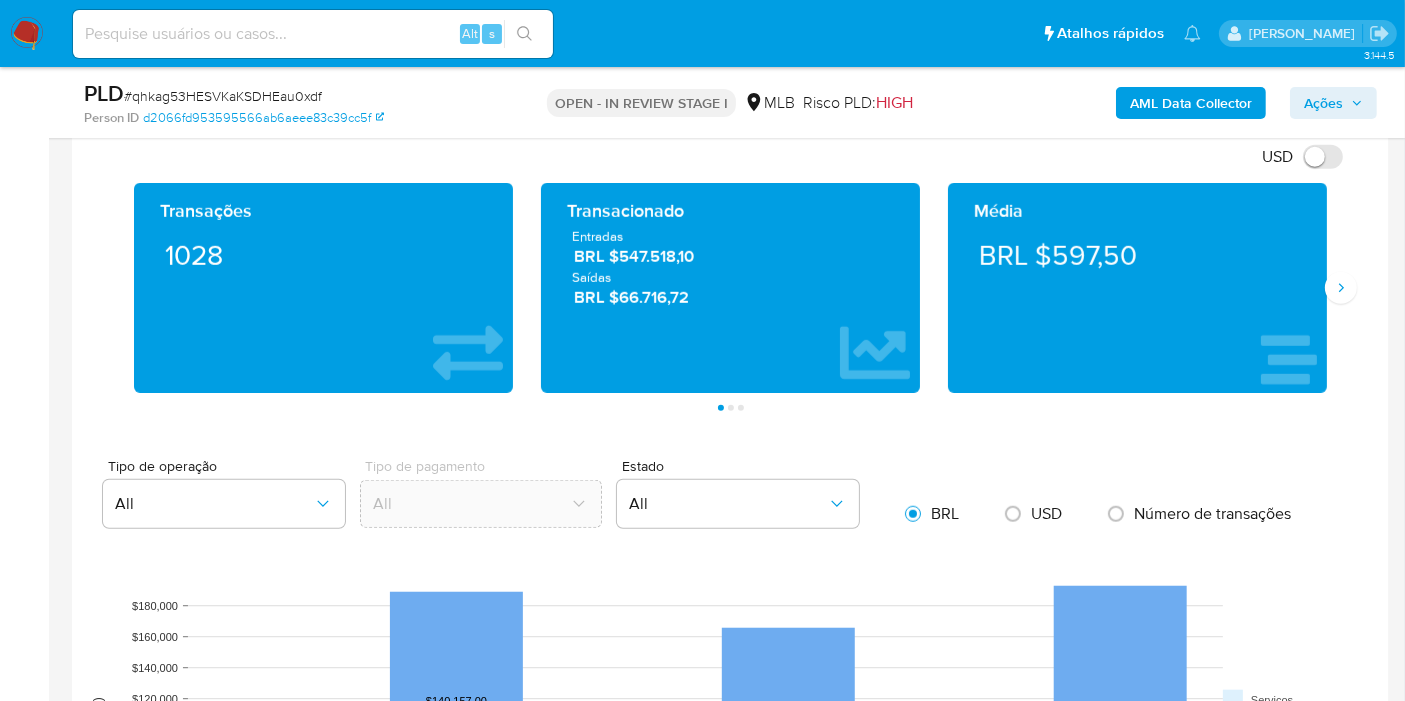 click 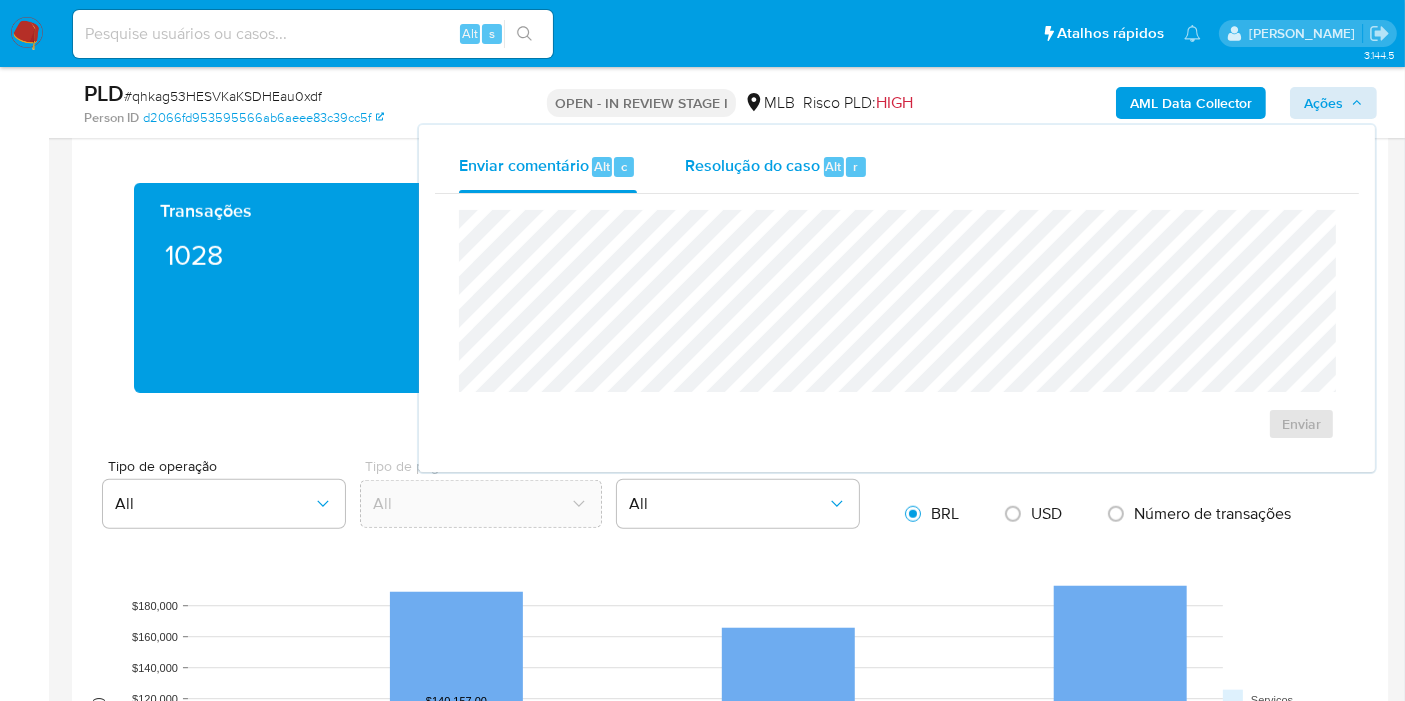 click on "Resolução do caso" at bounding box center [752, 165] 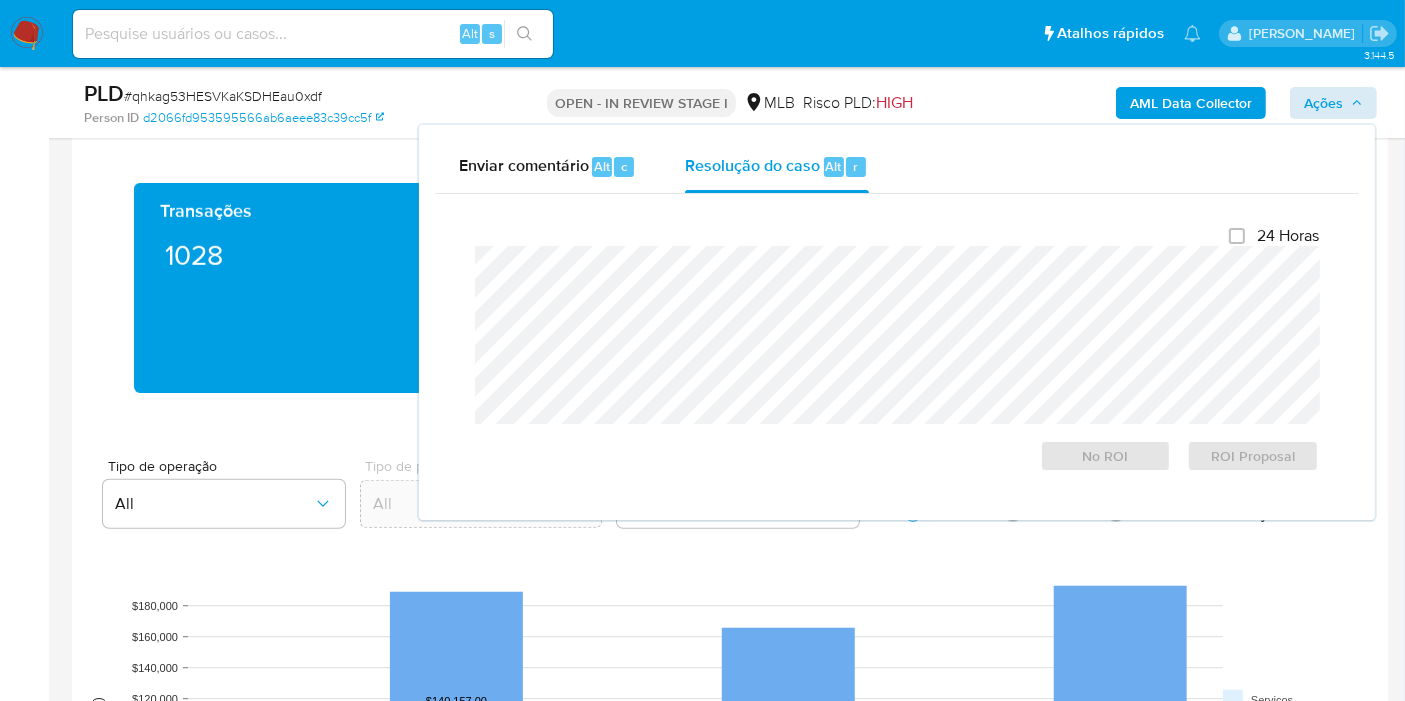 click at bounding box center (313, 34) 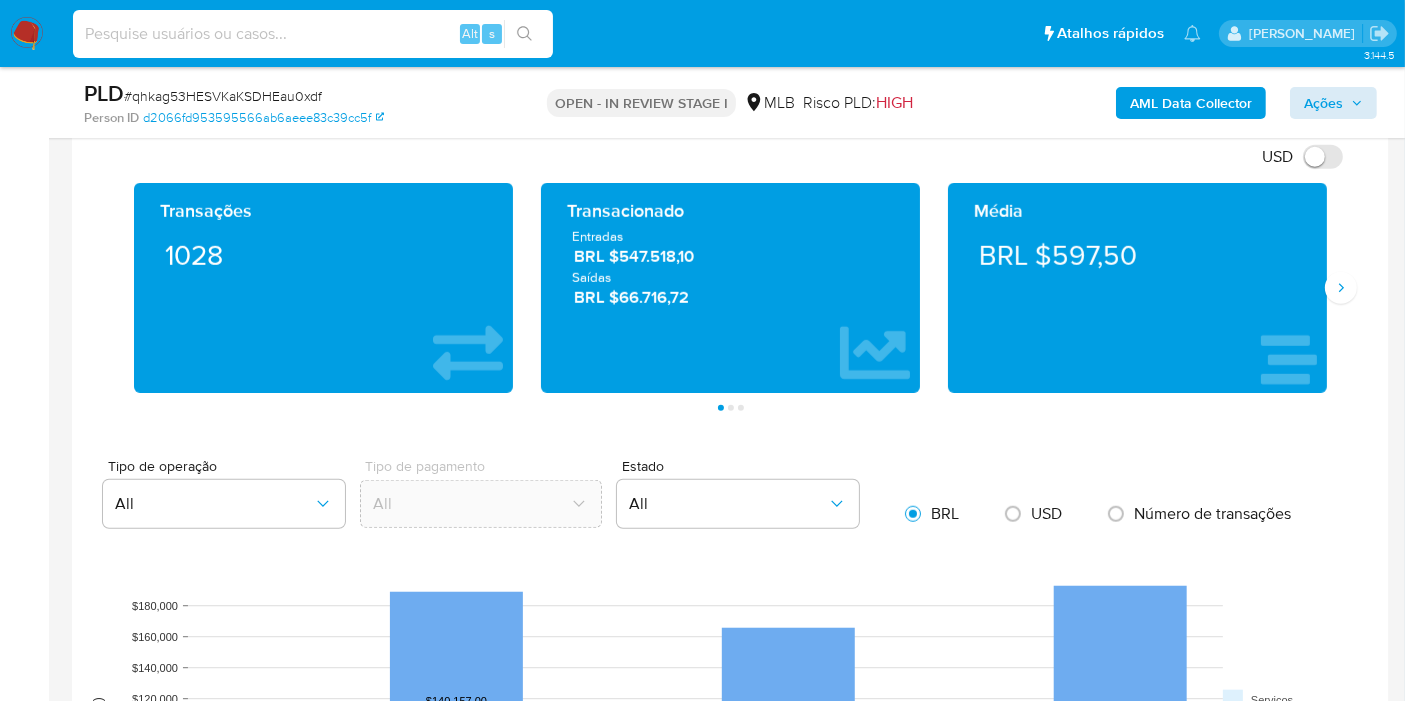 paste on "sbUyrV6wxdZI2aUvMyIlZnl2" 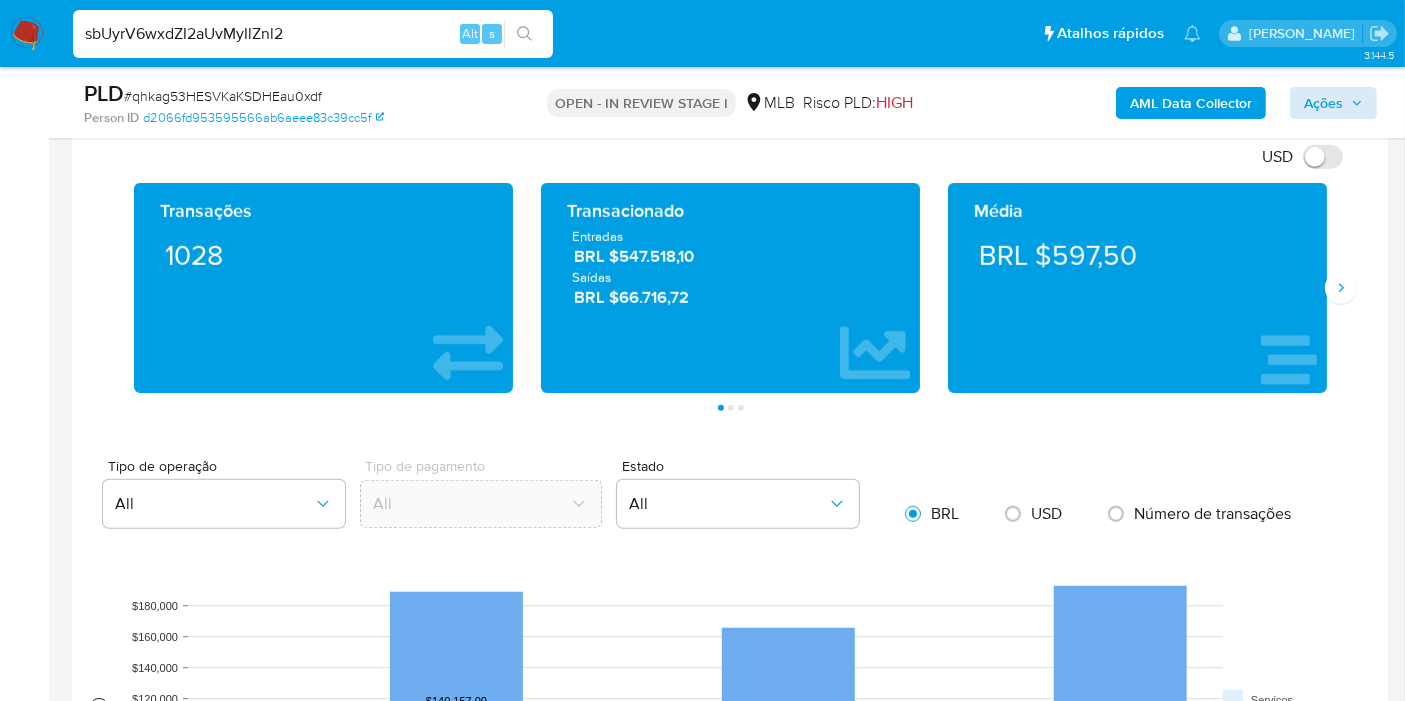 type on "sbUyrV6wxdZI2aUvMyIlZnl2" 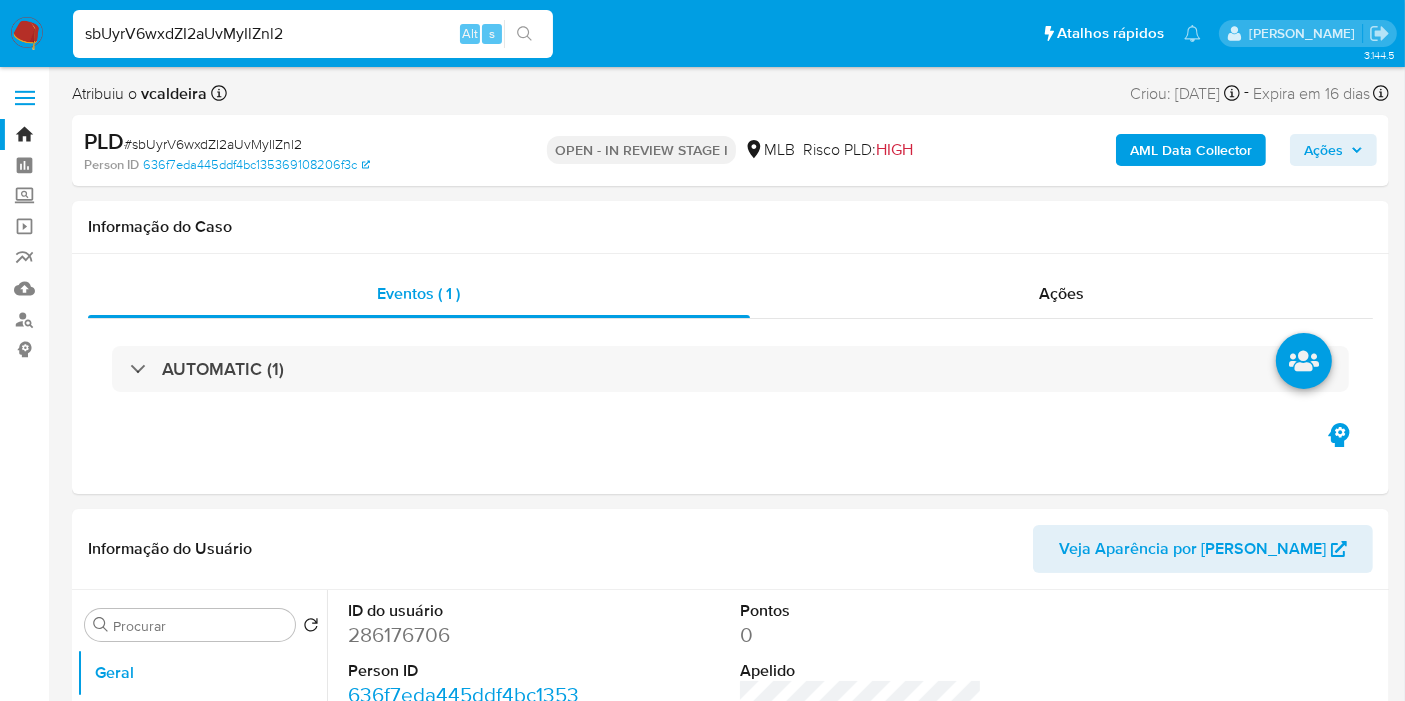 select on "10" 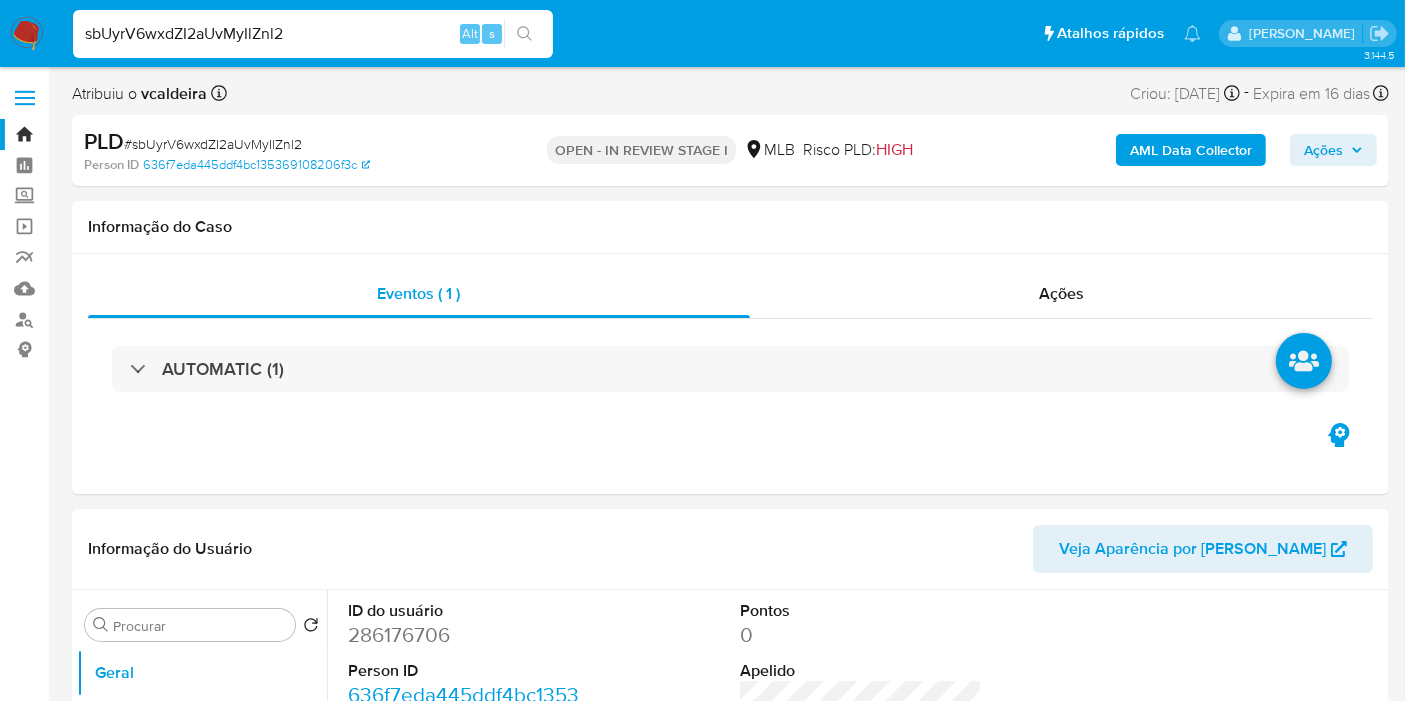 click on "286176706" at bounding box center [469, 635] 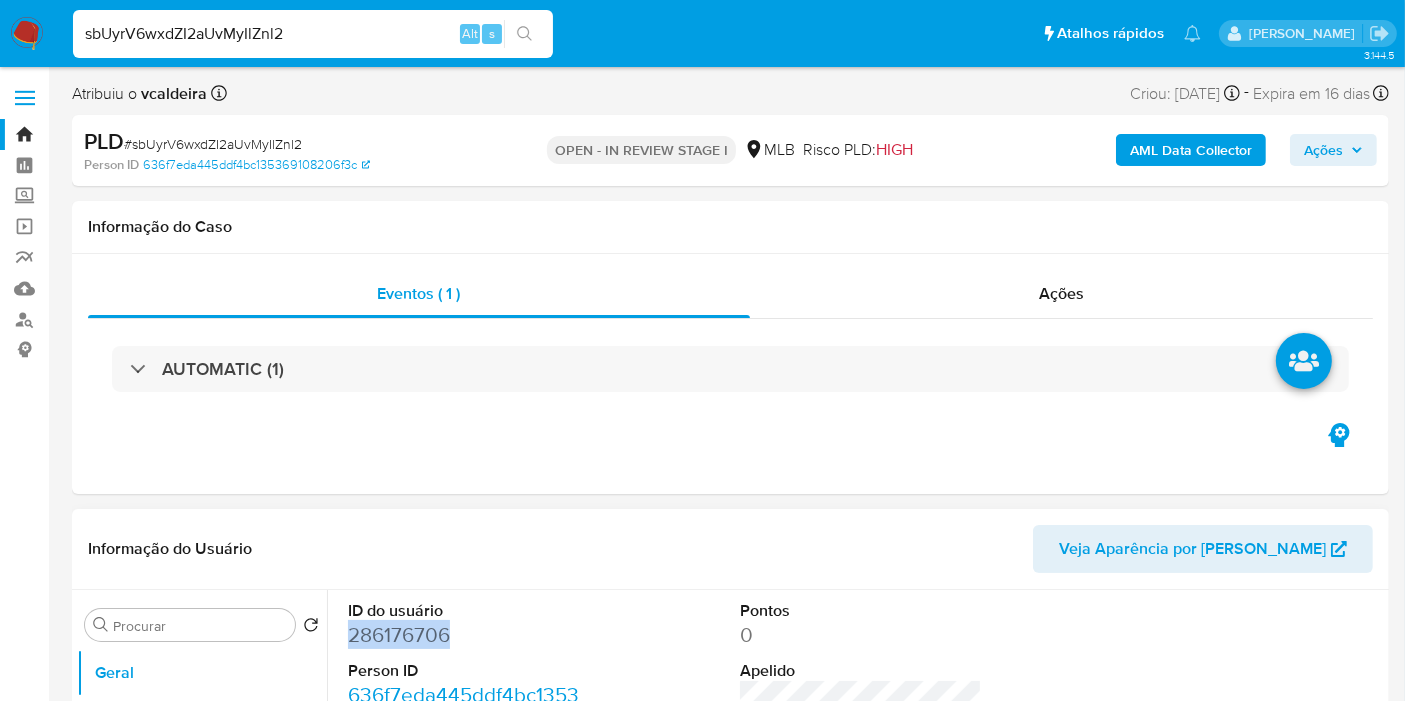 click on "286176706" at bounding box center [469, 635] 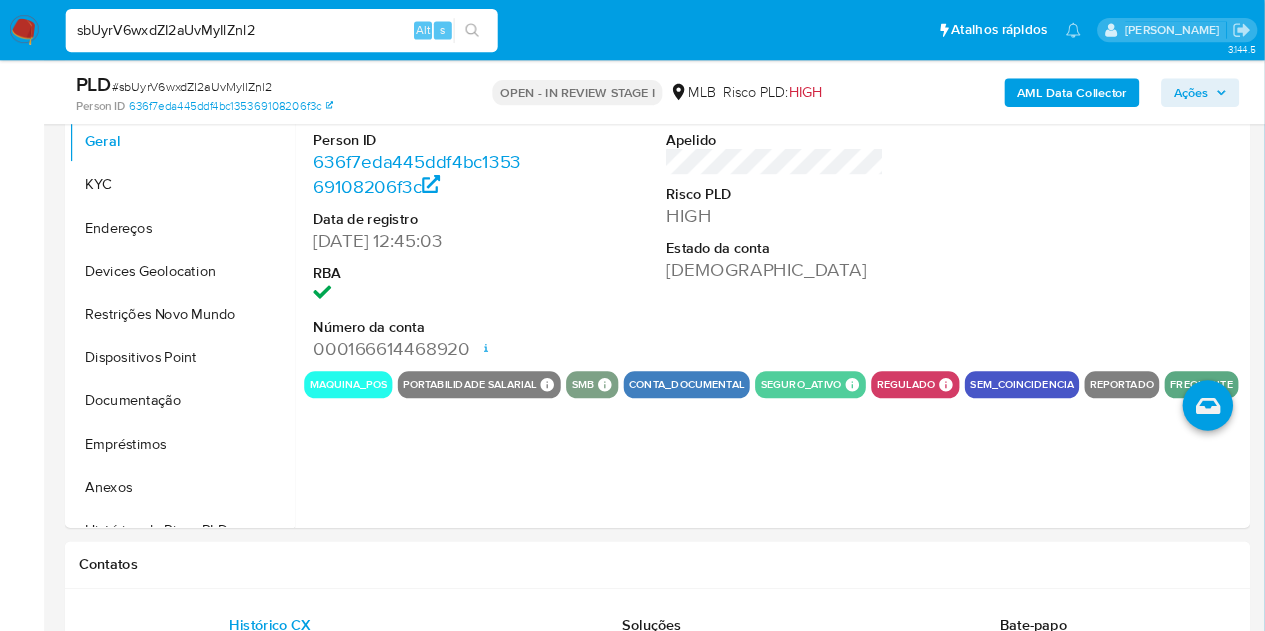 scroll, scrollTop: 444, scrollLeft: 0, axis: vertical 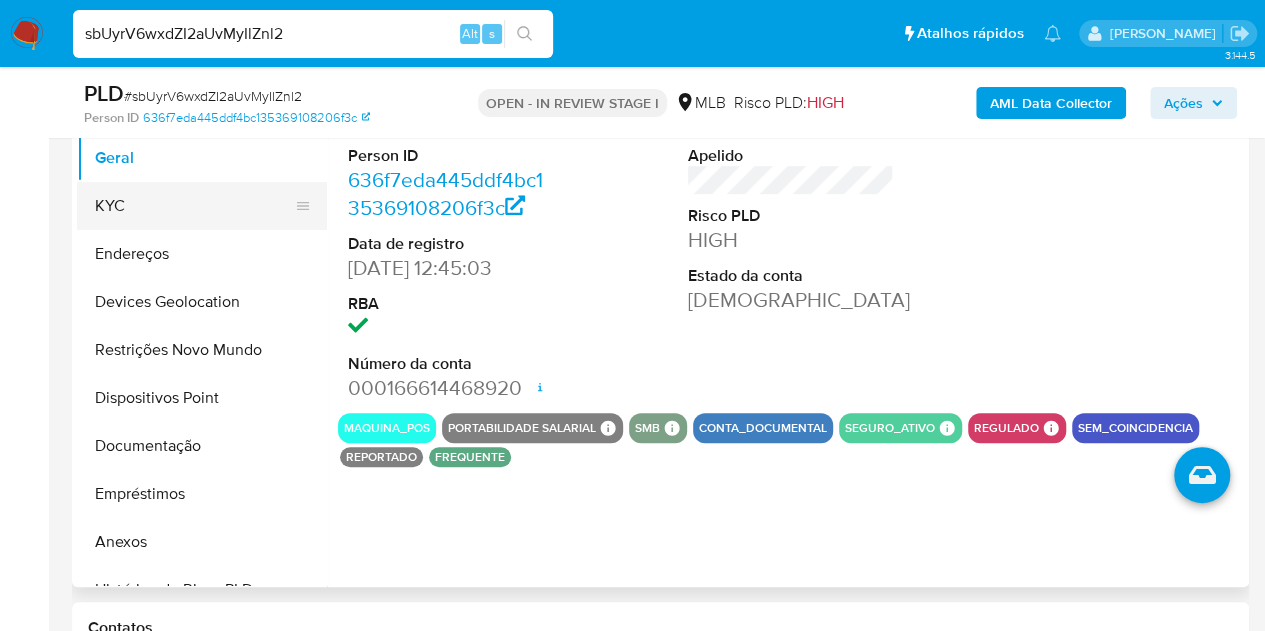 click on "KYC" at bounding box center (194, 206) 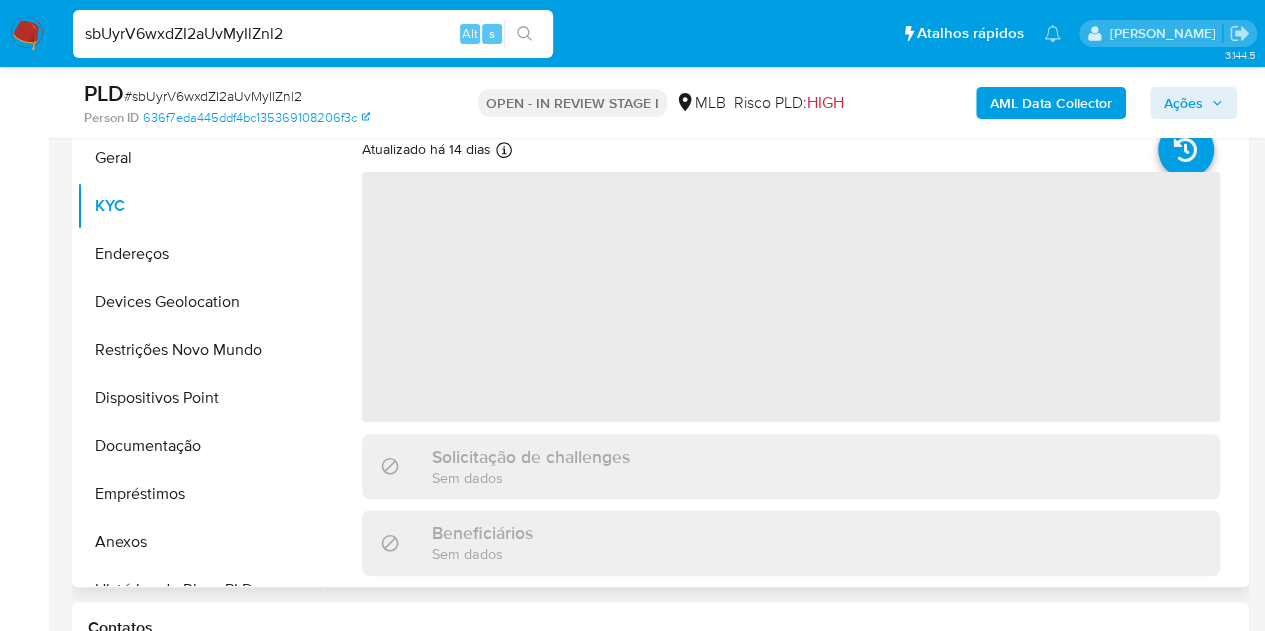 type 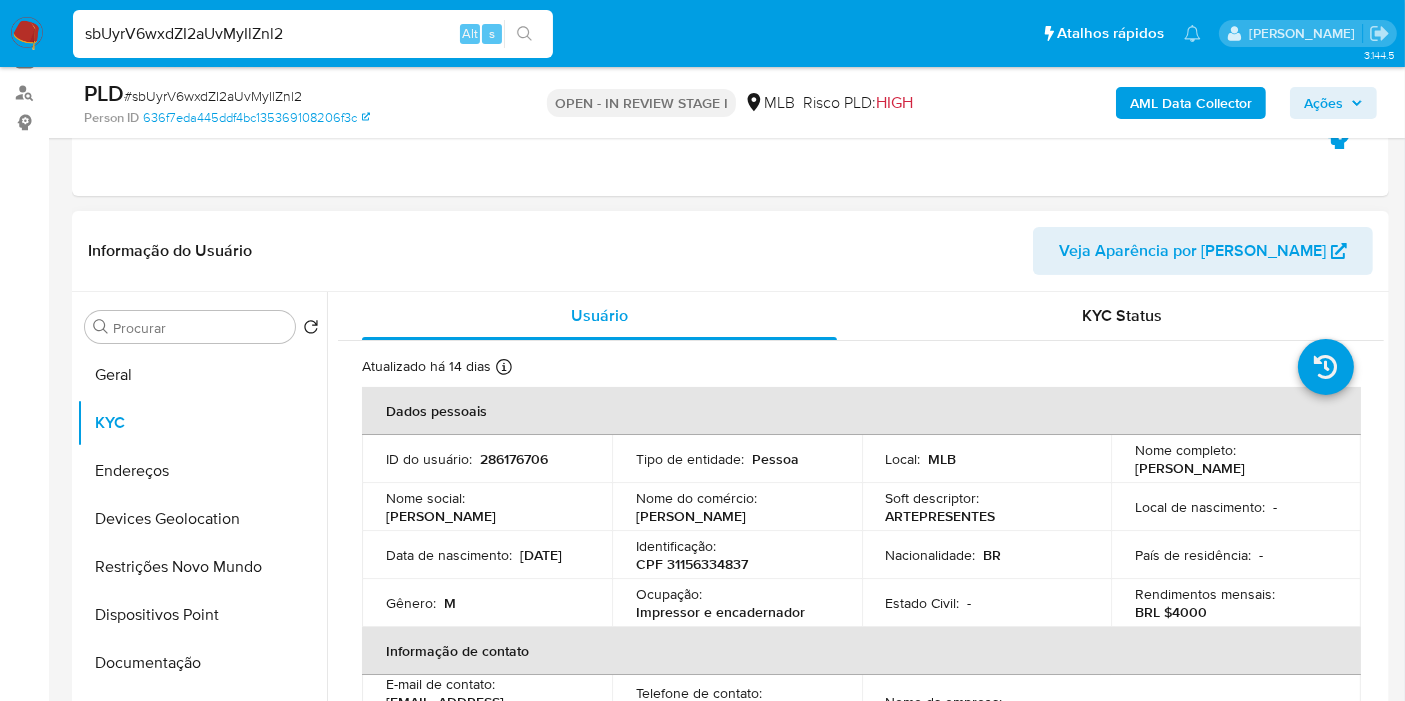 scroll, scrollTop: 222, scrollLeft: 0, axis: vertical 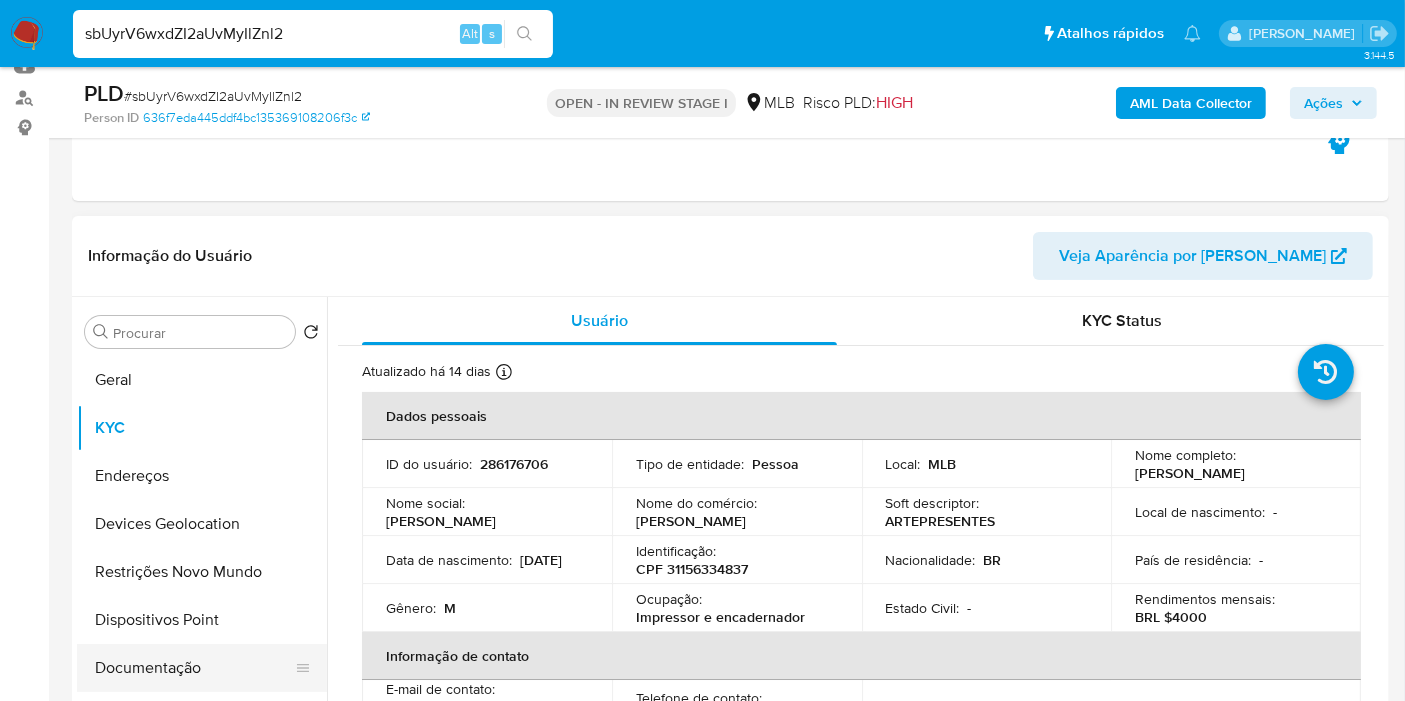 click on "Documentação" at bounding box center (194, 668) 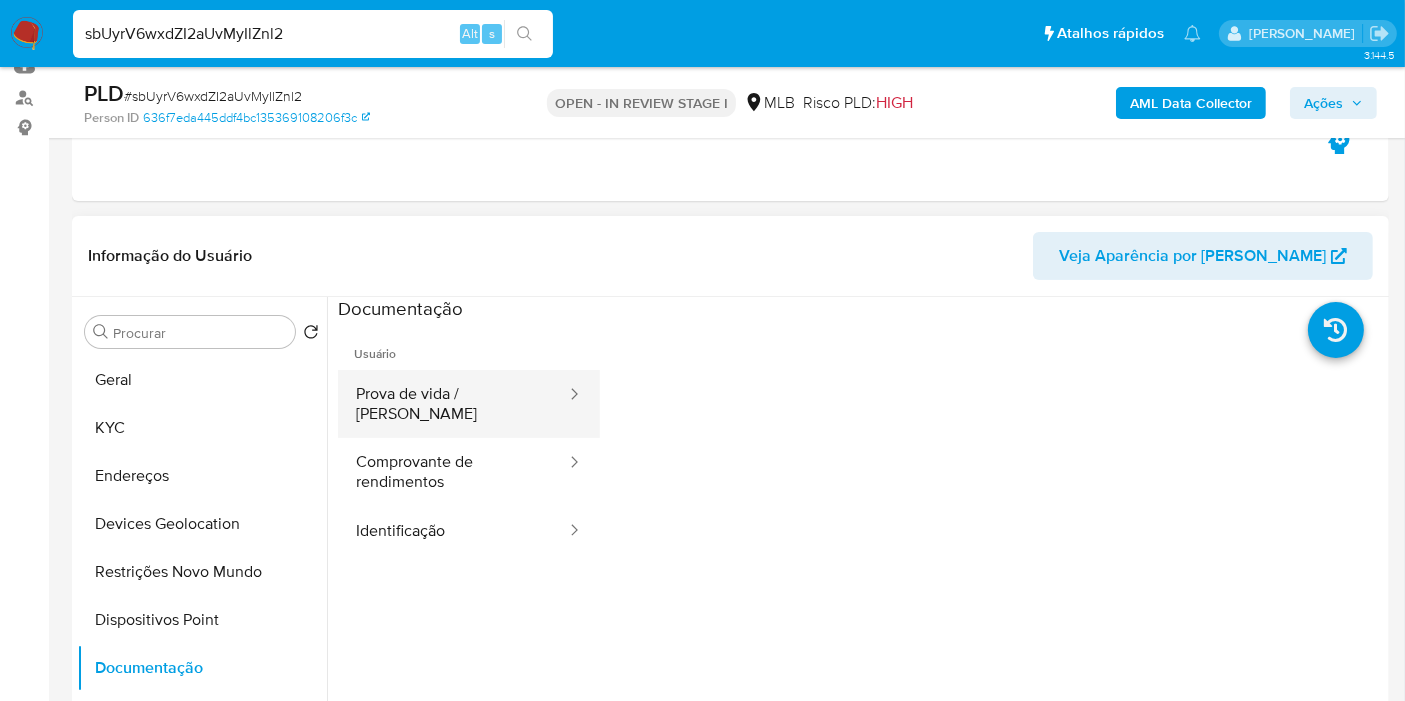 click on "Prova de vida / Selfie" at bounding box center [453, 404] 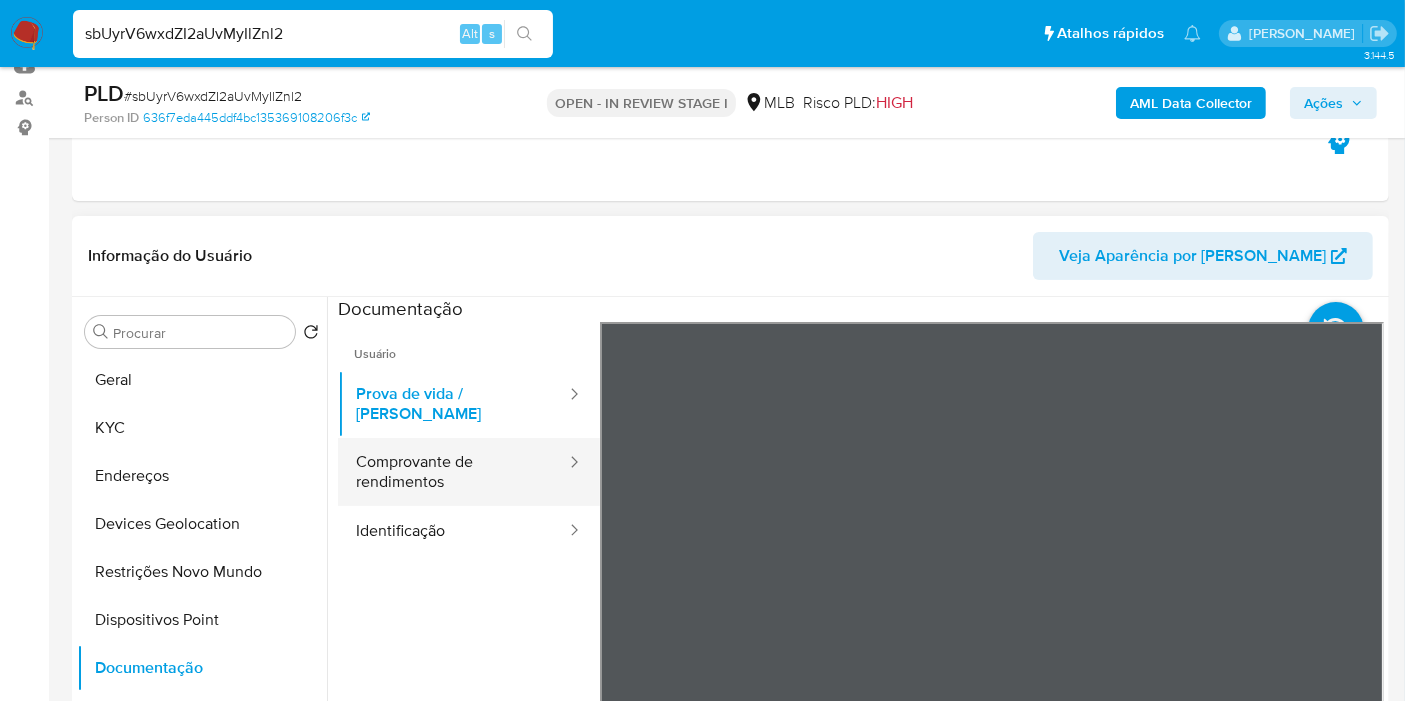 click on "Comprovante de rendimentos" at bounding box center (453, 472) 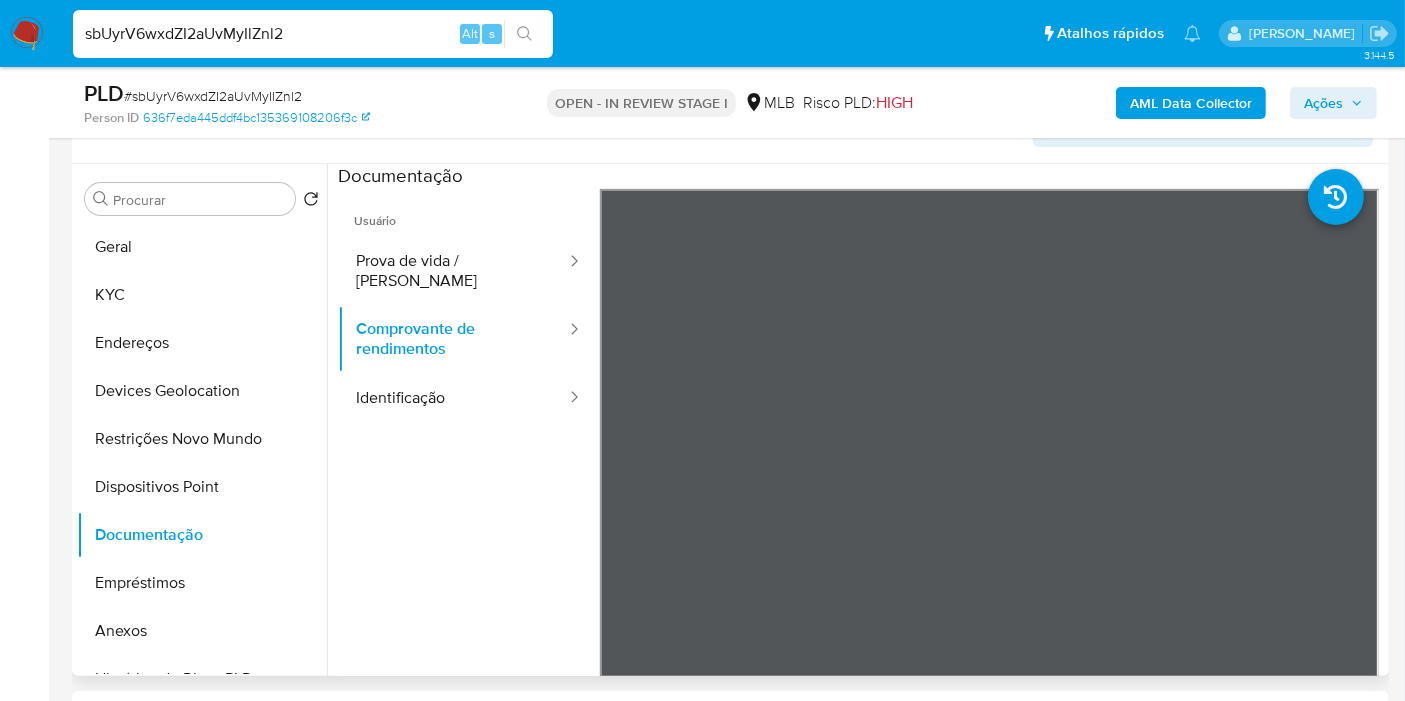 scroll, scrollTop: 222, scrollLeft: 0, axis: vertical 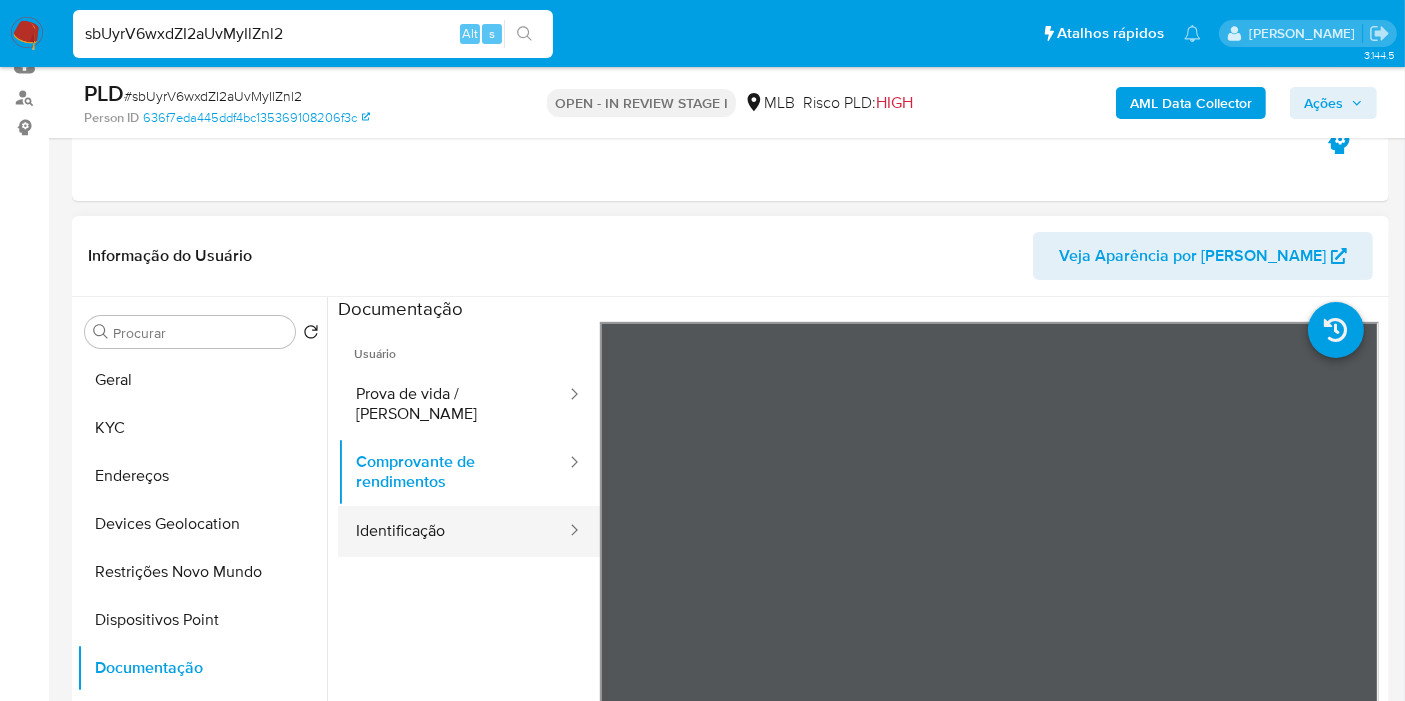 click on "Identificação" at bounding box center [453, 531] 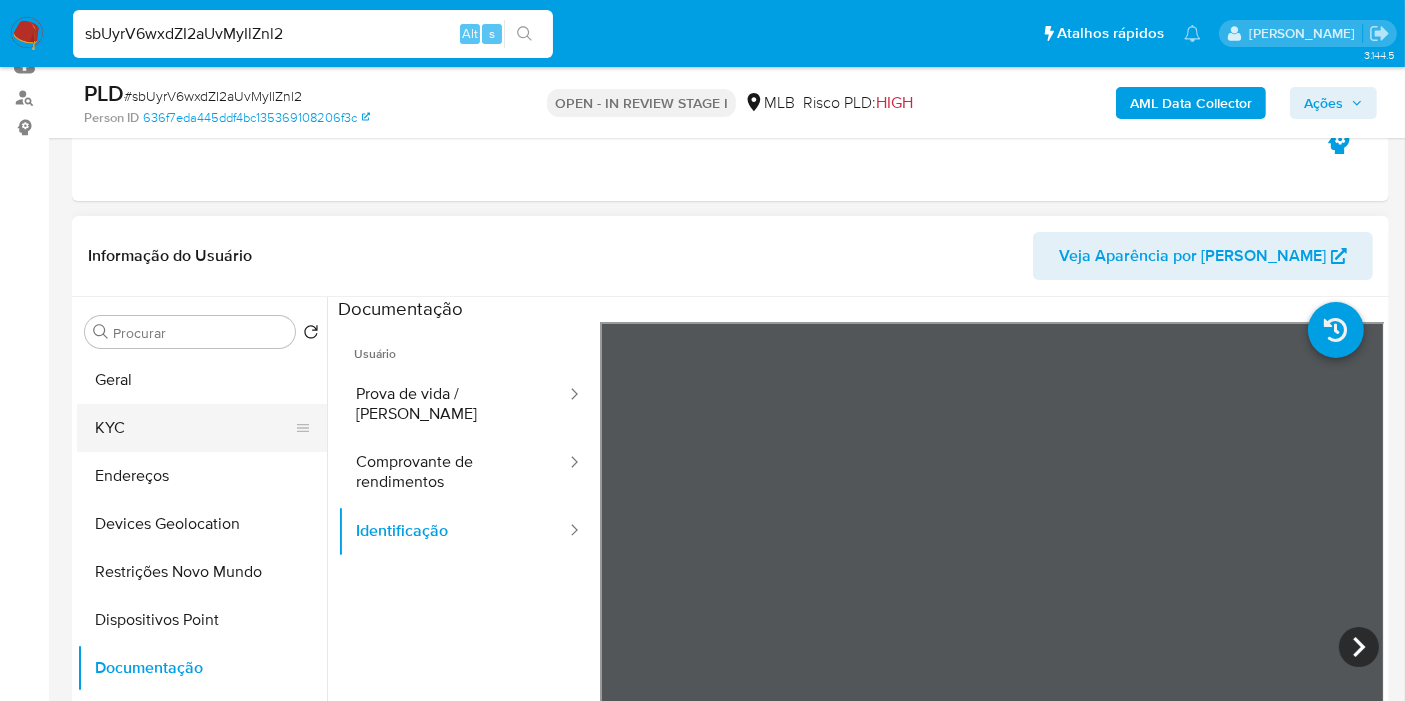 click on "KYC" at bounding box center [194, 428] 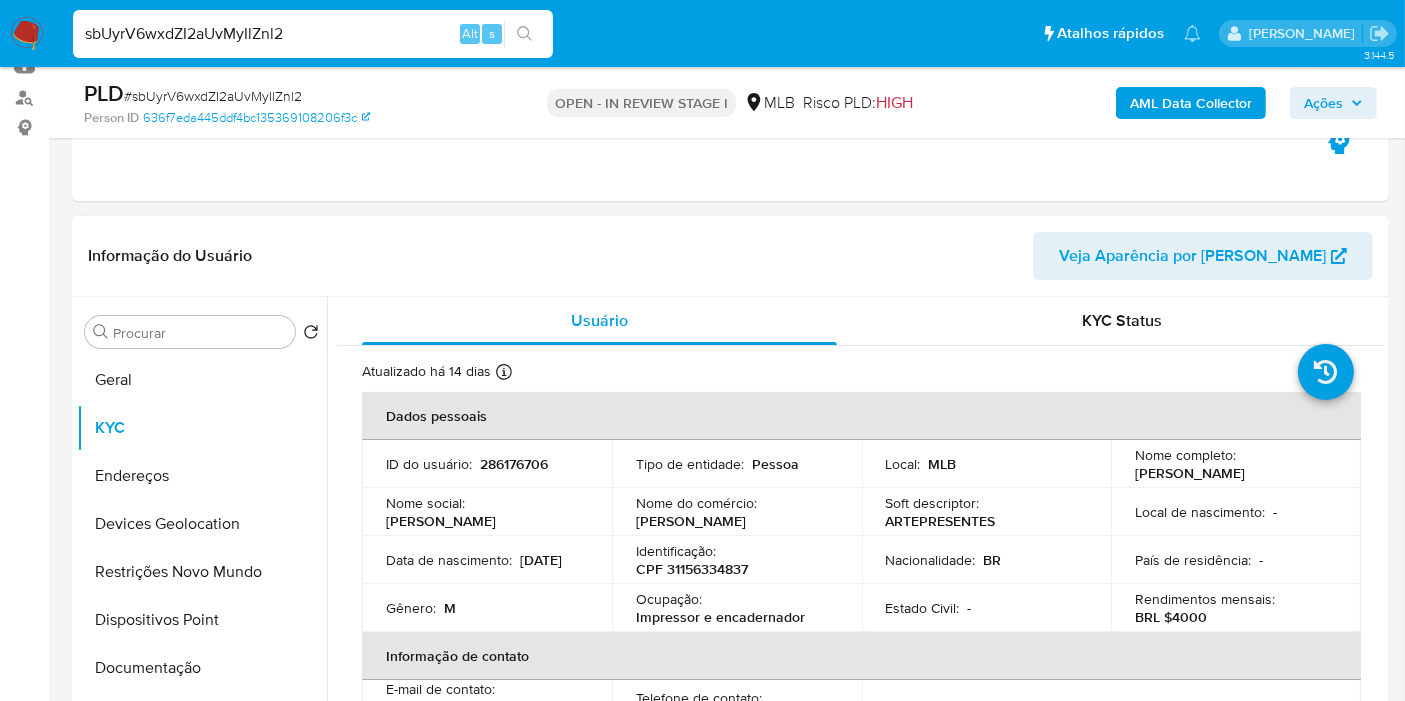 drag, startPoint x: 728, startPoint y: 519, endPoint x: 635, endPoint y: 530, distance: 93.64828 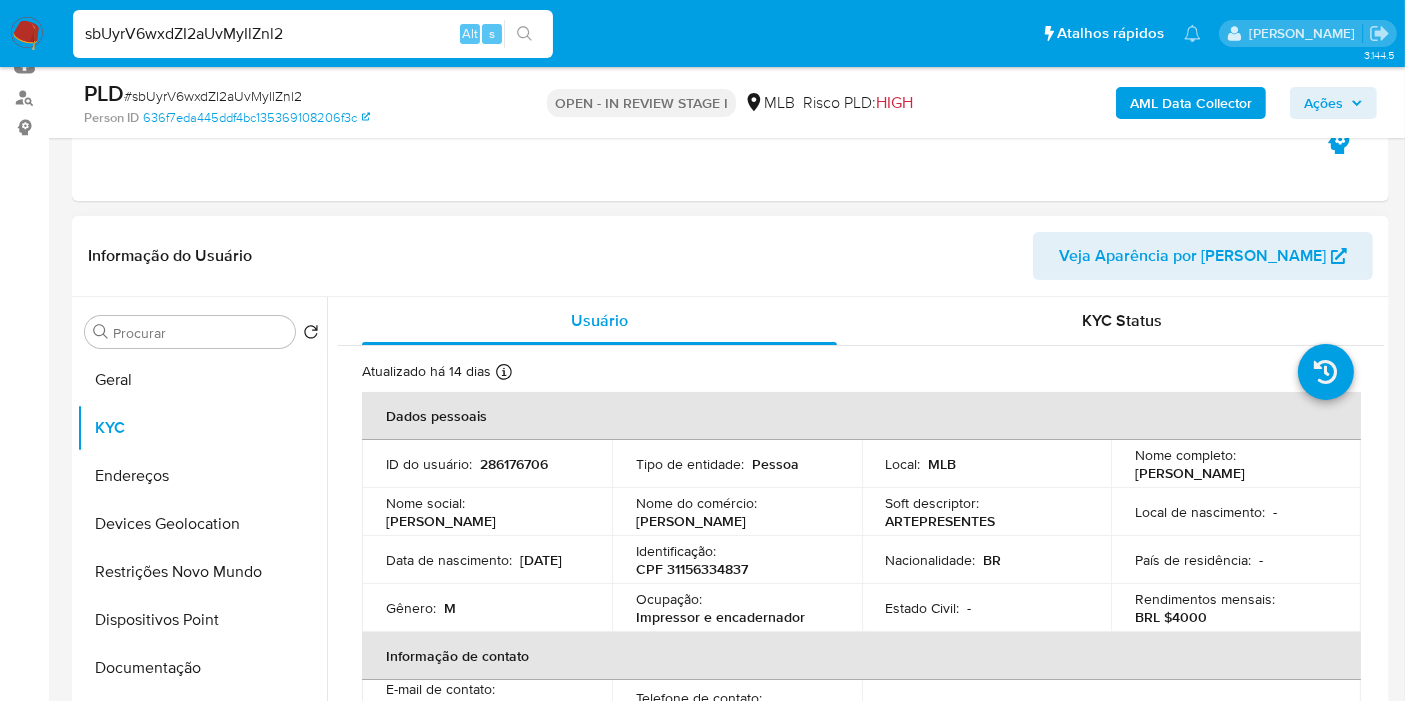 click on "Impressor e encadernador" at bounding box center (720, 617) 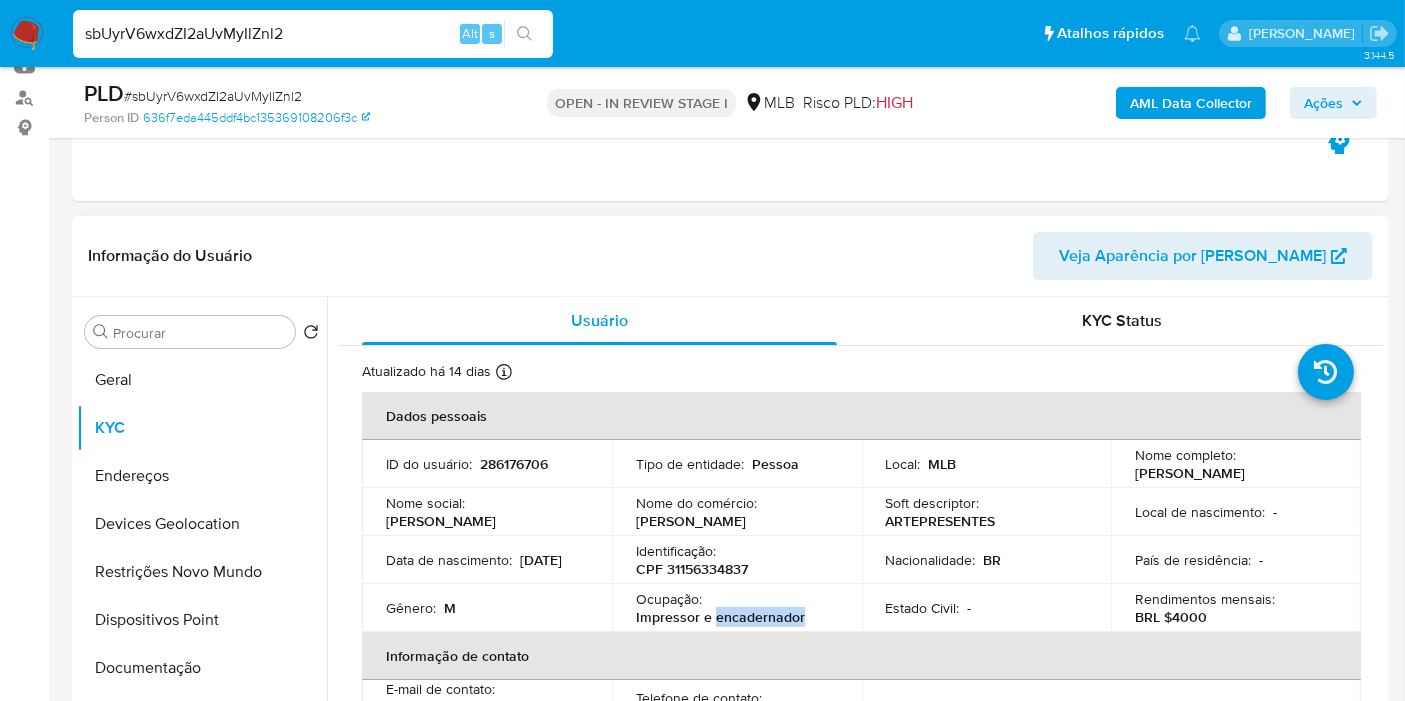 click on "Impressor e encadernador" at bounding box center [720, 617] 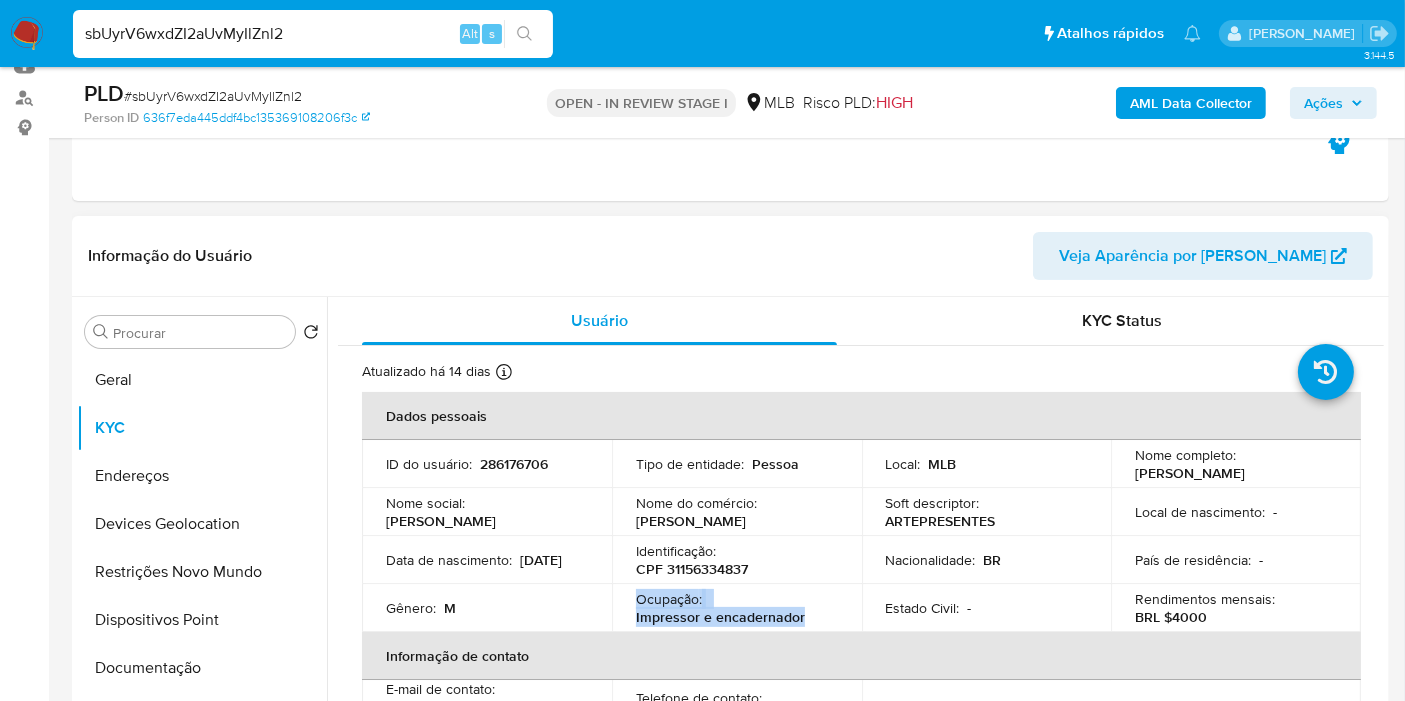click on "Impressor e encadernador" at bounding box center [720, 617] 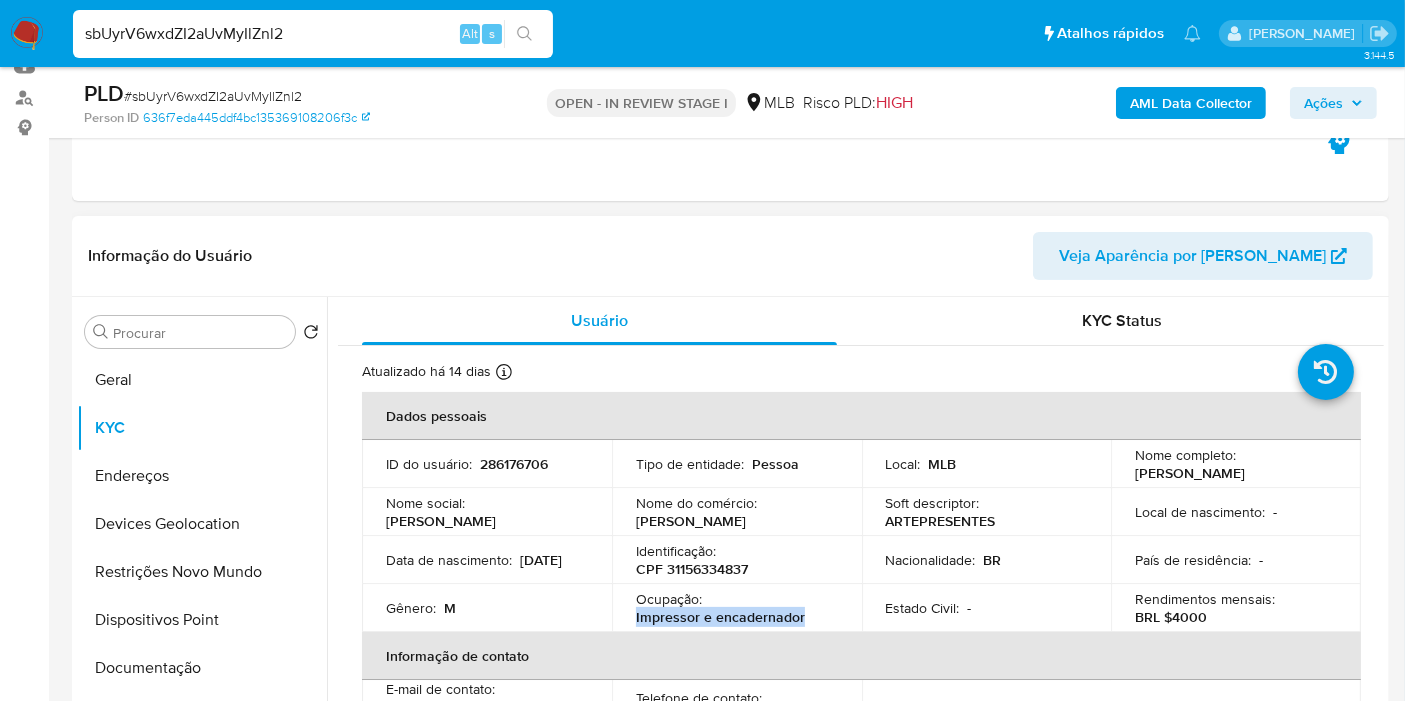 drag, startPoint x: 814, startPoint y: 624, endPoint x: 628, endPoint y: 612, distance: 186.38669 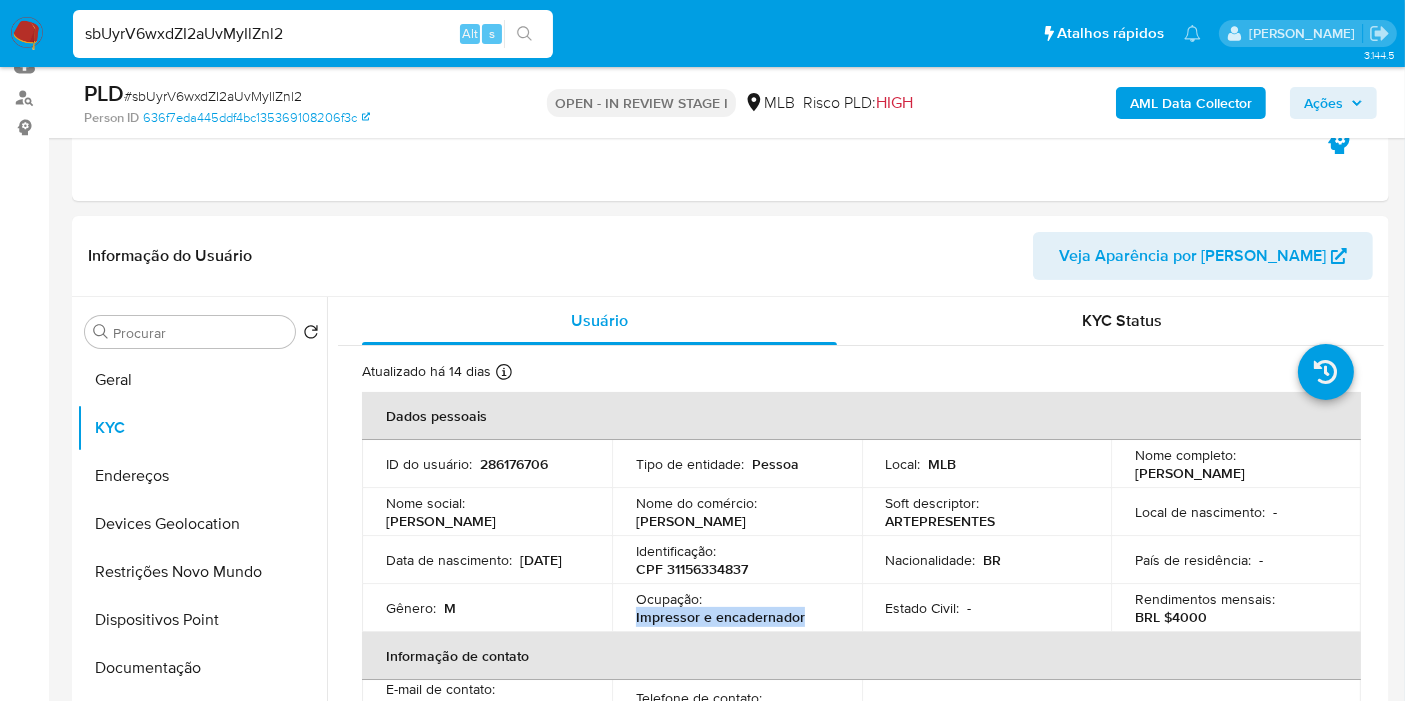 copy on "Impressor e encadernador" 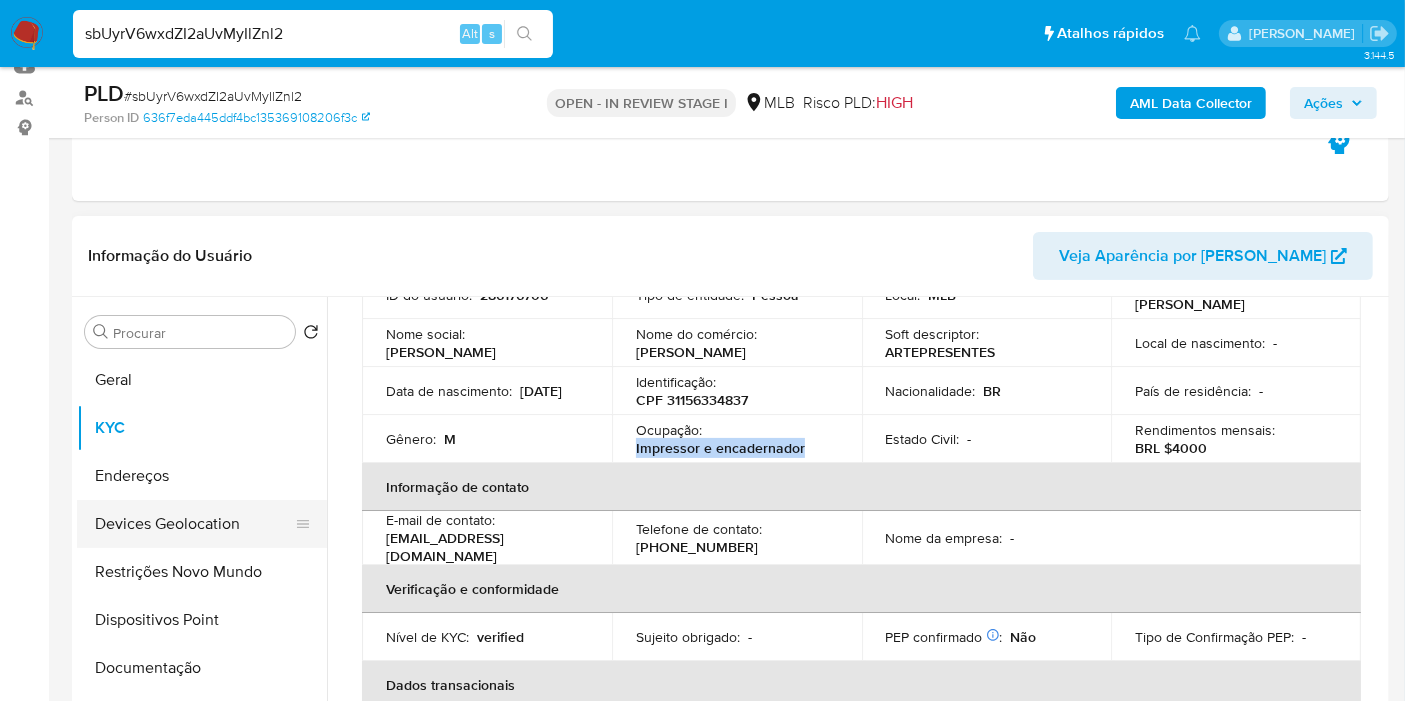 scroll, scrollTop: 222, scrollLeft: 0, axis: vertical 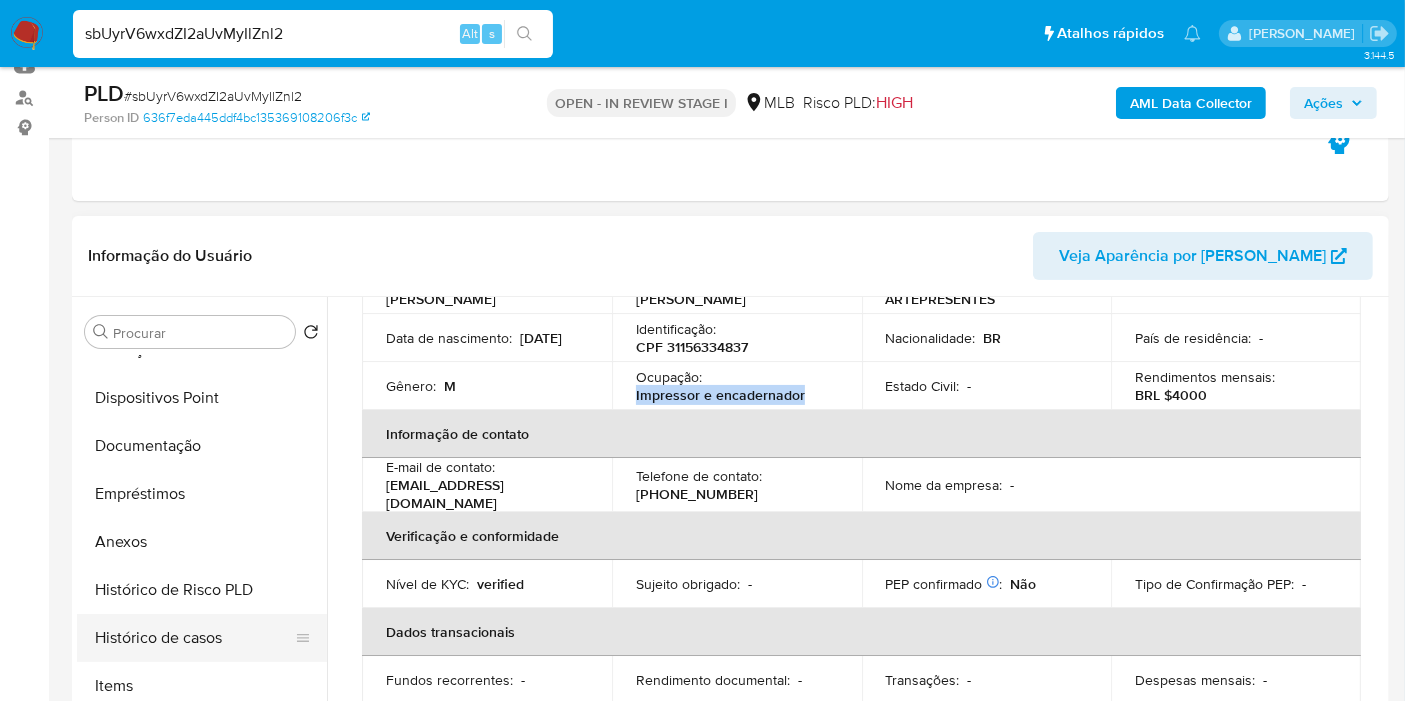 click on "Histórico de casos" at bounding box center [194, 638] 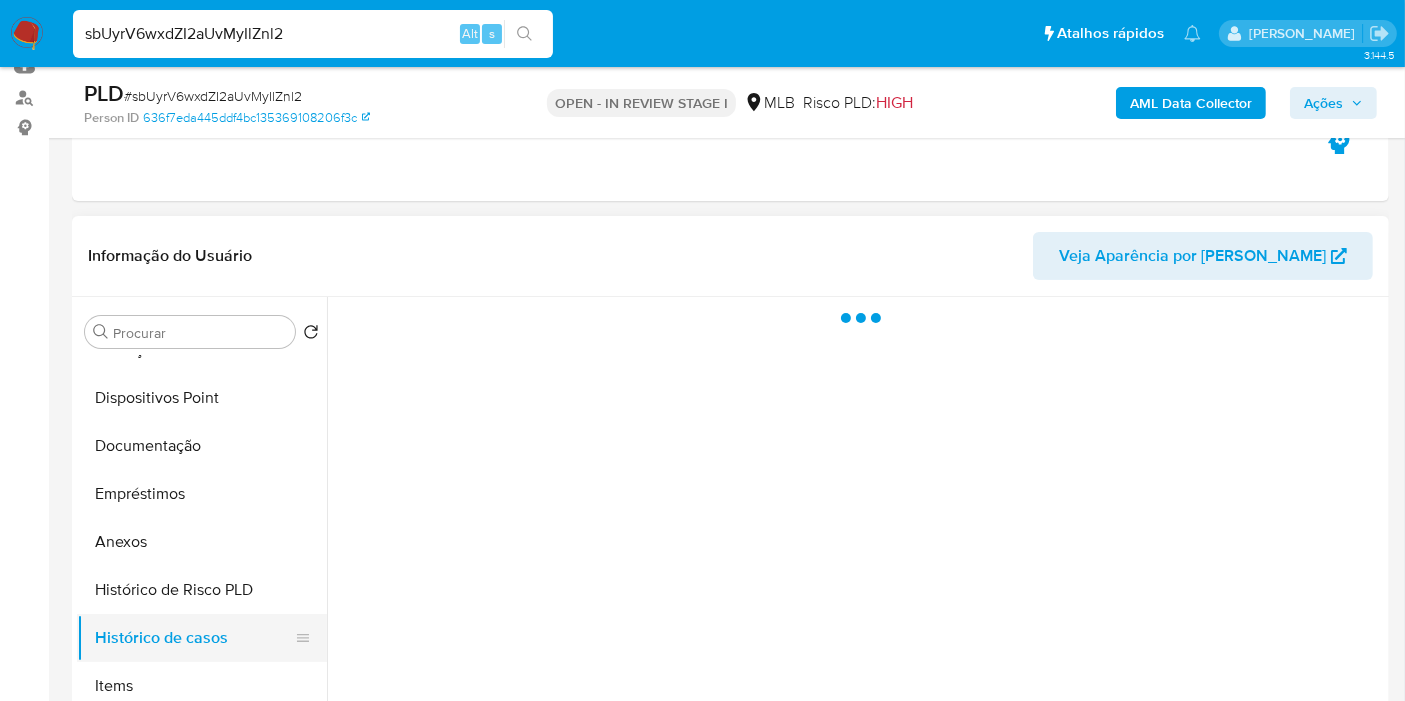 scroll, scrollTop: 0, scrollLeft: 0, axis: both 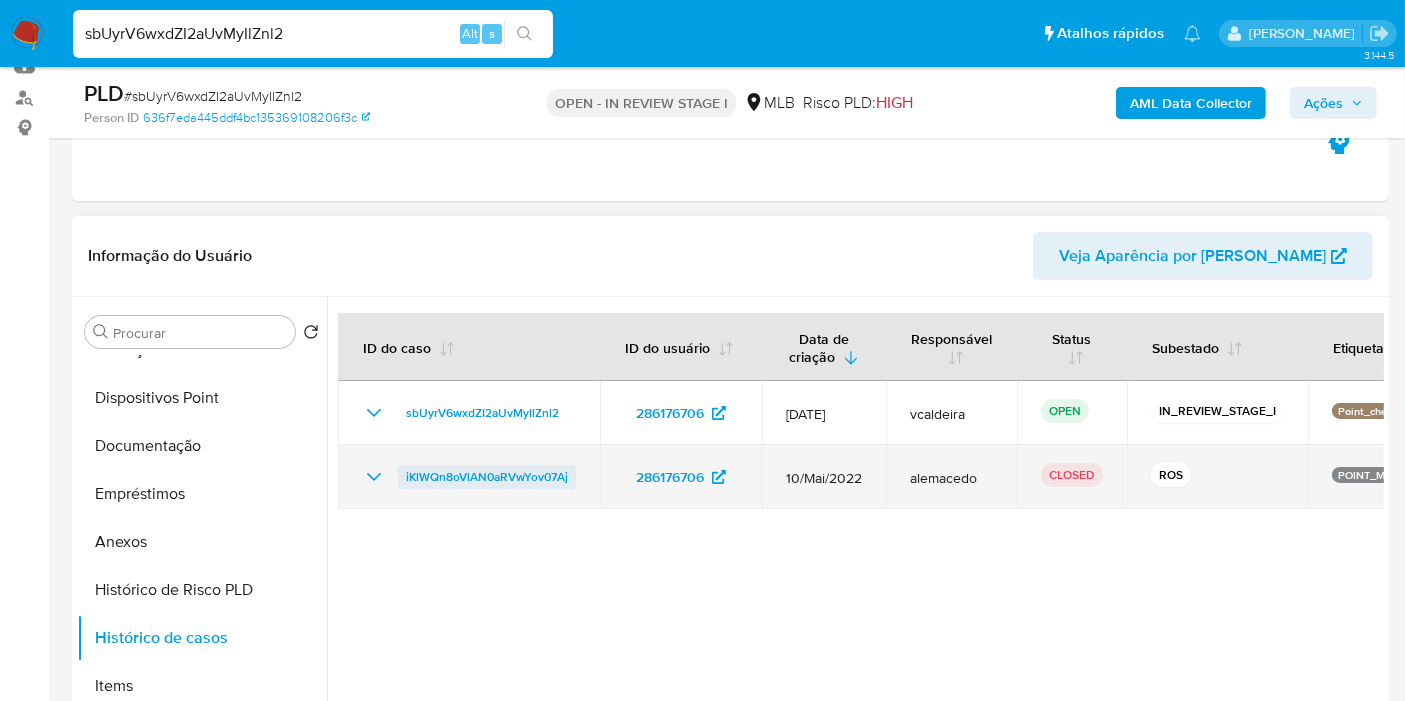 click on "iKlWQn8oVlAN0aRVwYov07Aj" at bounding box center [487, 477] 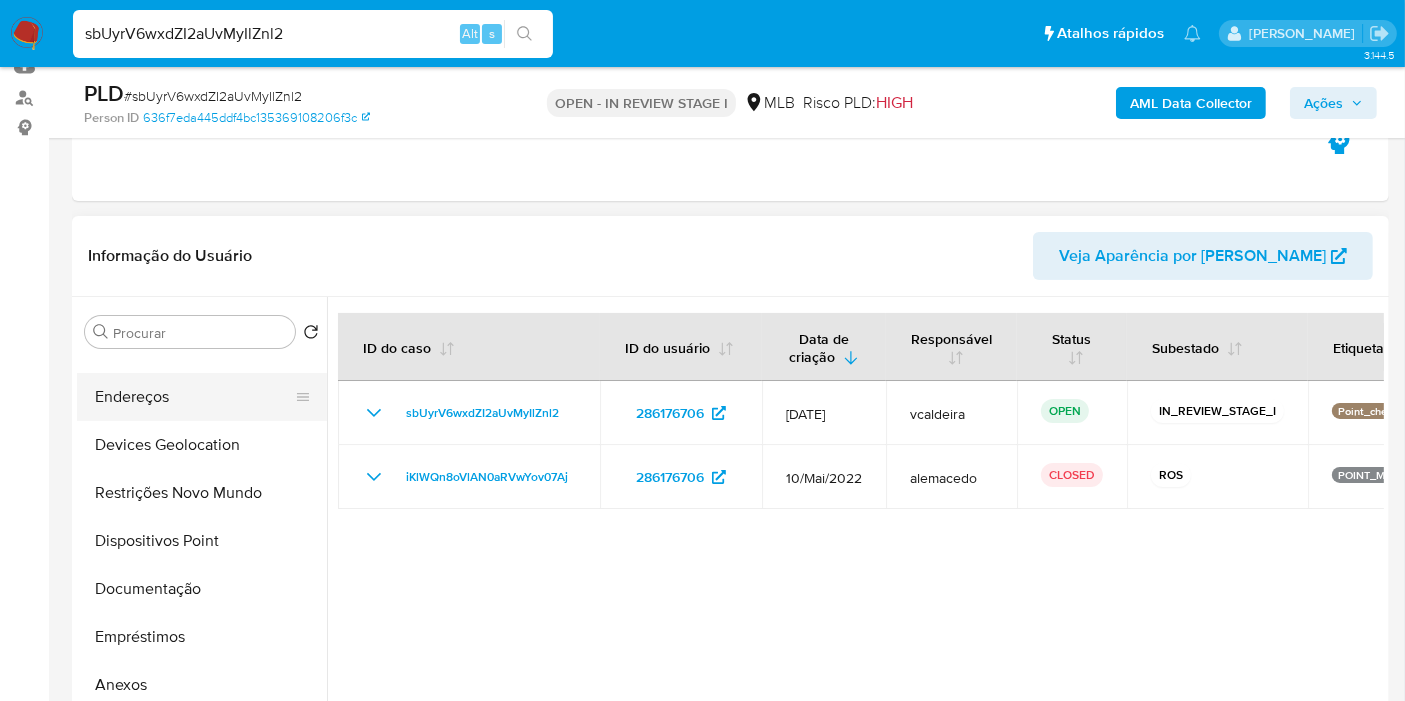 scroll, scrollTop: 0, scrollLeft: 0, axis: both 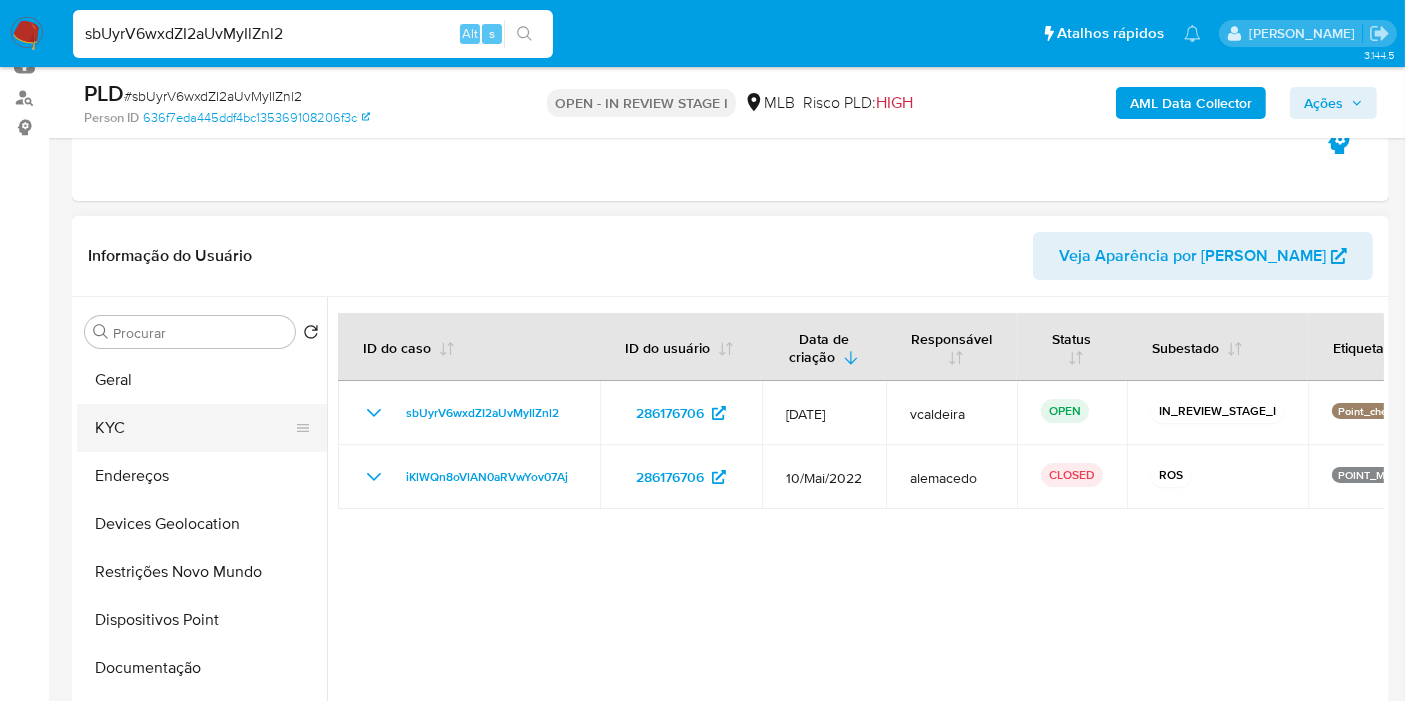 click on "KYC" at bounding box center (194, 428) 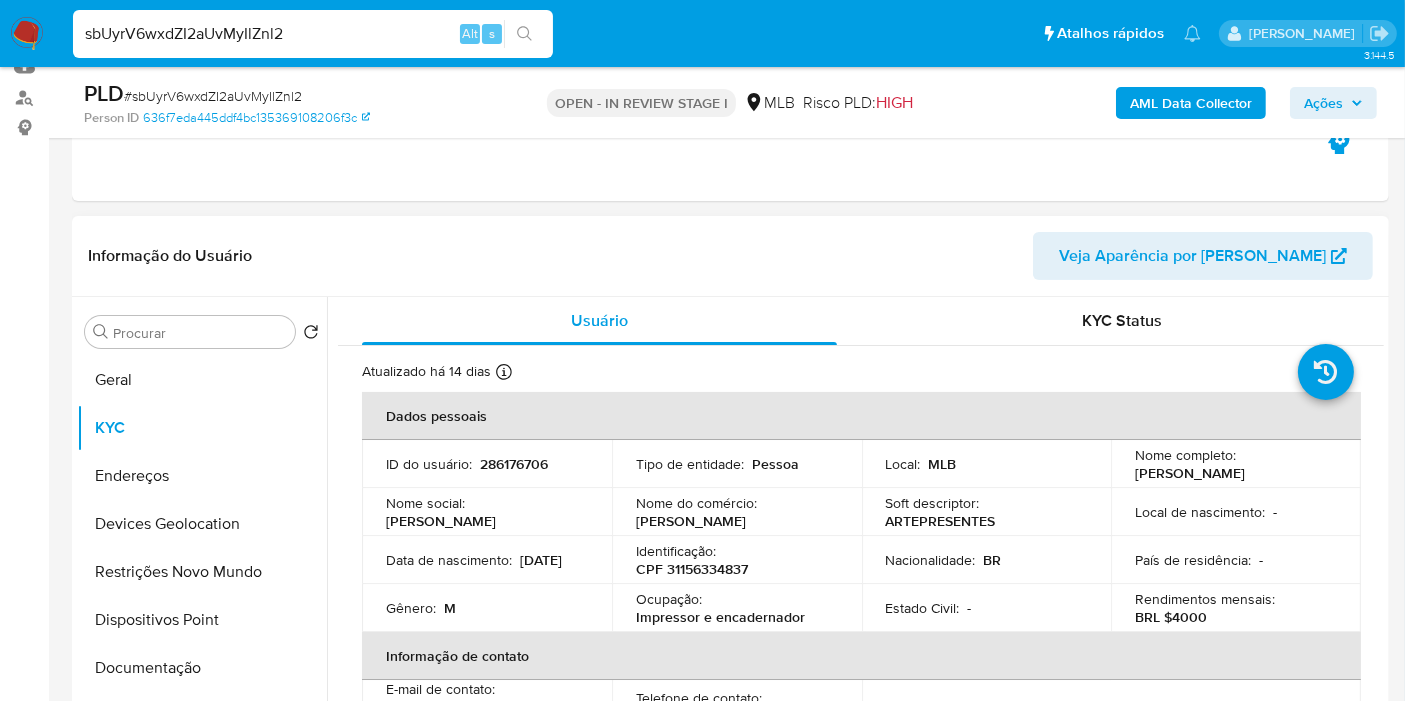 click on "CPF 31156334837" at bounding box center [692, 569] 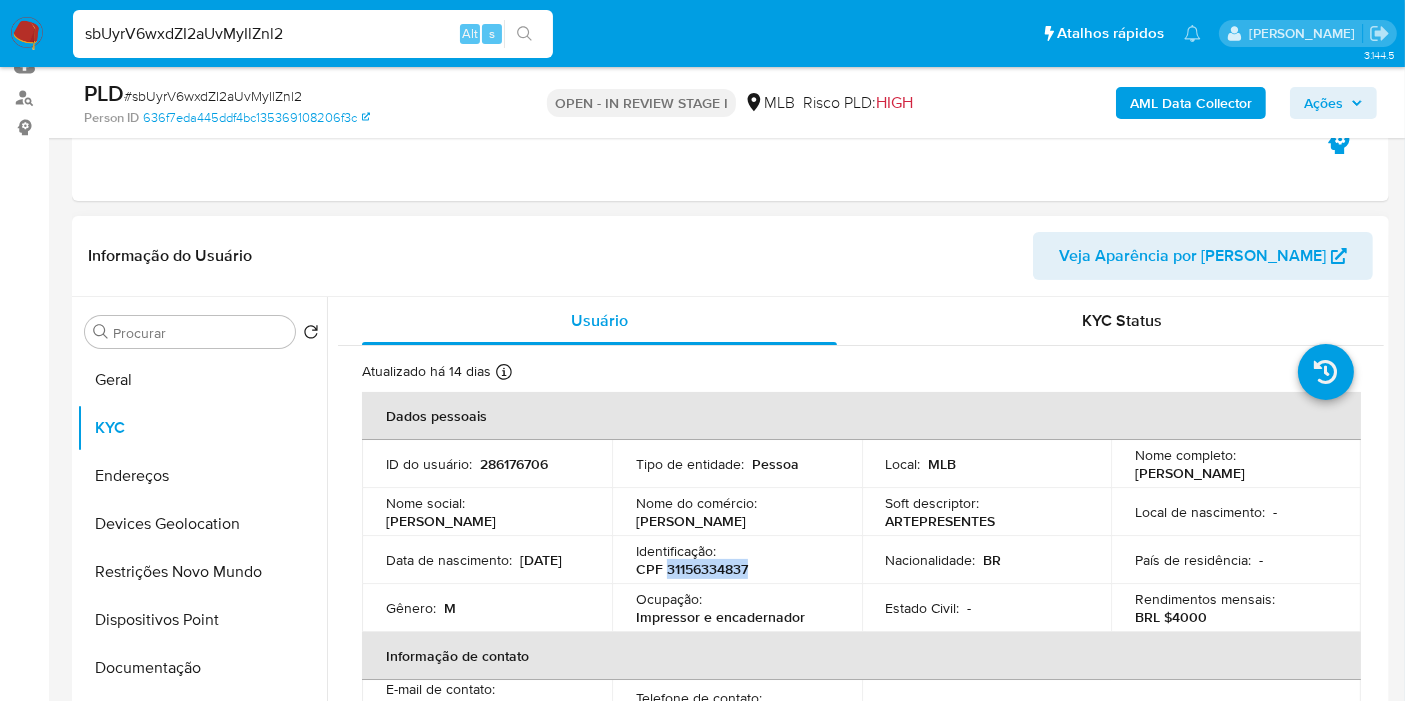 click on "CPF 31156334837" at bounding box center (692, 569) 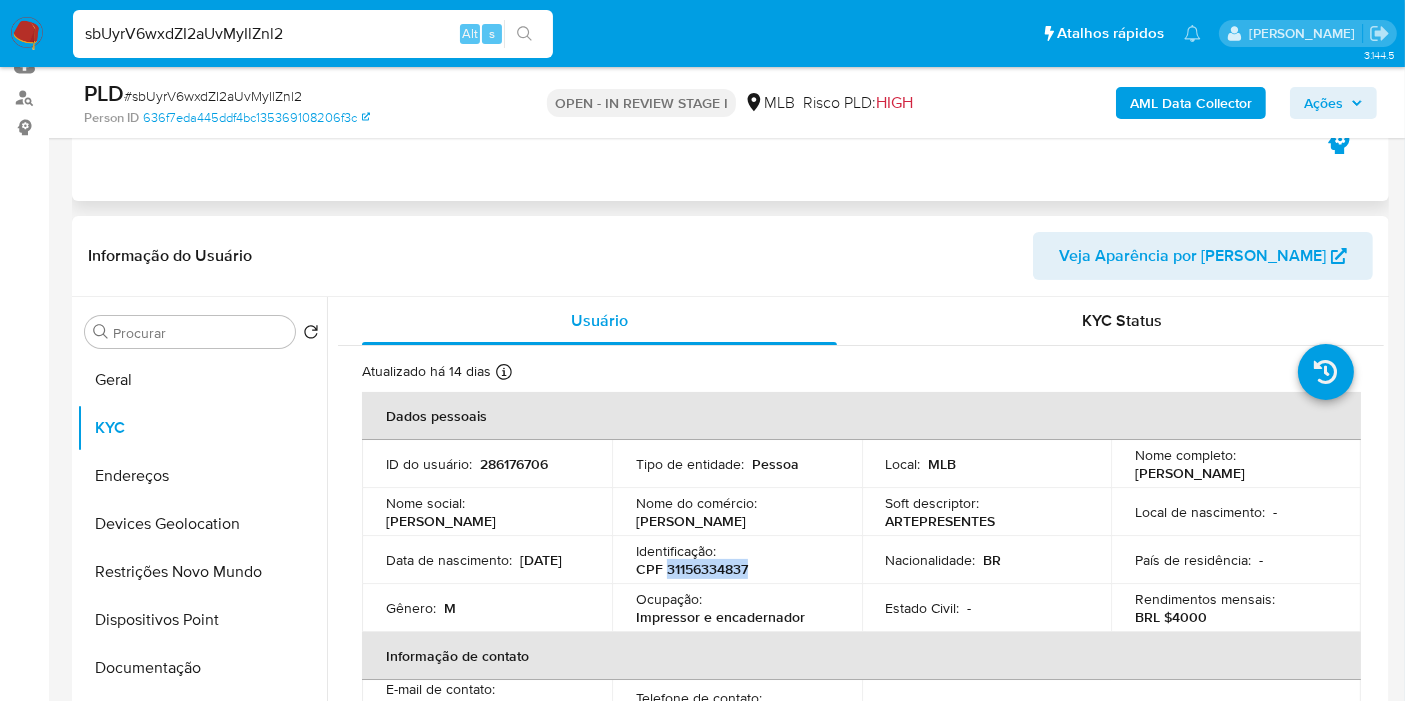 copy on "31156334837" 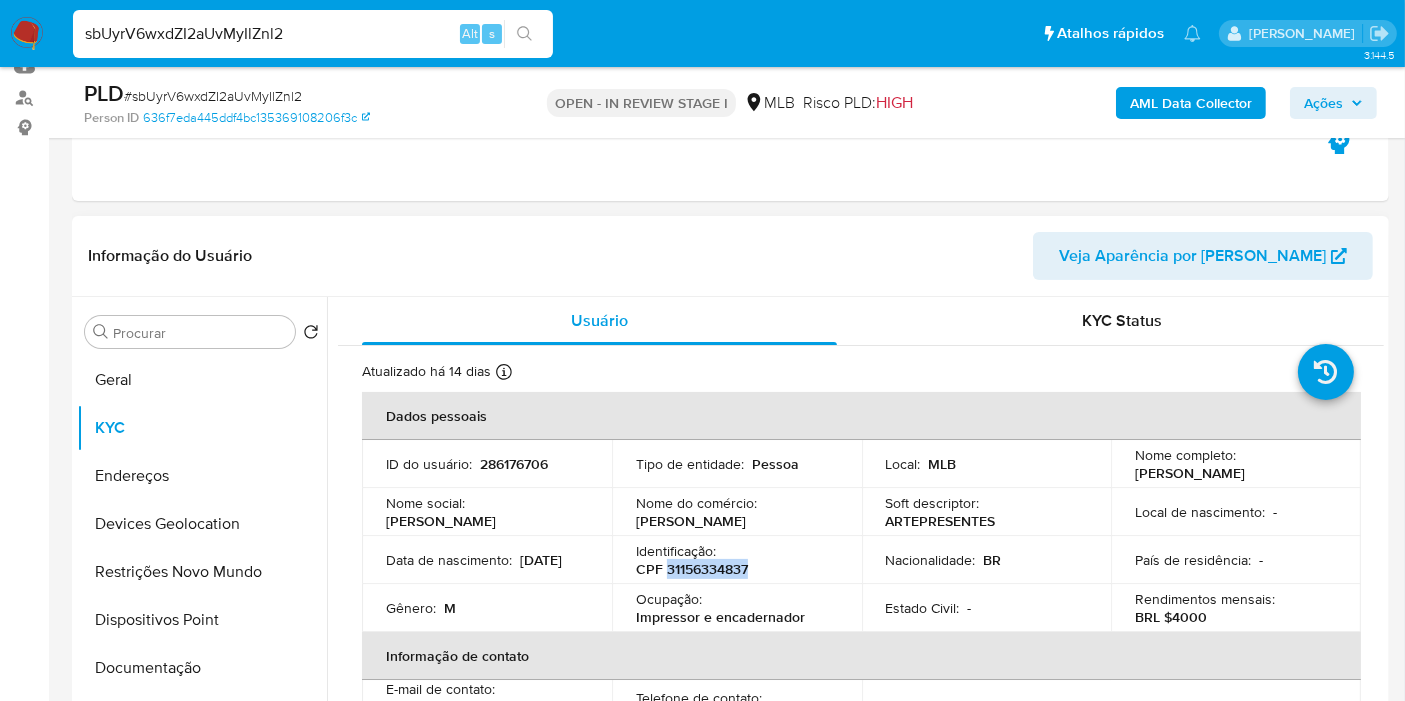drag, startPoint x: 457, startPoint y: 570, endPoint x: 377, endPoint y: 572, distance: 80.024994 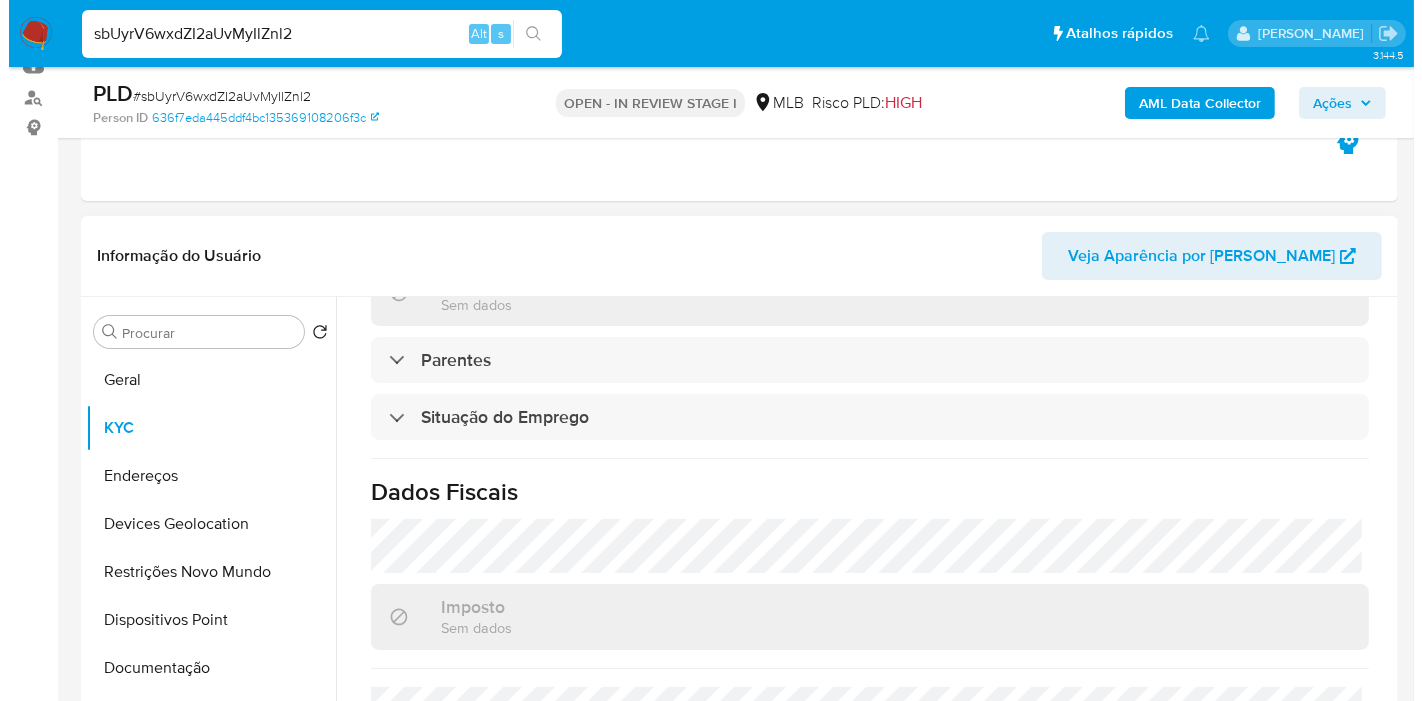 scroll, scrollTop: 908, scrollLeft: 0, axis: vertical 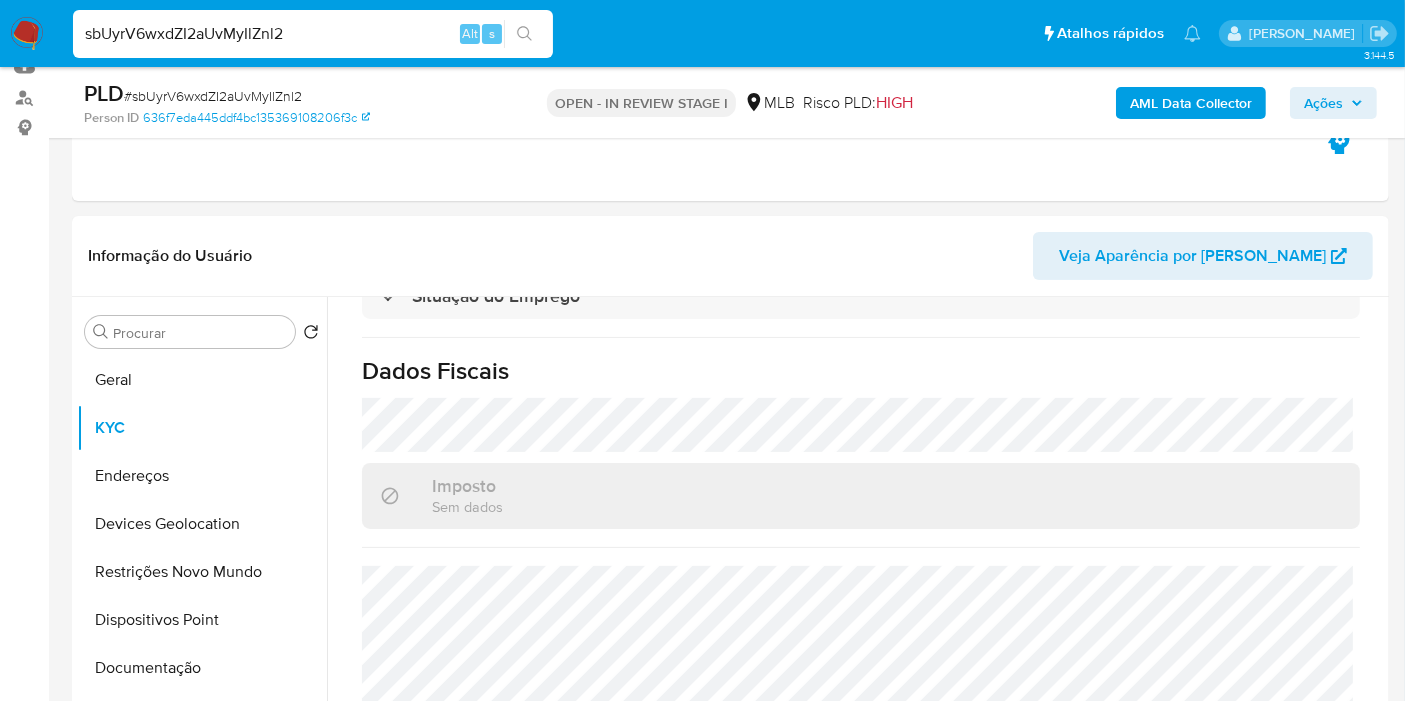 click on "Ações" at bounding box center [1323, 103] 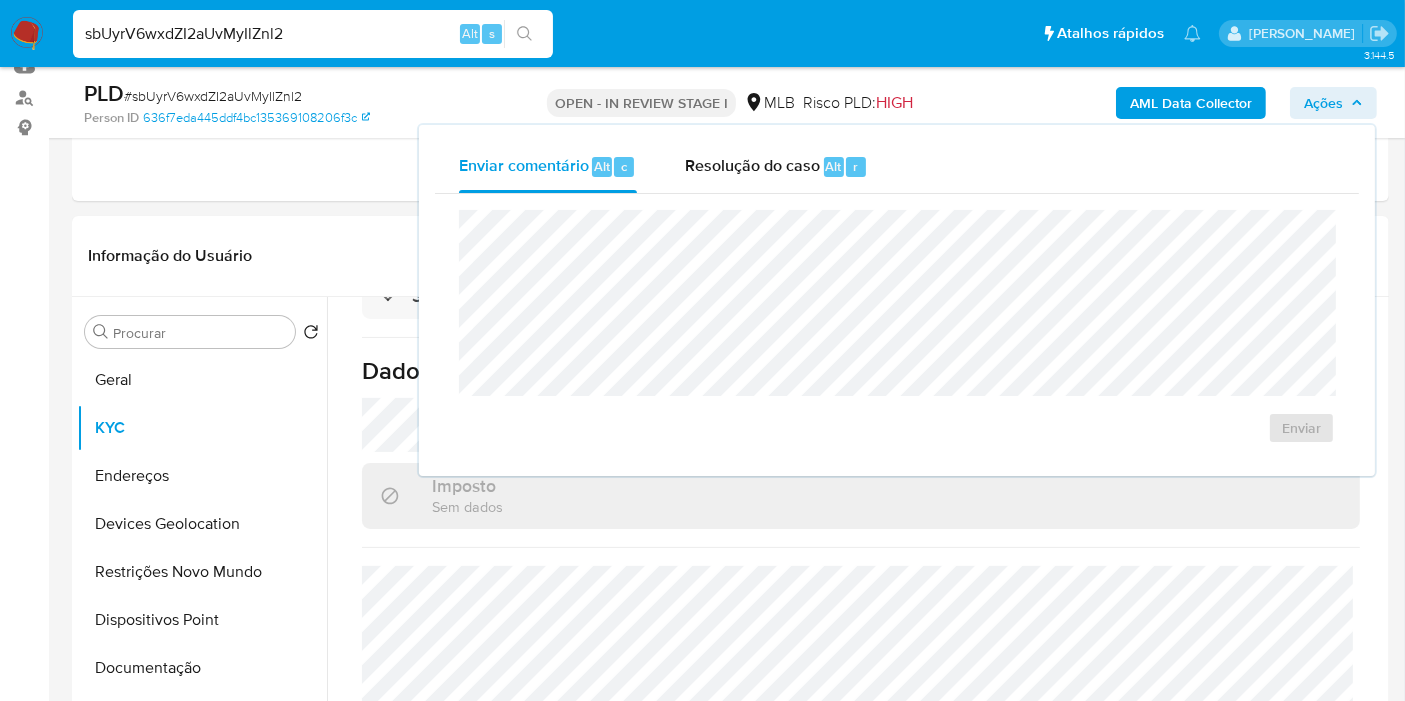 click on "AML Data Collector" at bounding box center [1191, 103] 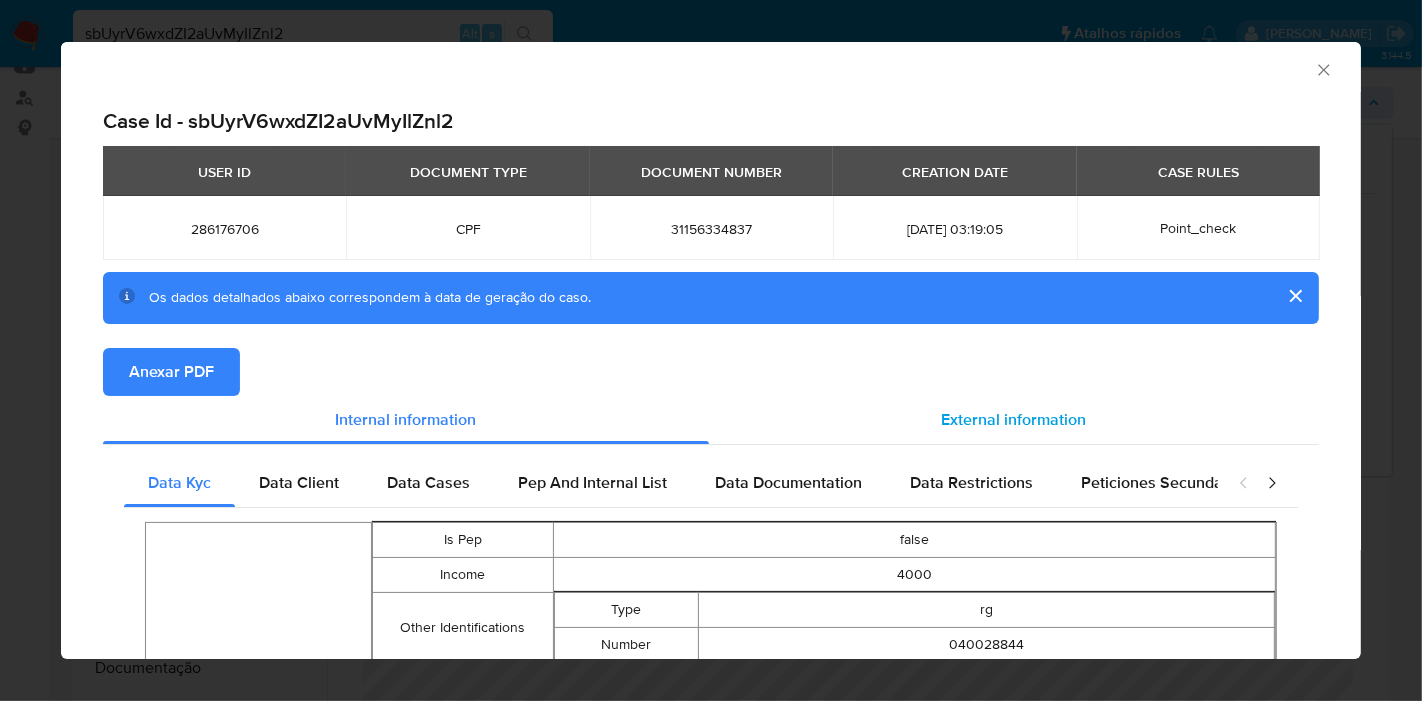 click on "External information" at bounding box center (1014, 419) 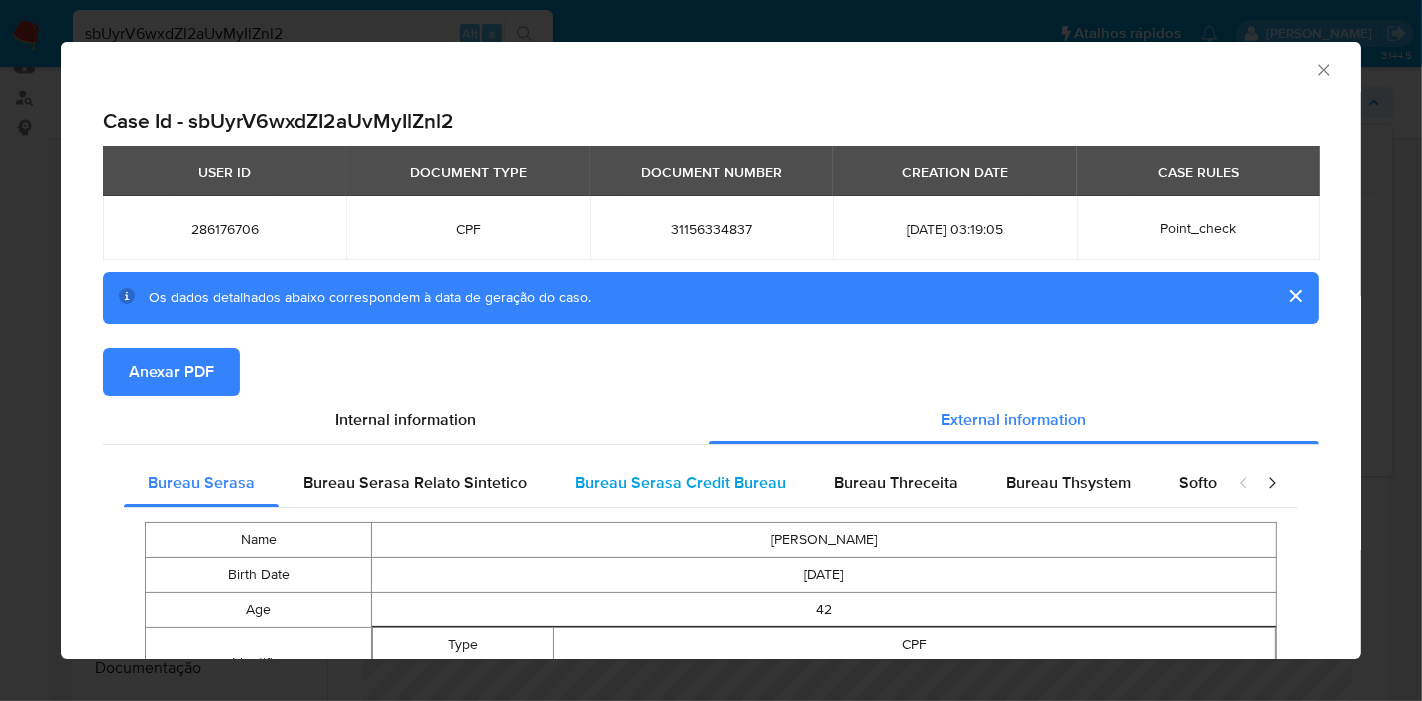 type 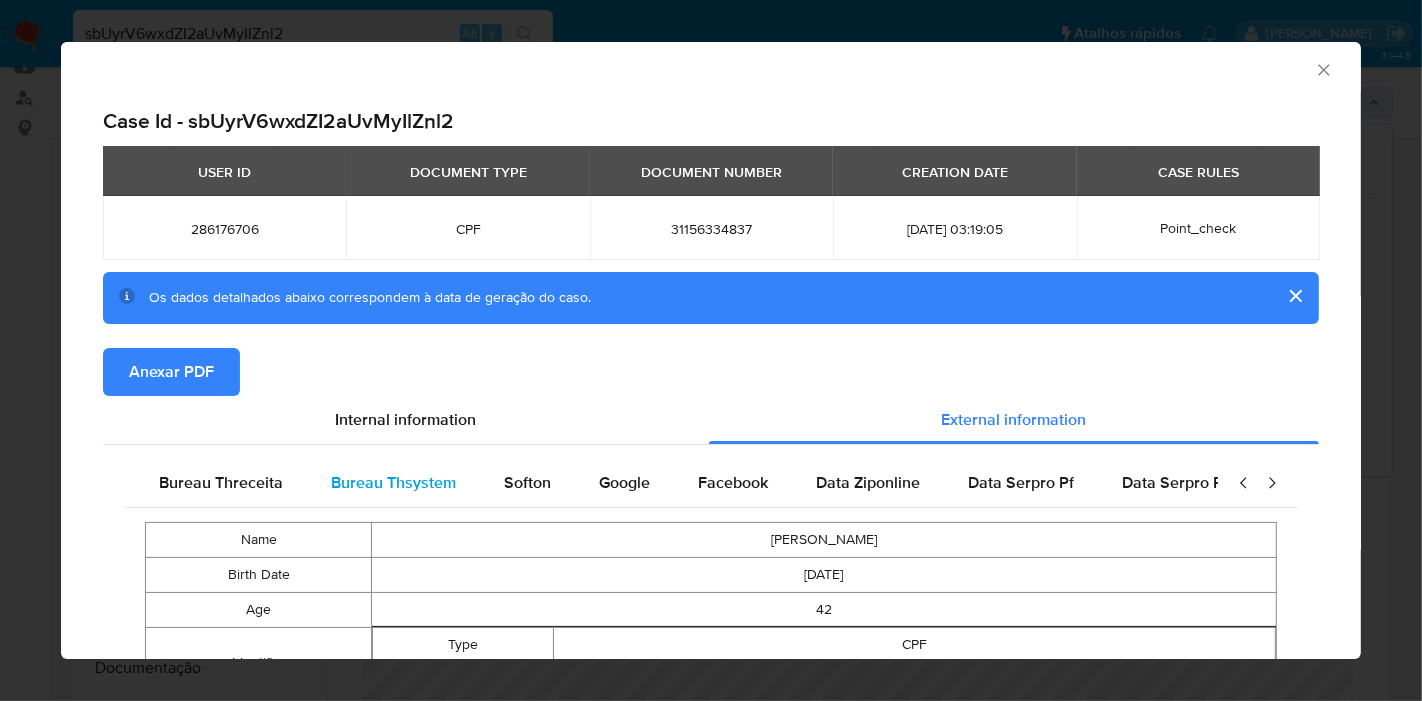 scroll, scrollTop: 0, scrollLeft: 676, axis: horizontal 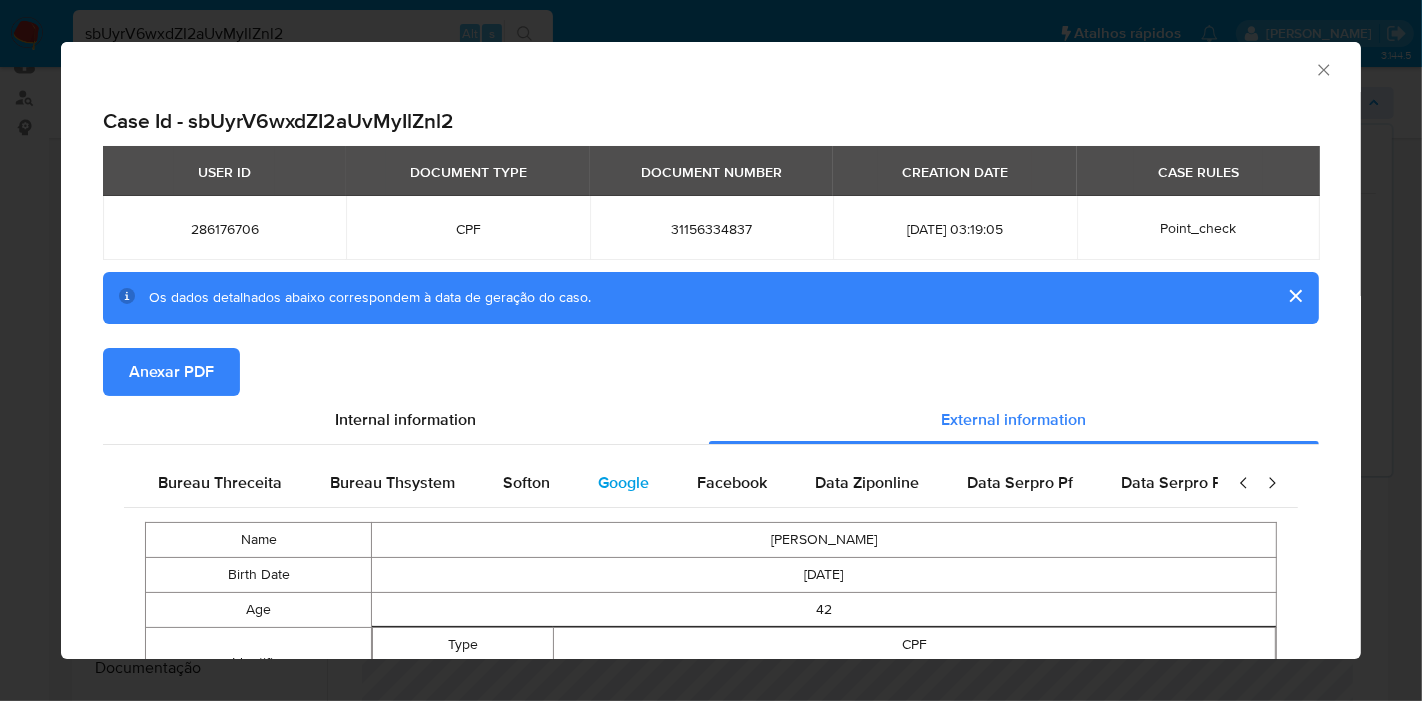 click on "Google" at bounding box center (623, 482) 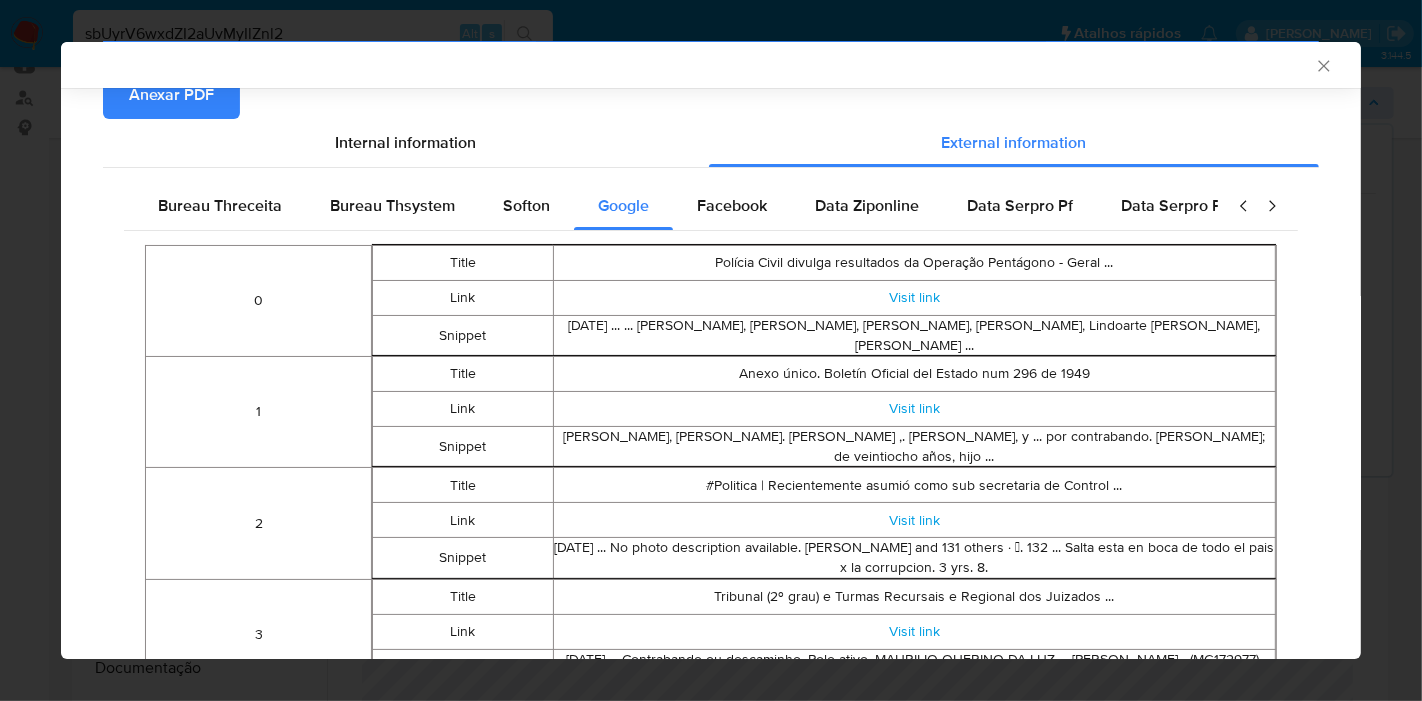 scroll, scrollTop: 218, scrollLeft: 0, axis: vertical 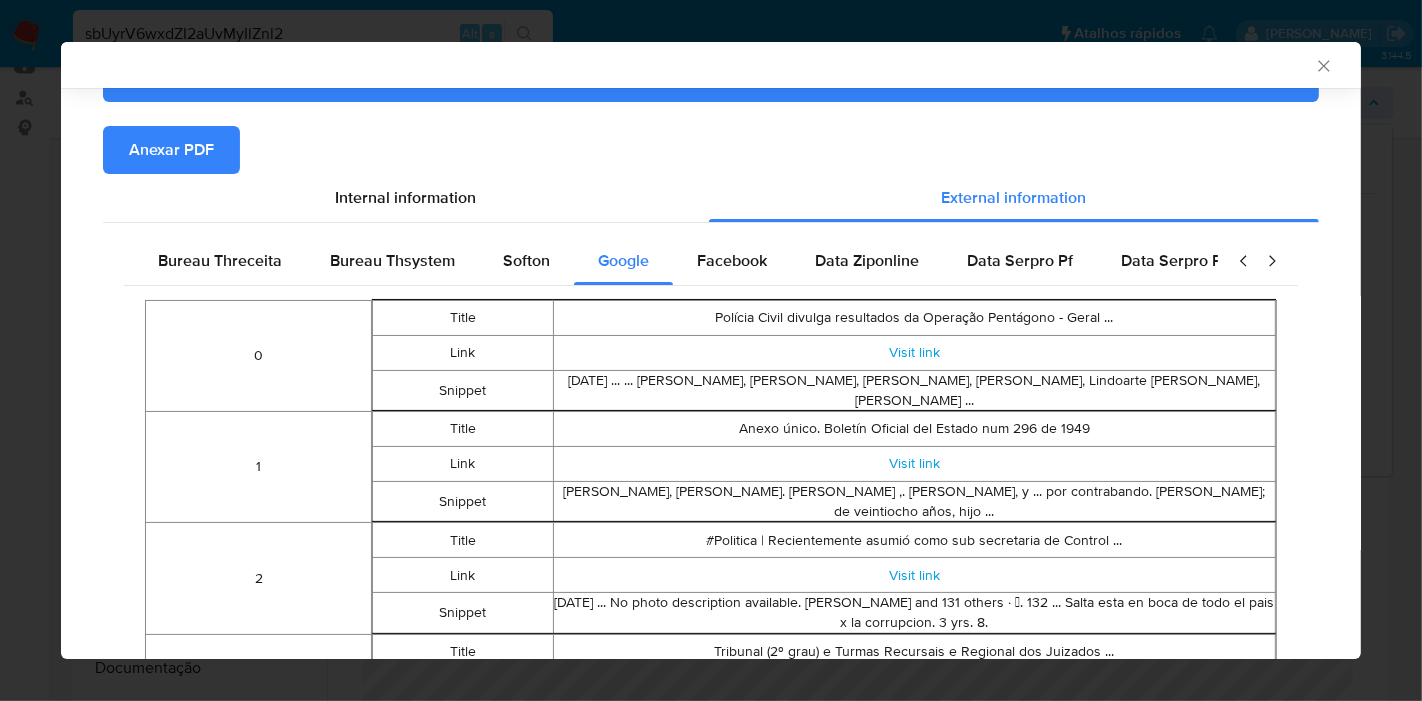 type 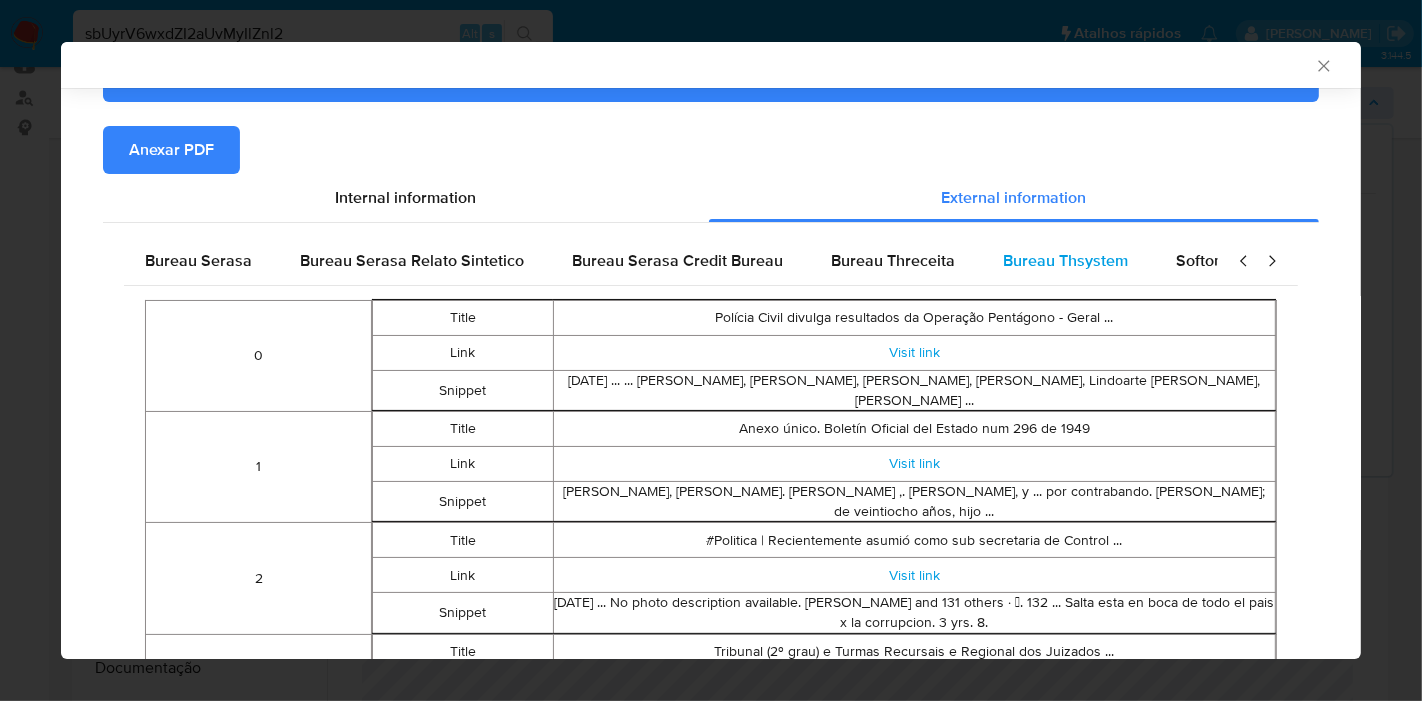scroll, scrollTop: 0, scrollLeft: 0, axis: both 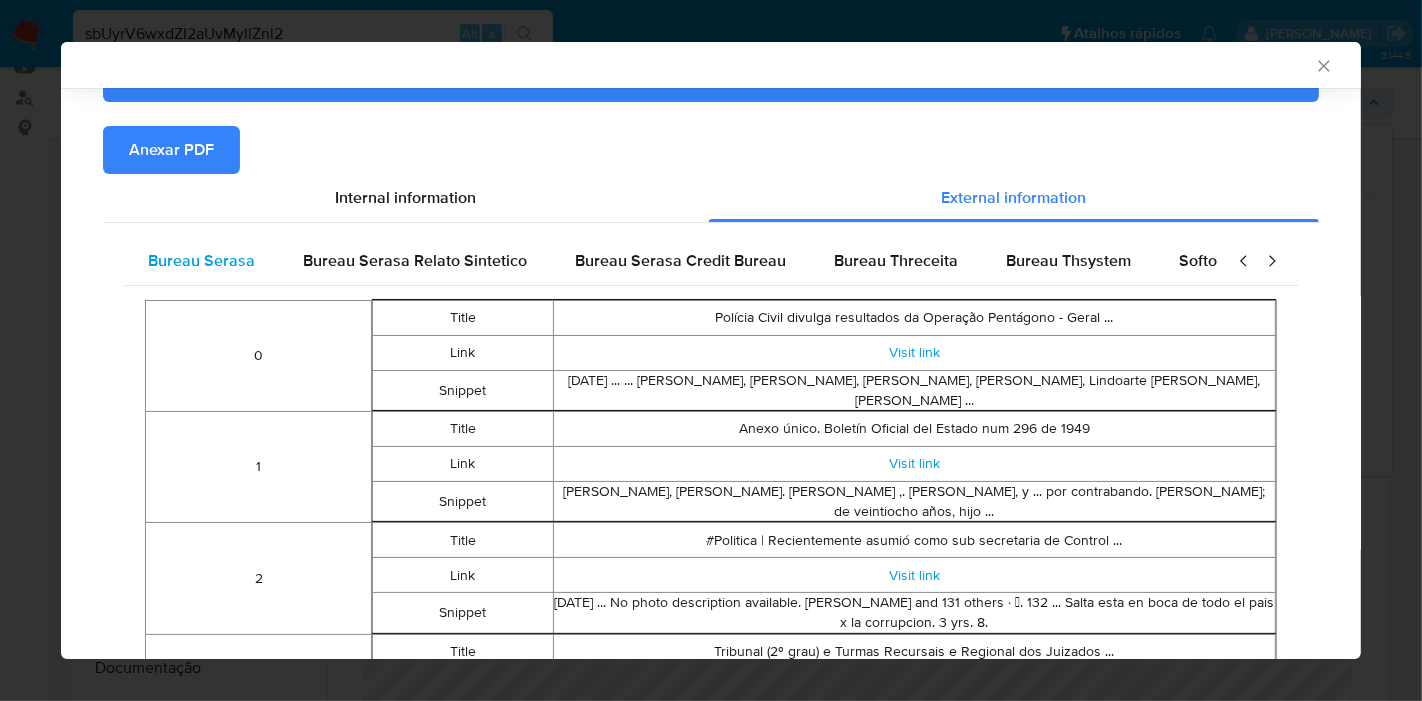 click on "Bureau Serasa" at bounding box center [201, 260] 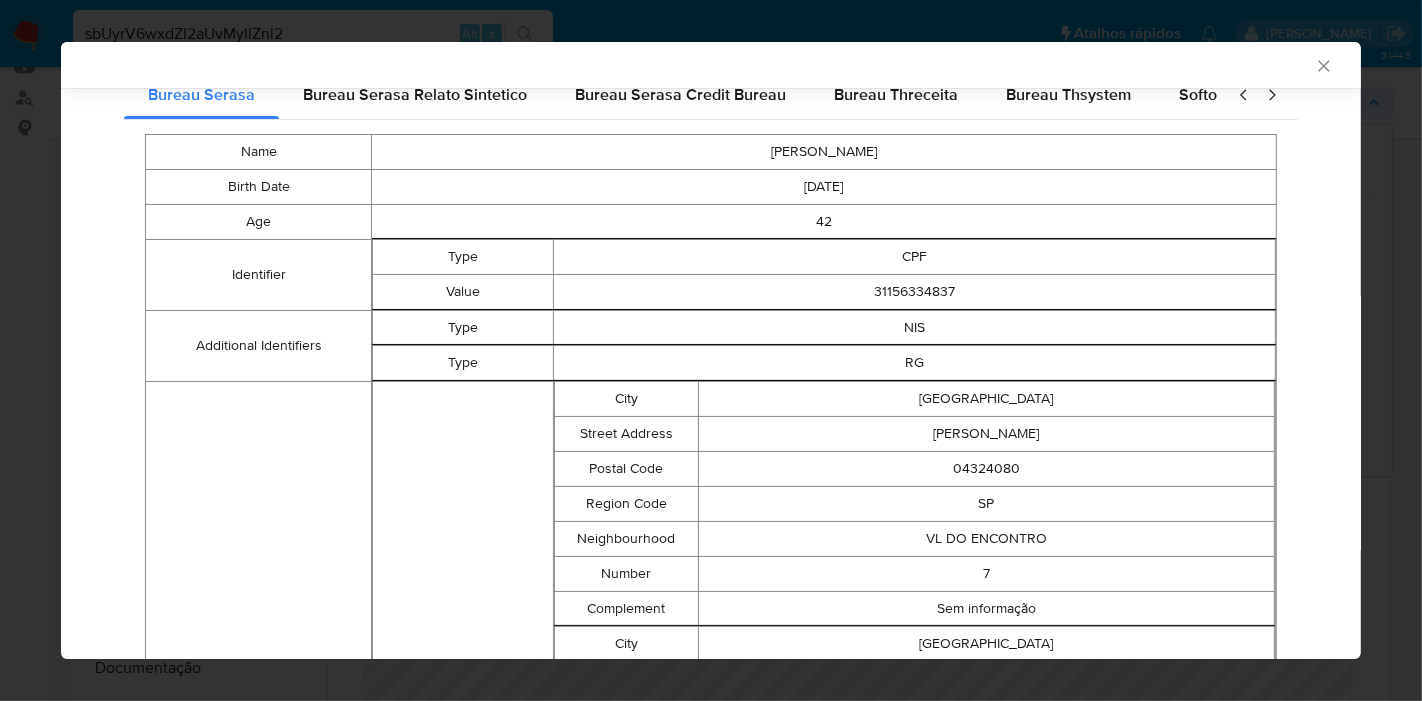 scroll, scrollTop: 374, scrollLeft: 0, axis: vertical 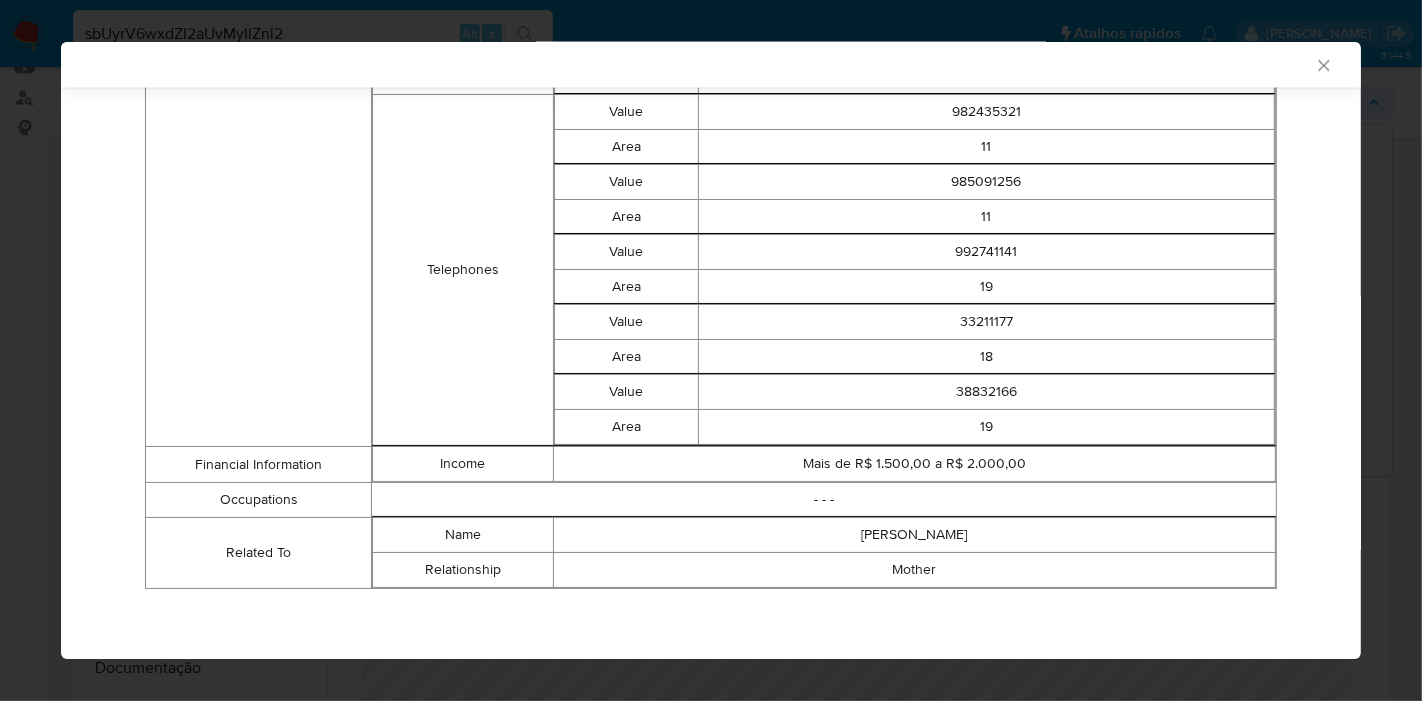 click 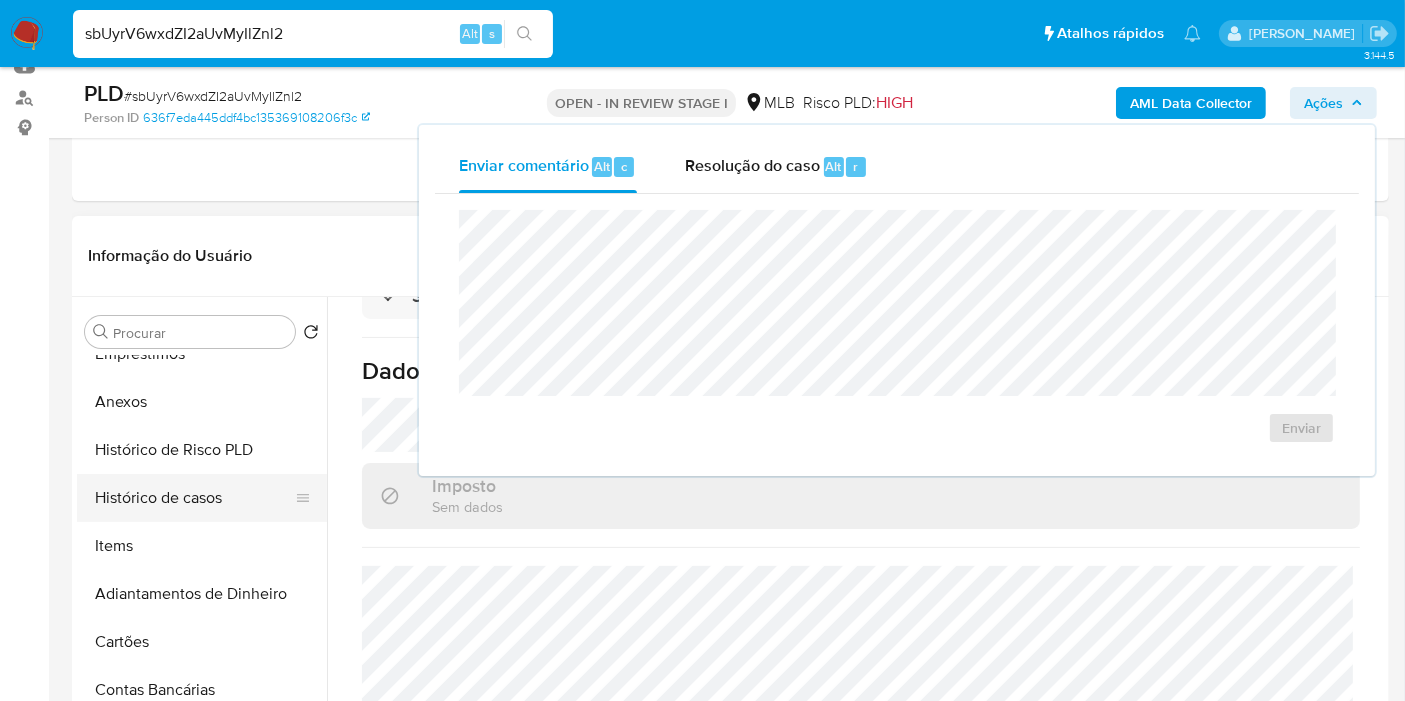 scroll, scrollTop: 444, scrollLeft: 0, axis: vertical 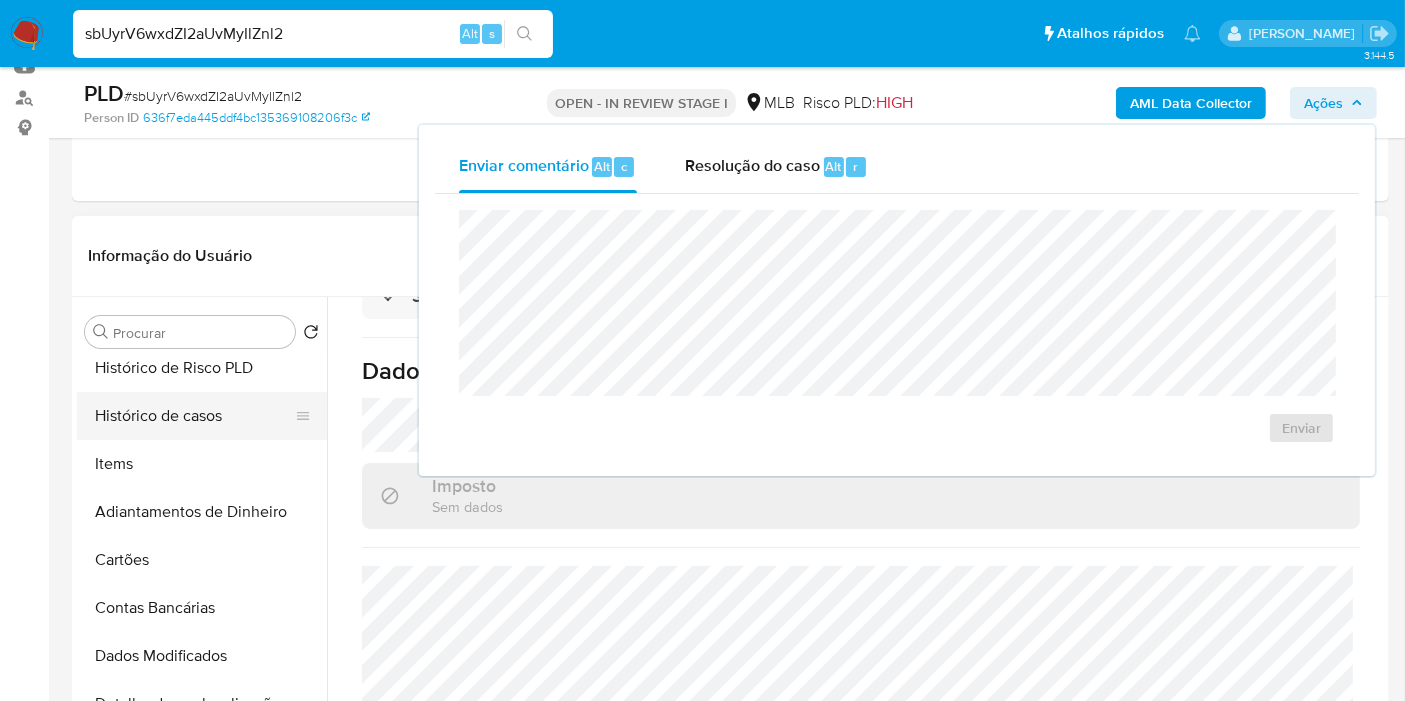 click on "Histórico de casos" at bounding box center (194, 416) 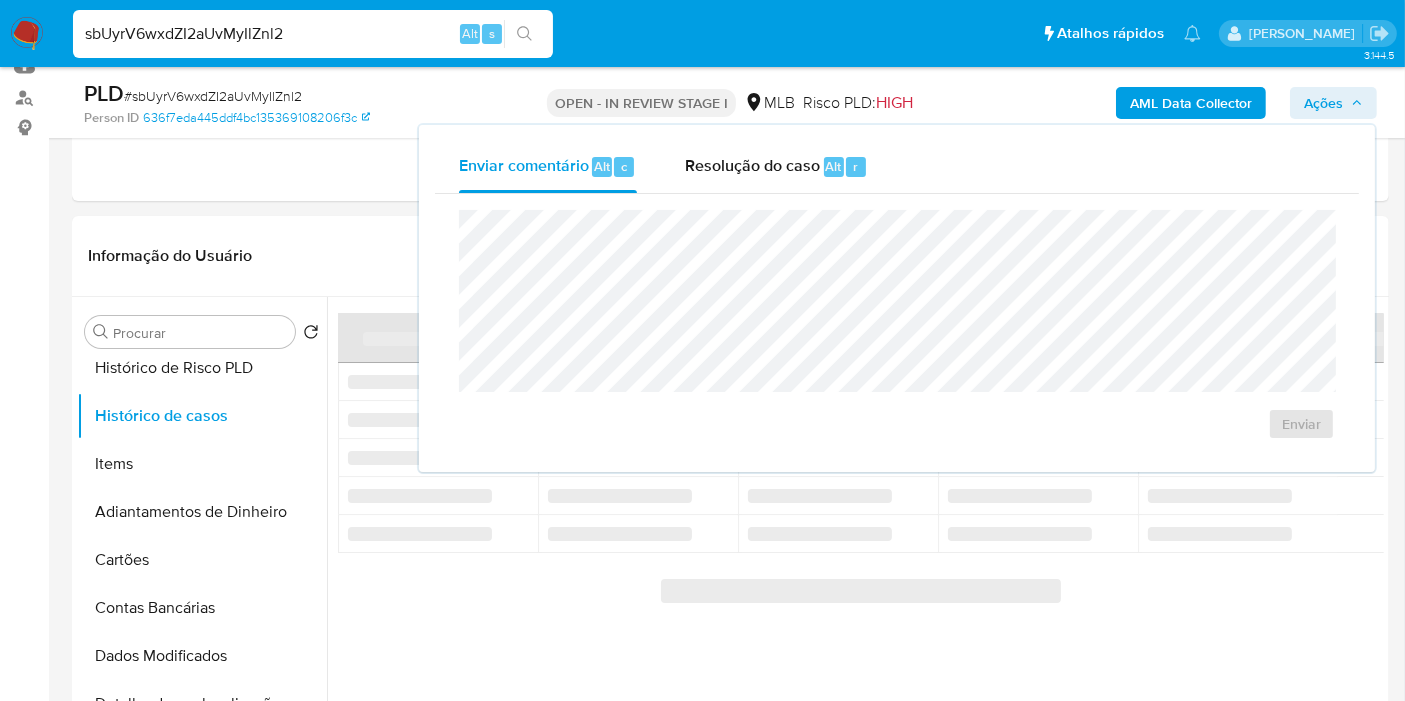 click on "PLD # sbUyrV6wxdZI2aUvMyIlZnl2 Person ID 636f7eda445ddf4bc135369108206f3c OPEN - IN REVIEW STAGE I  MLB Risco PLD:  HIGH AML Data Collector Ações Enviar comentário Alt c Resolução do caso Alt r Enviar" at bounding box center (730, 102) 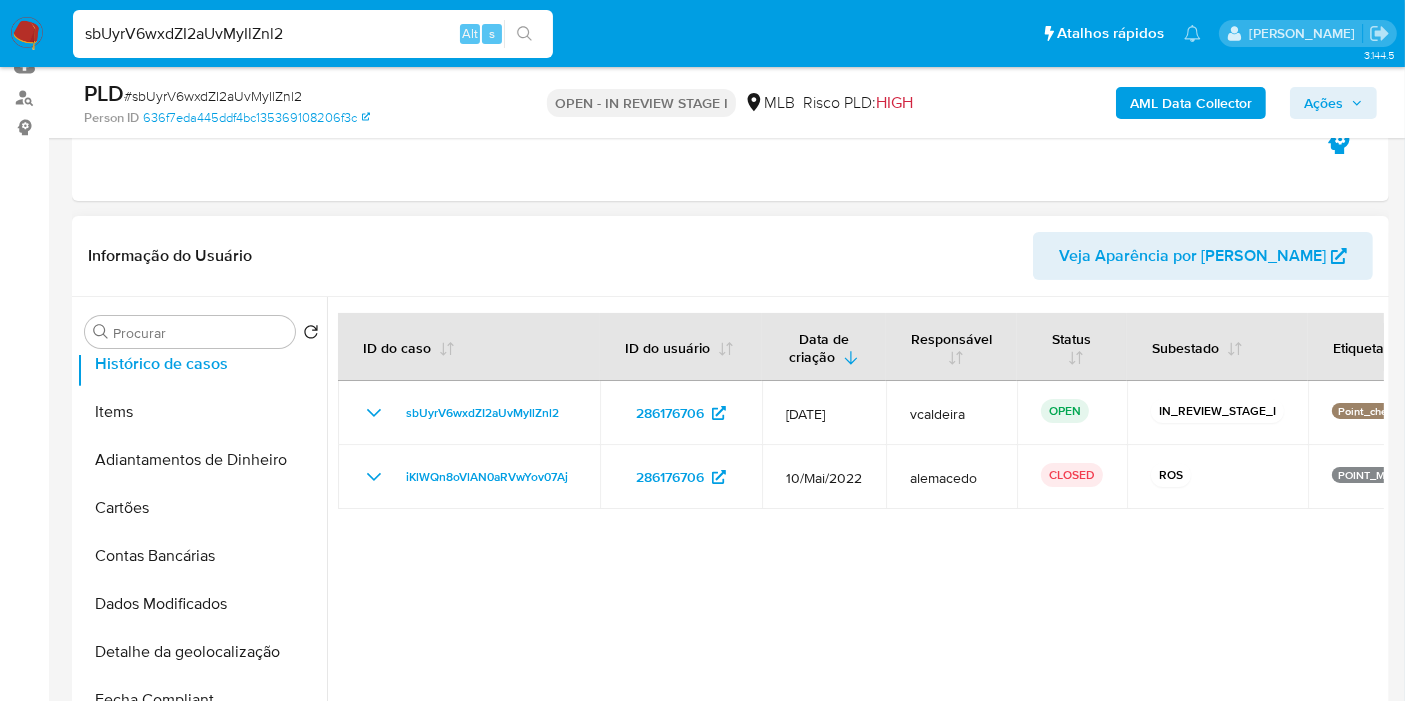 scroll, scrollTop: 177, scrollLeft: 0, axis: vertical 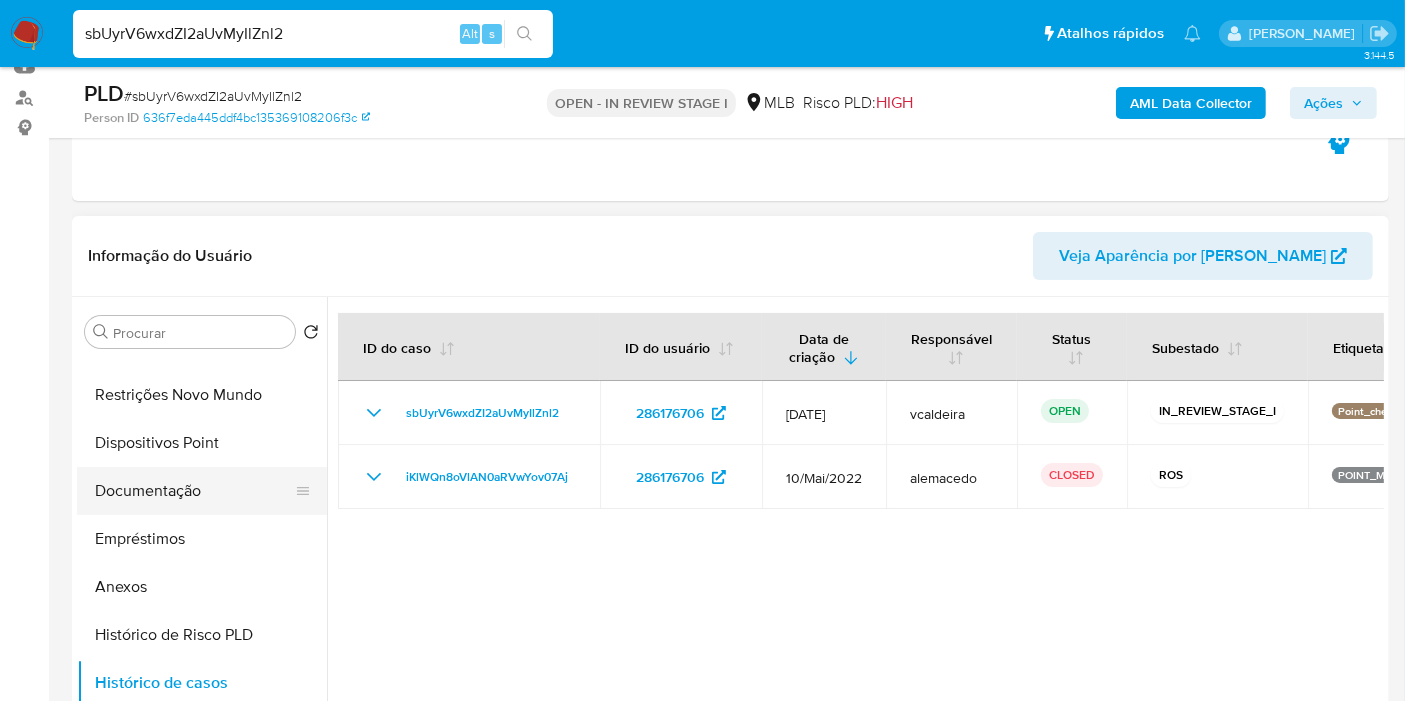 click on "Documentação" at bounding box center [194, 491] 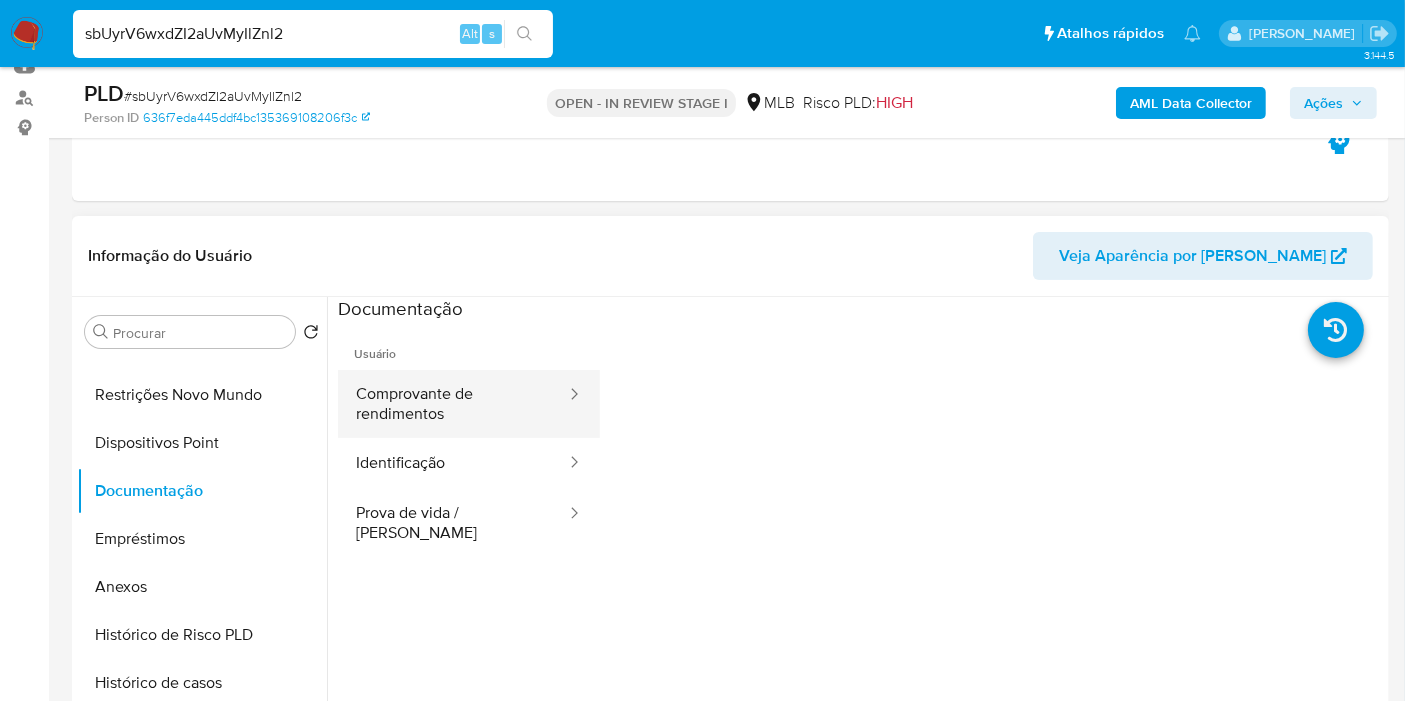 click on "Comprovante de rendimentos" at bounding box center (453, 404) 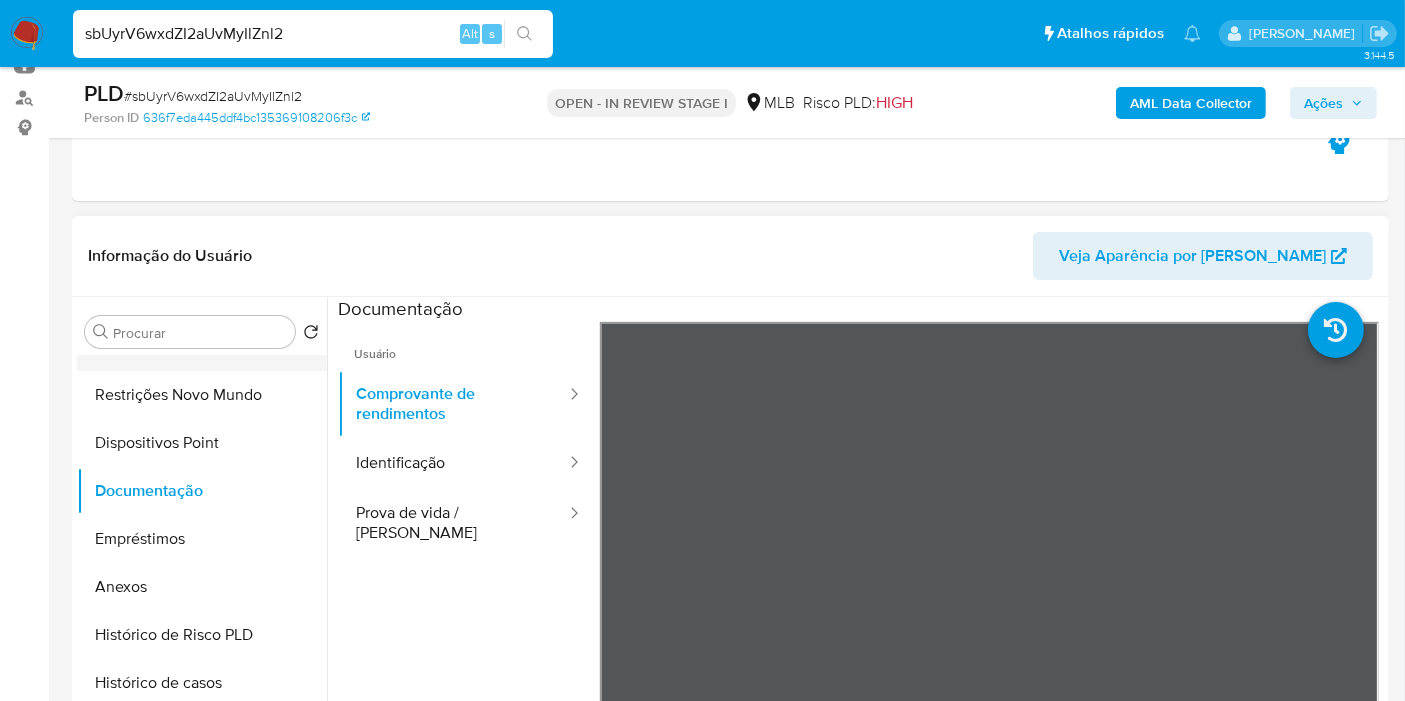 scroll, scrollTop: 0, scrollLeft: 0, axis: both 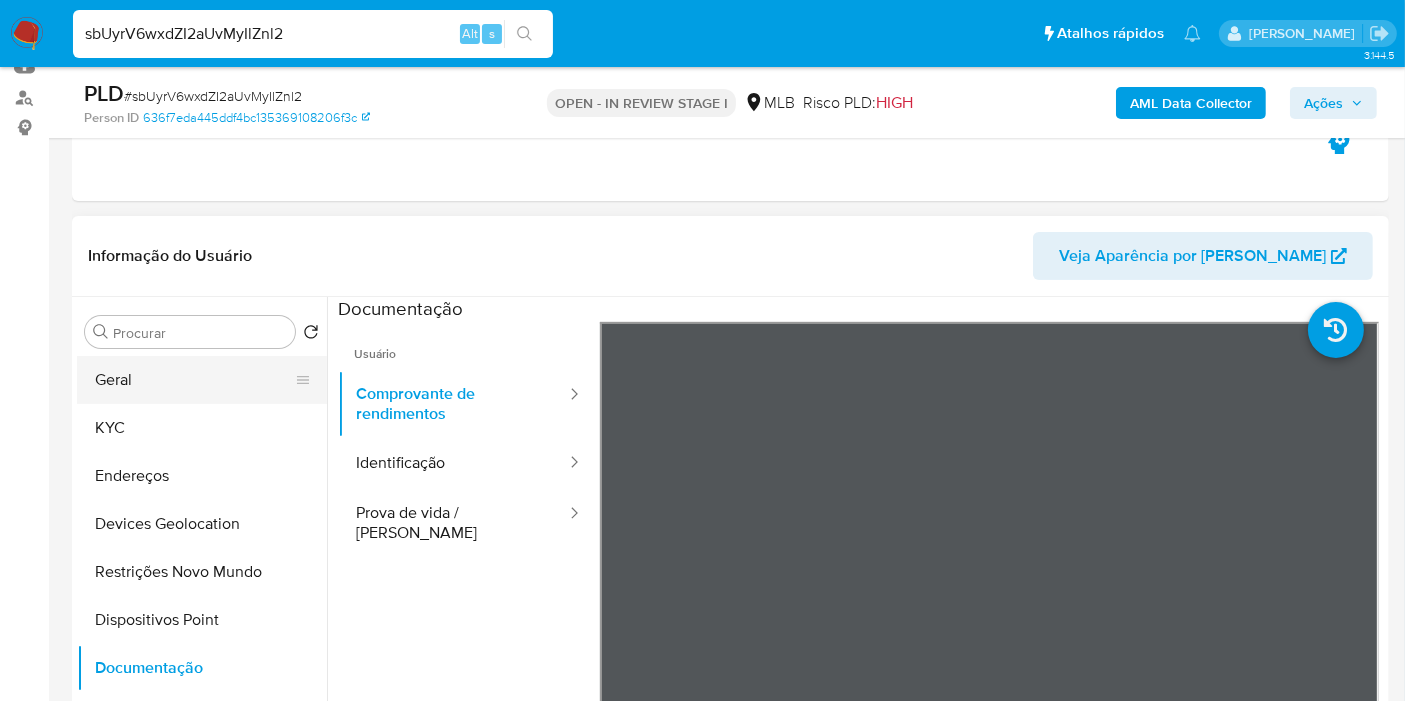 click on "Geral" at bounding box center (194, 380) 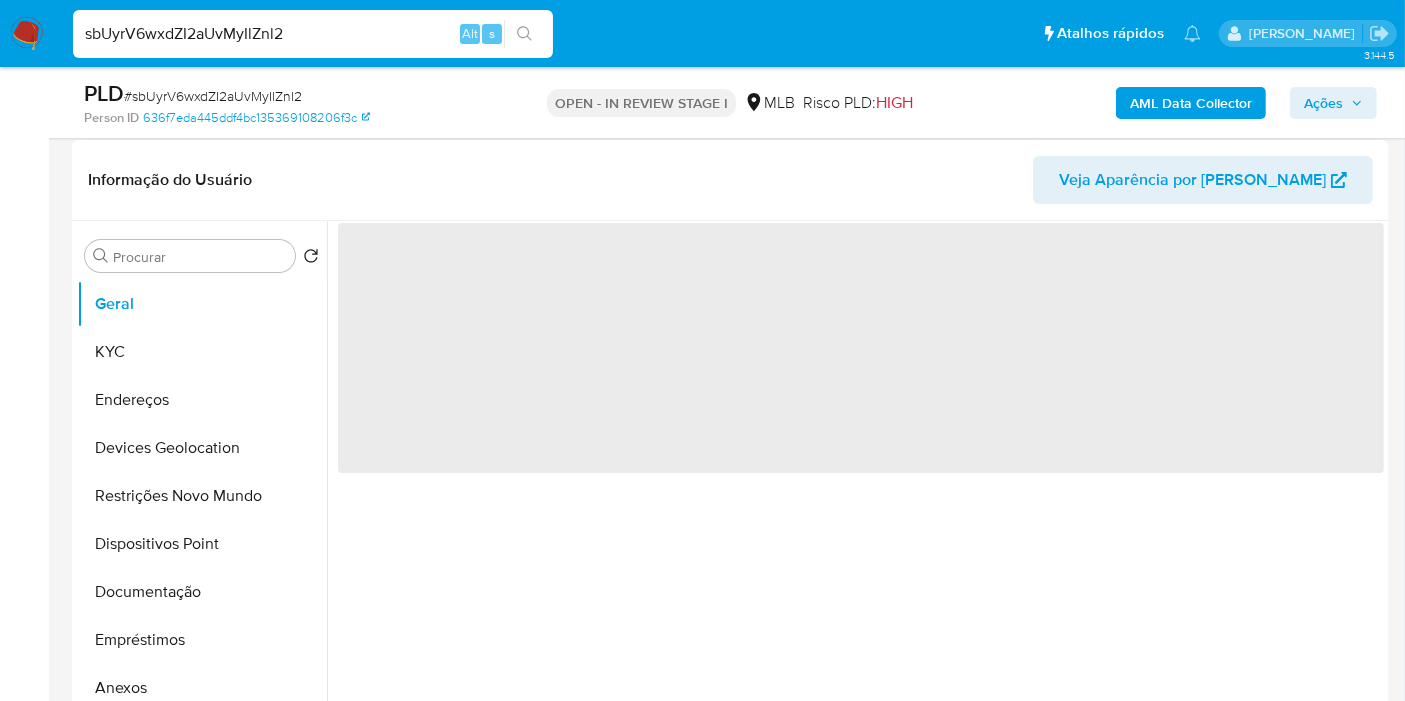 scroll, scrollTop: 333, scrollLeft: 0, axis: vertical 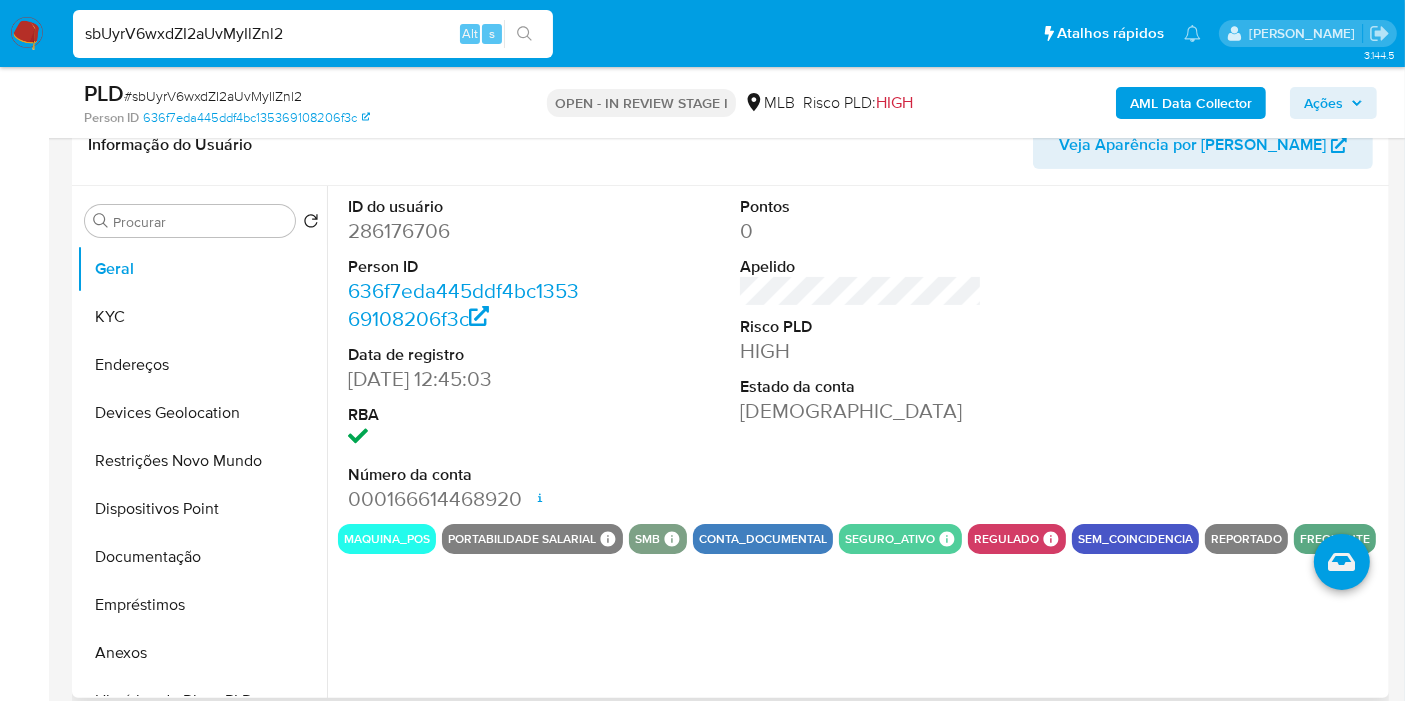type 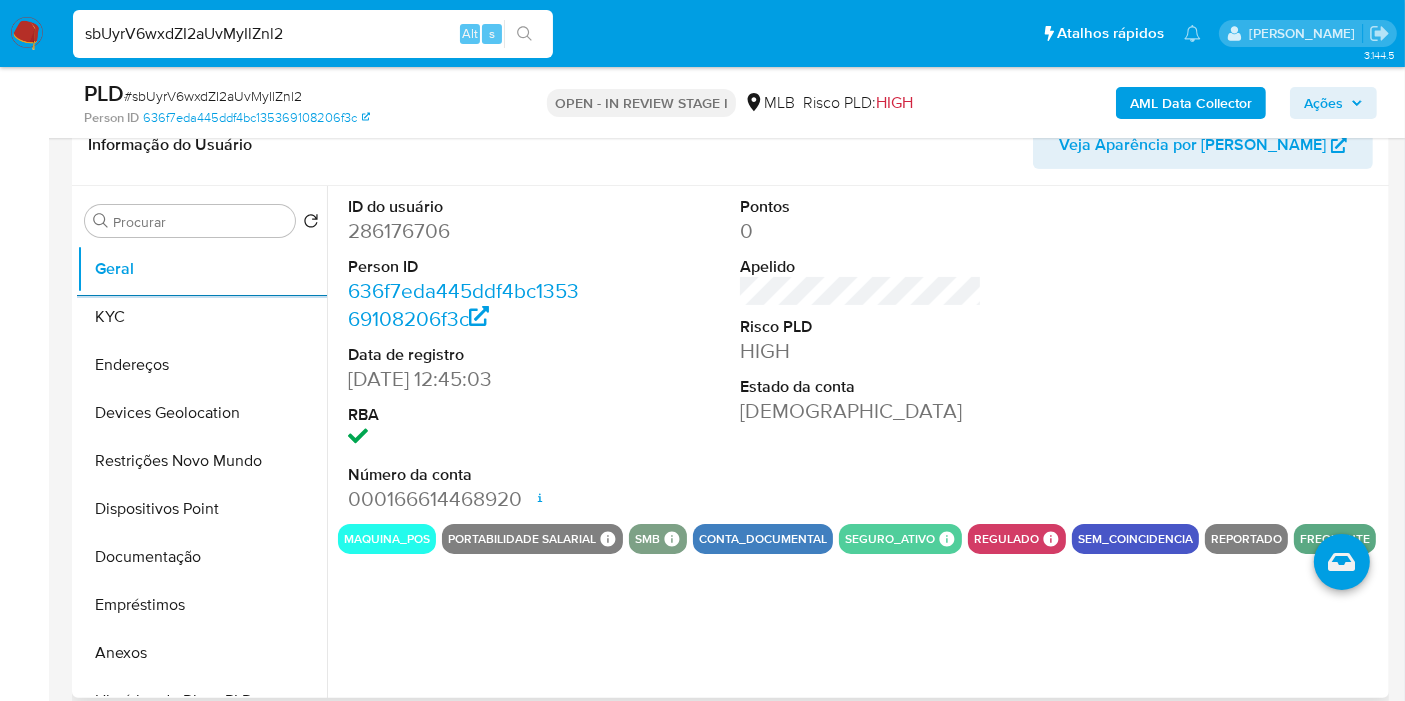 click on "ID do usuário 286176706 Person ID 636f7eda445ddf4bc135369108206f3c Data de registro 23/11/2017 12:45:03 RBA Número da conta 000166614468920   Data de abertura 17/06/2020 16:55 Status ACTIVE Pontos 0 Apelido Risco PLD HIGH Estado da conta Ativa" at bounding box center [861, 355] 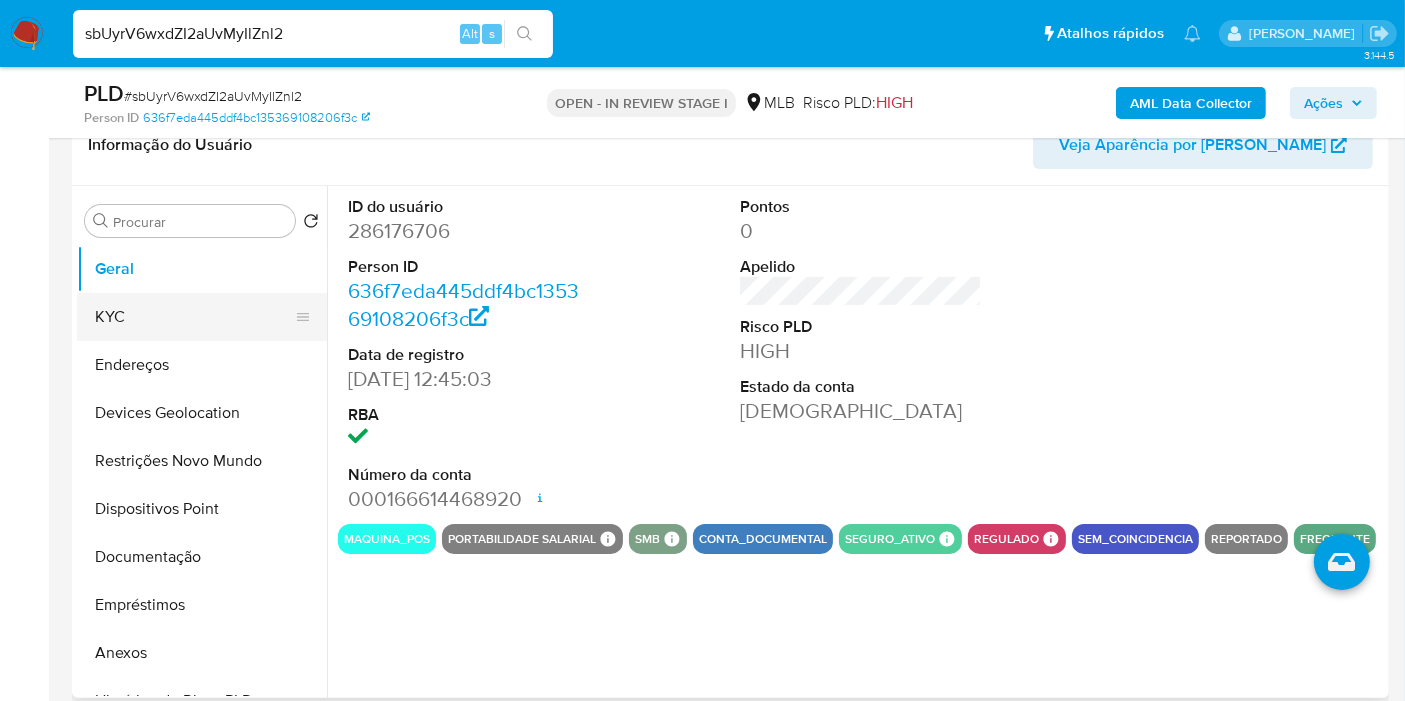 click on "KYC" at bounding box center [194, 317] 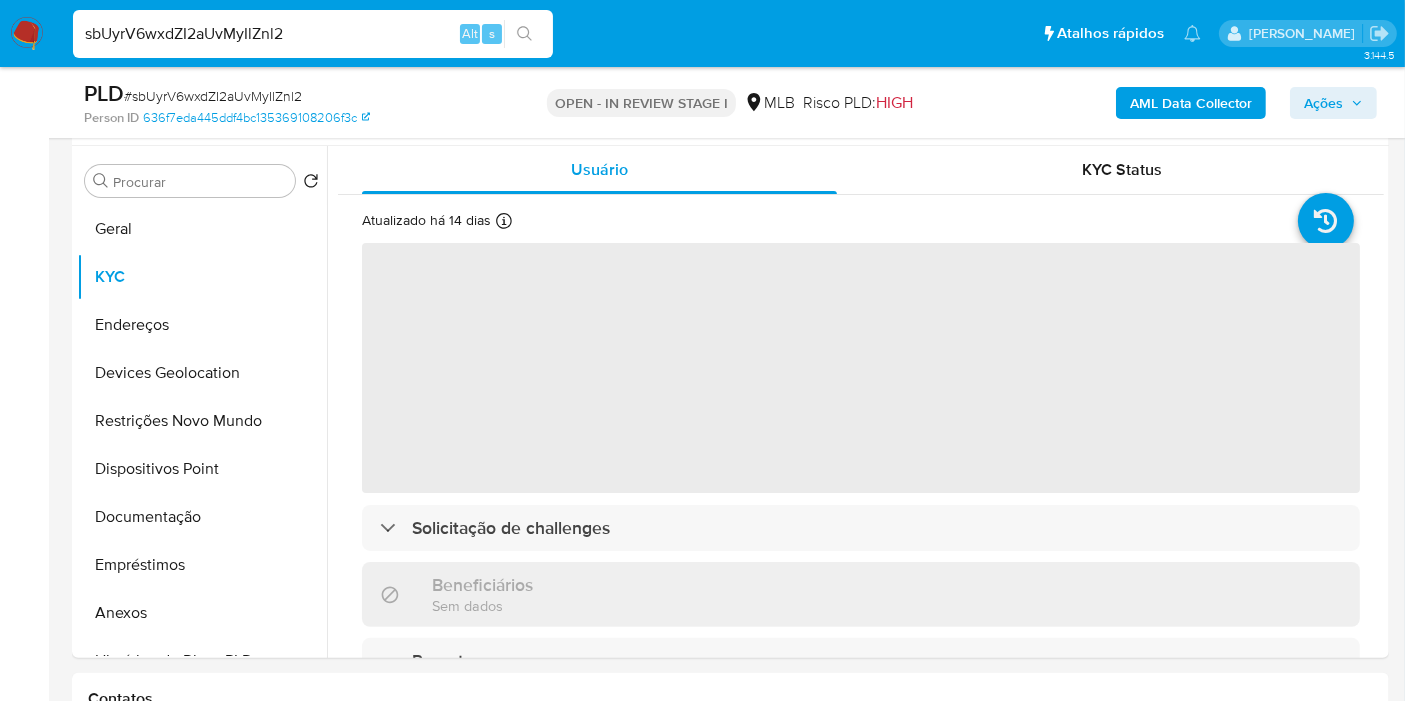 scroll, scrollTop: 382, scrollLeft: 0, axis: vertical 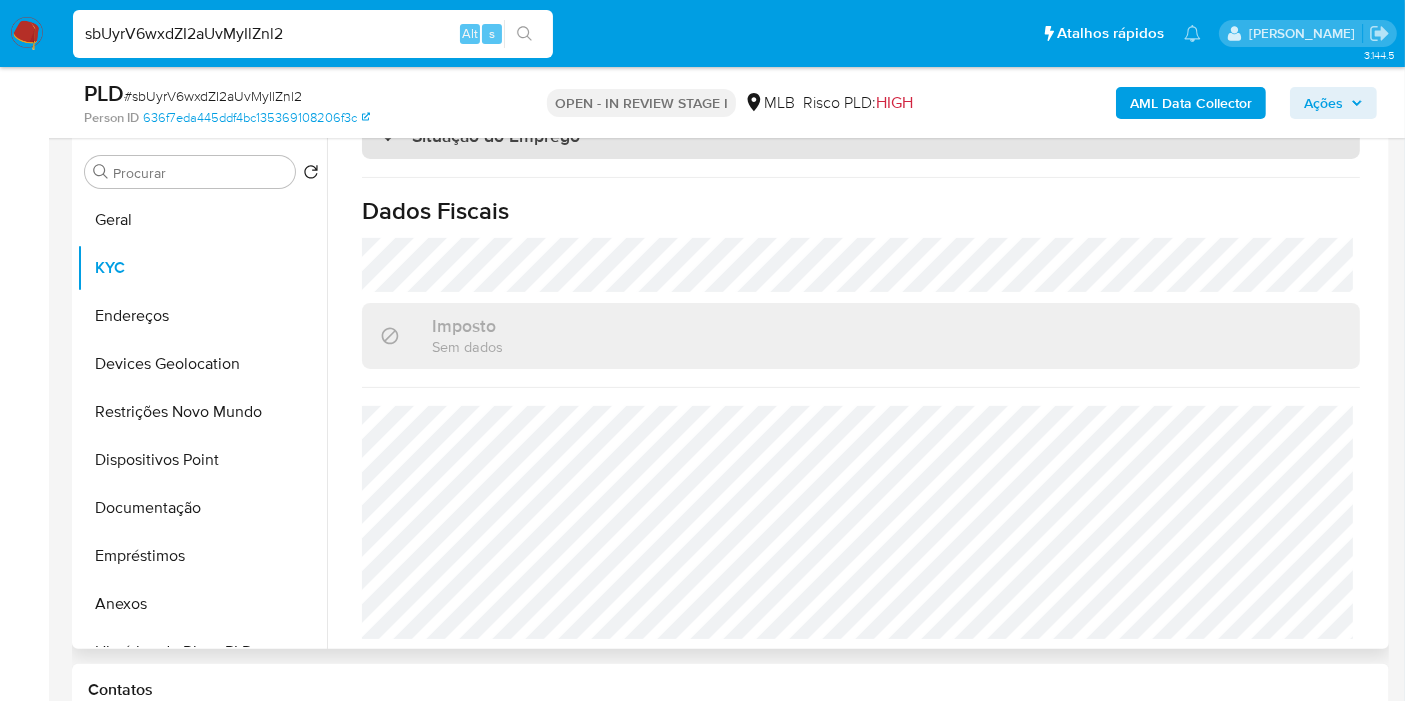 drag, startPoint x: 614, startPoint y: 221, endPoint x: 618, endPoint y: 145, distance: 76.105194 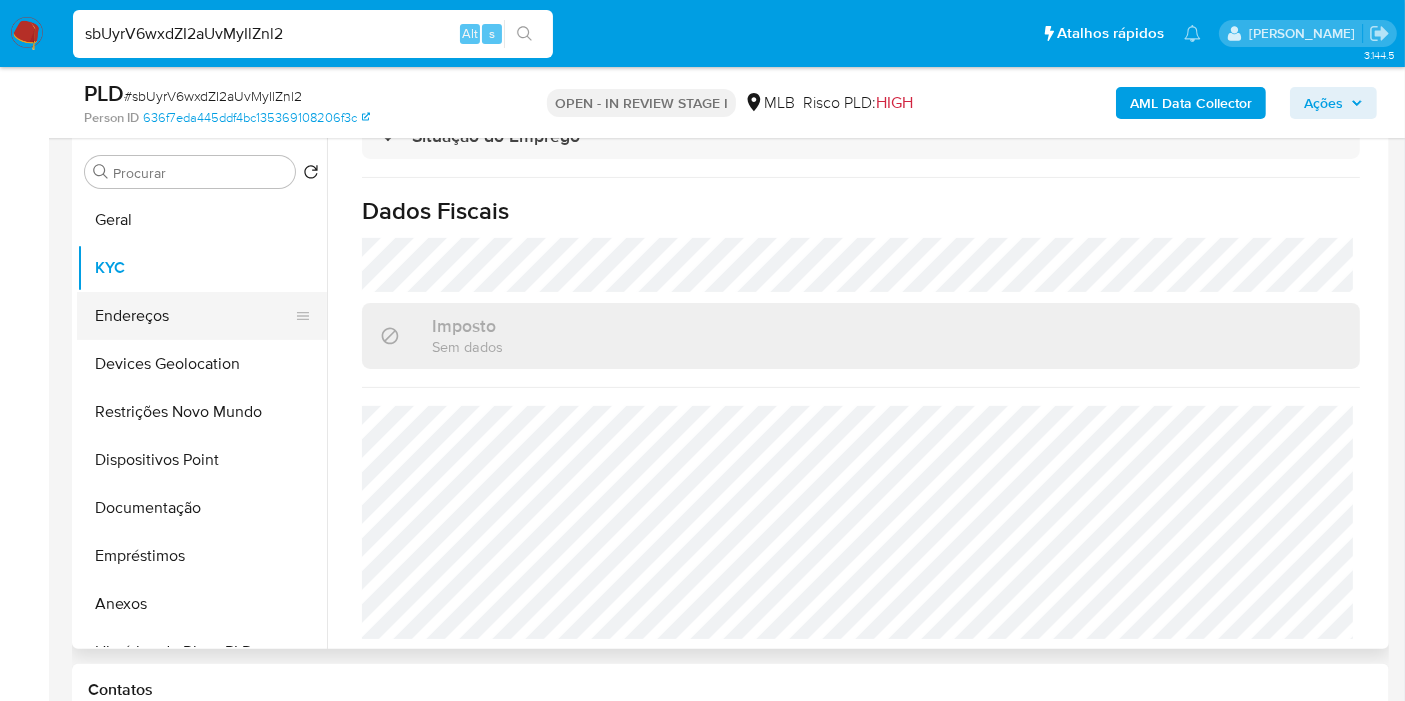 click on "Endereços" at bounding box center (194, 316) 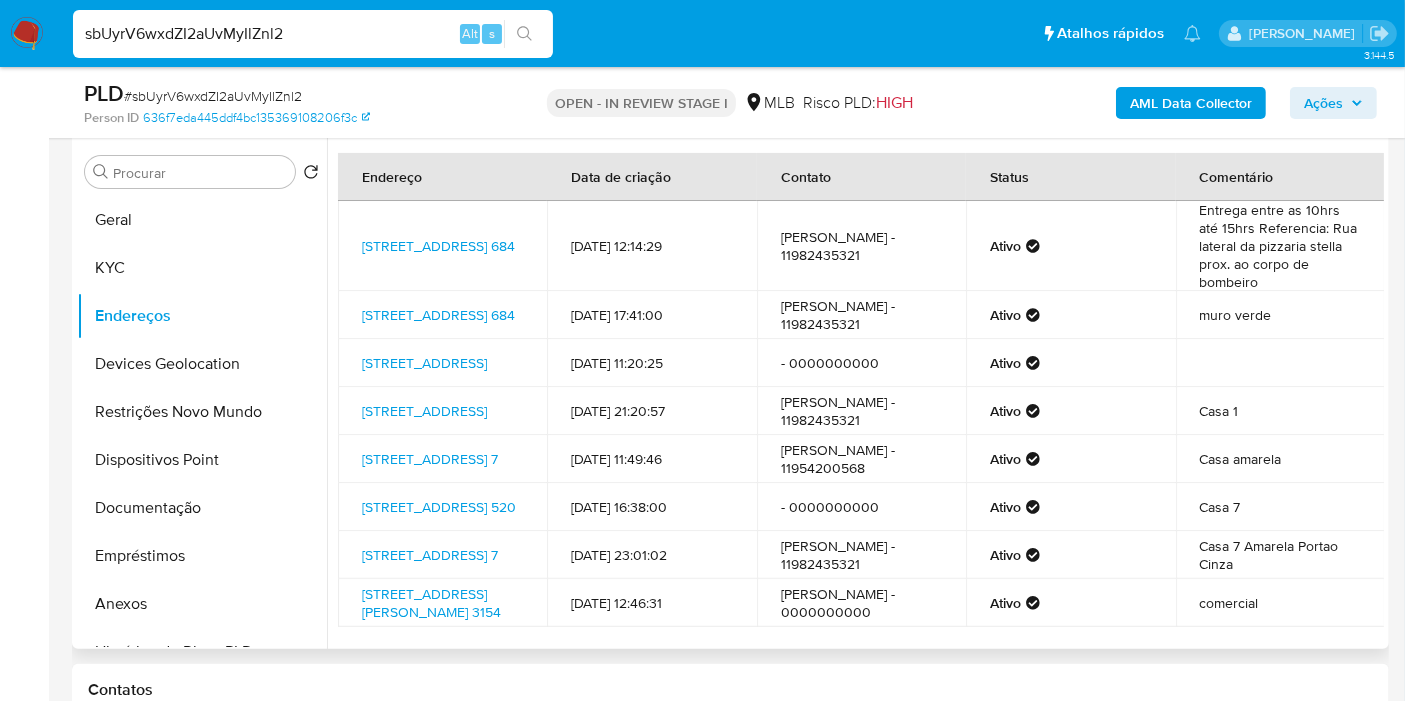 type 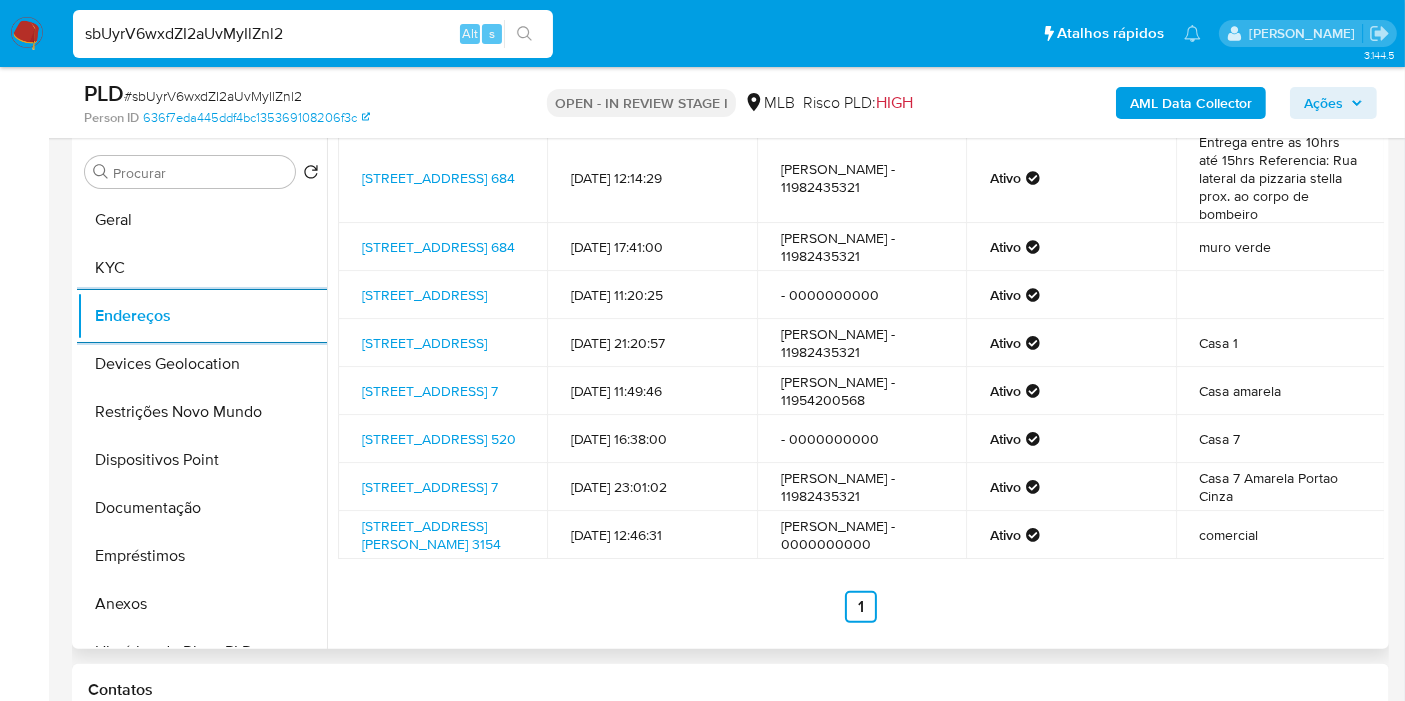 scroll, scrollTop: 217, scrollLeft: 0, axis: vertical 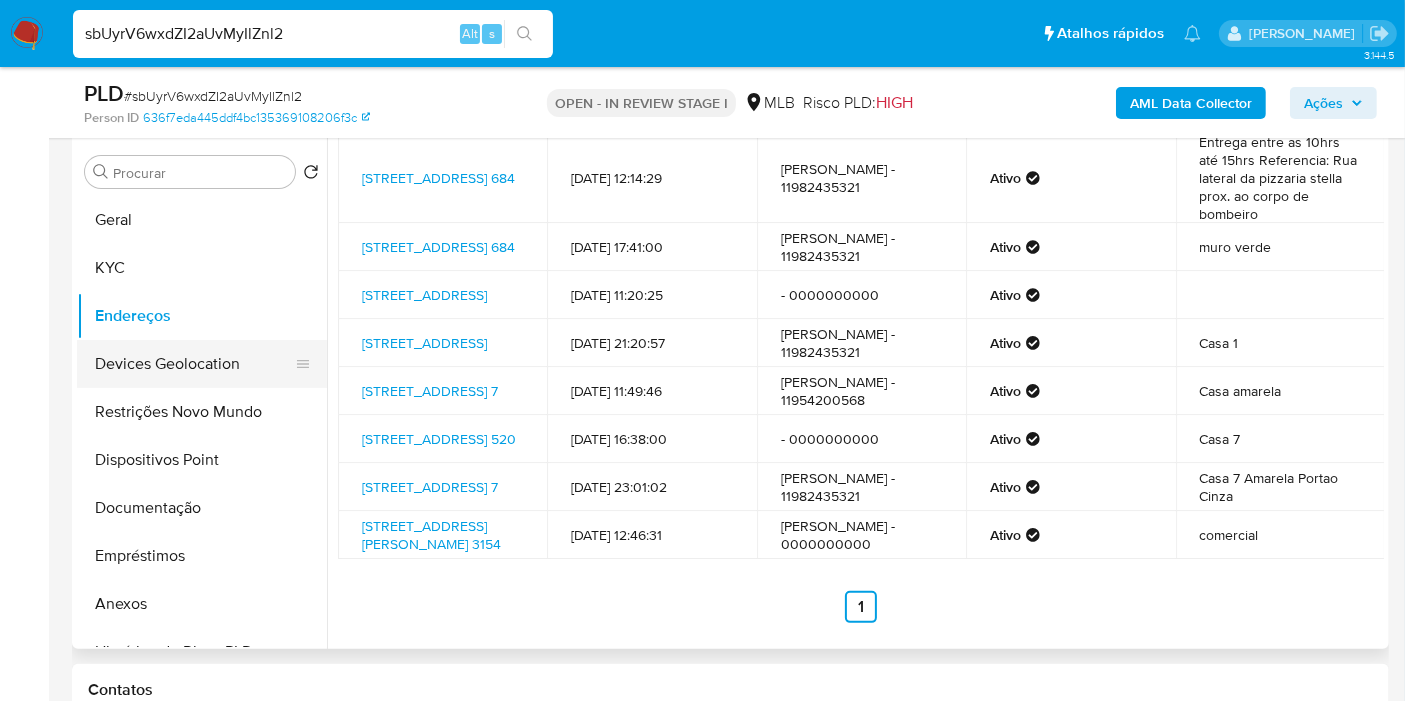 click on "Devices Geolocation" at bounding box center (194, 364) 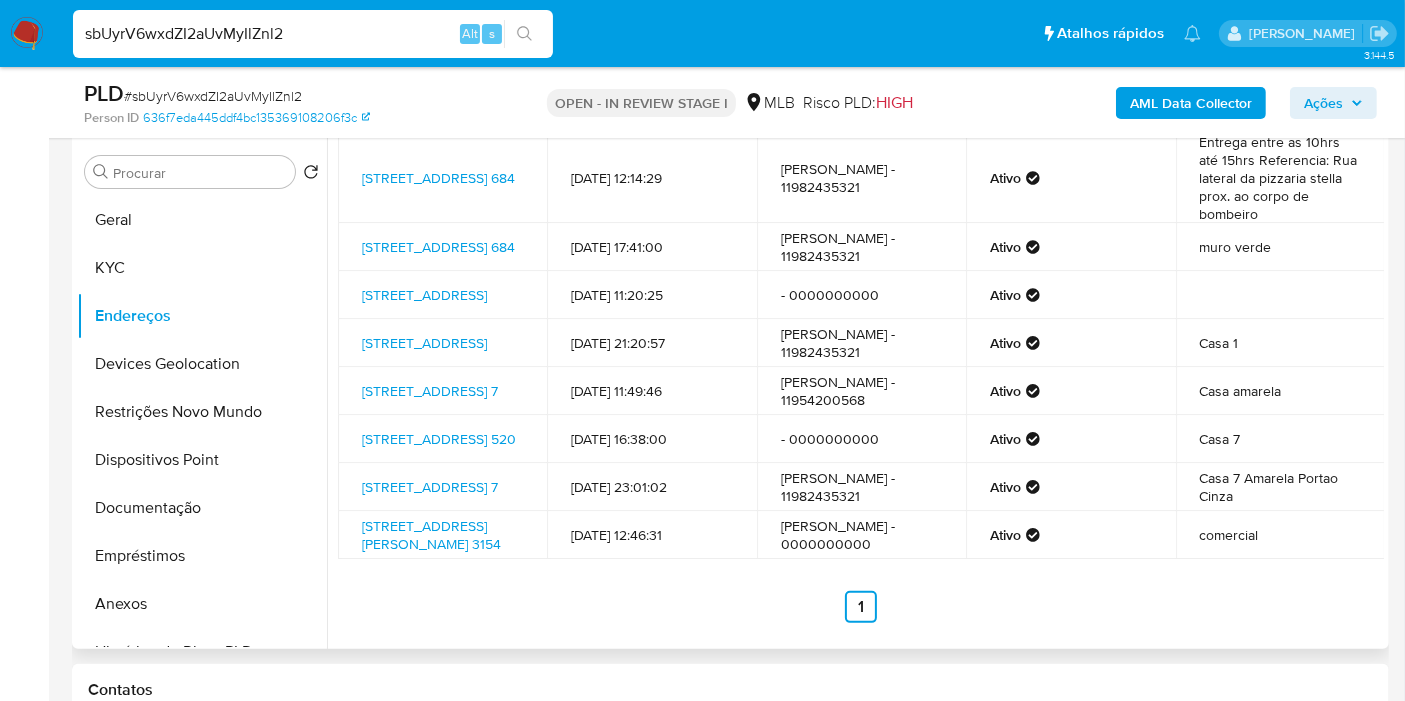 scroll, scrollTop: 0, scrollLeft: 0, axis: both 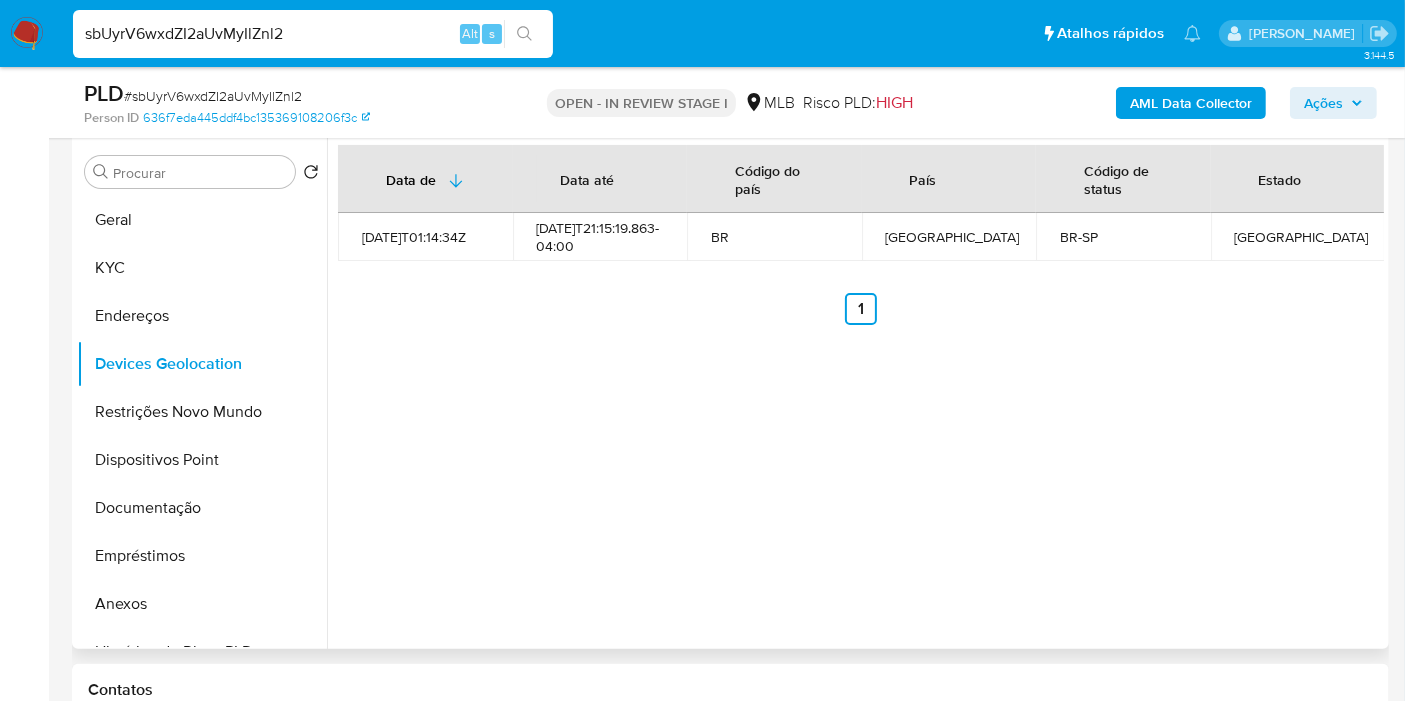 type 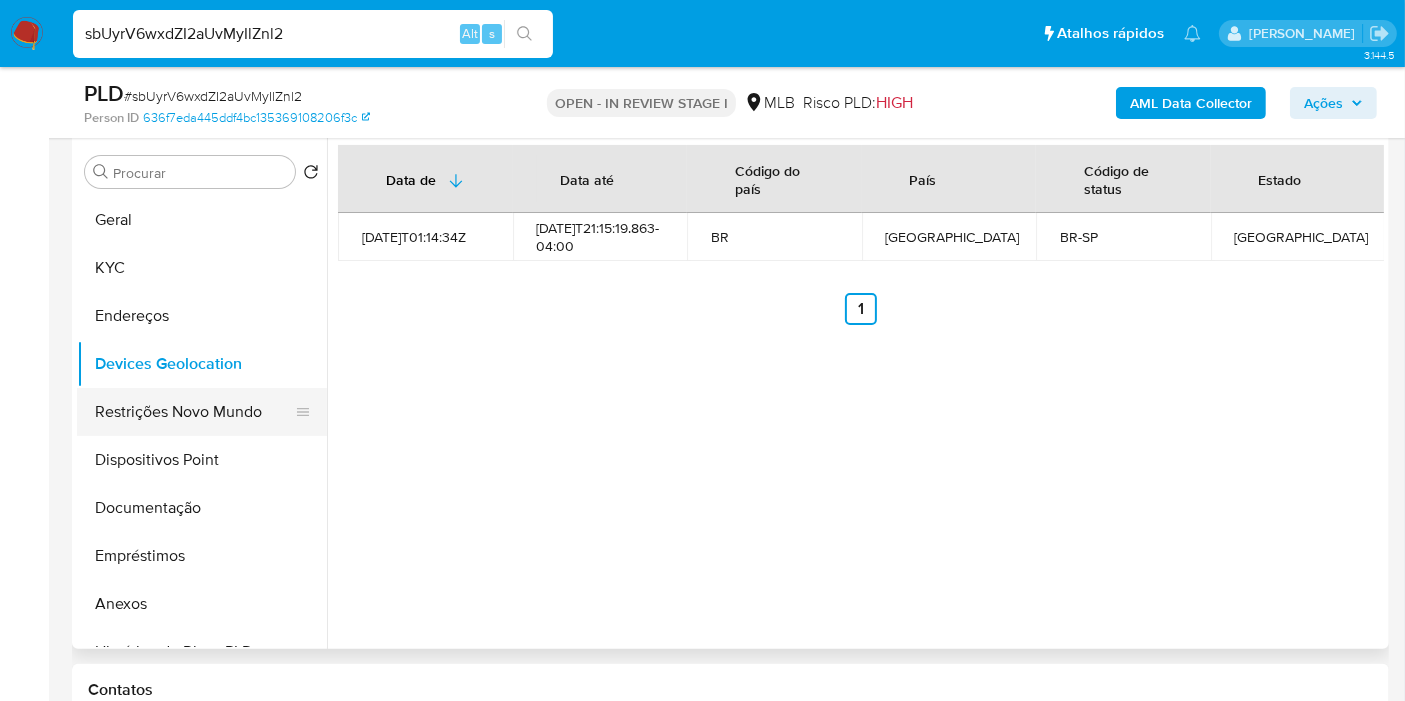 click on "Restrições Novo Mundo" at bounding box center [194, 412] 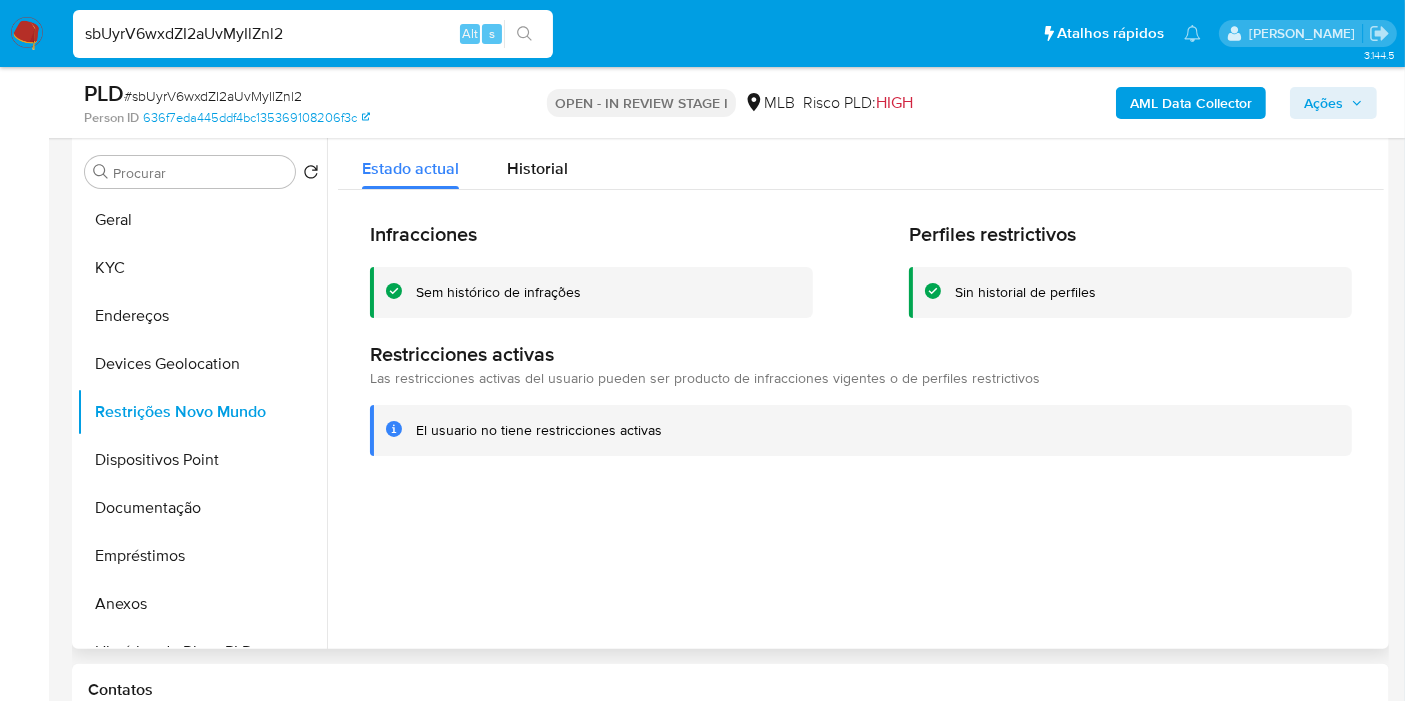 type 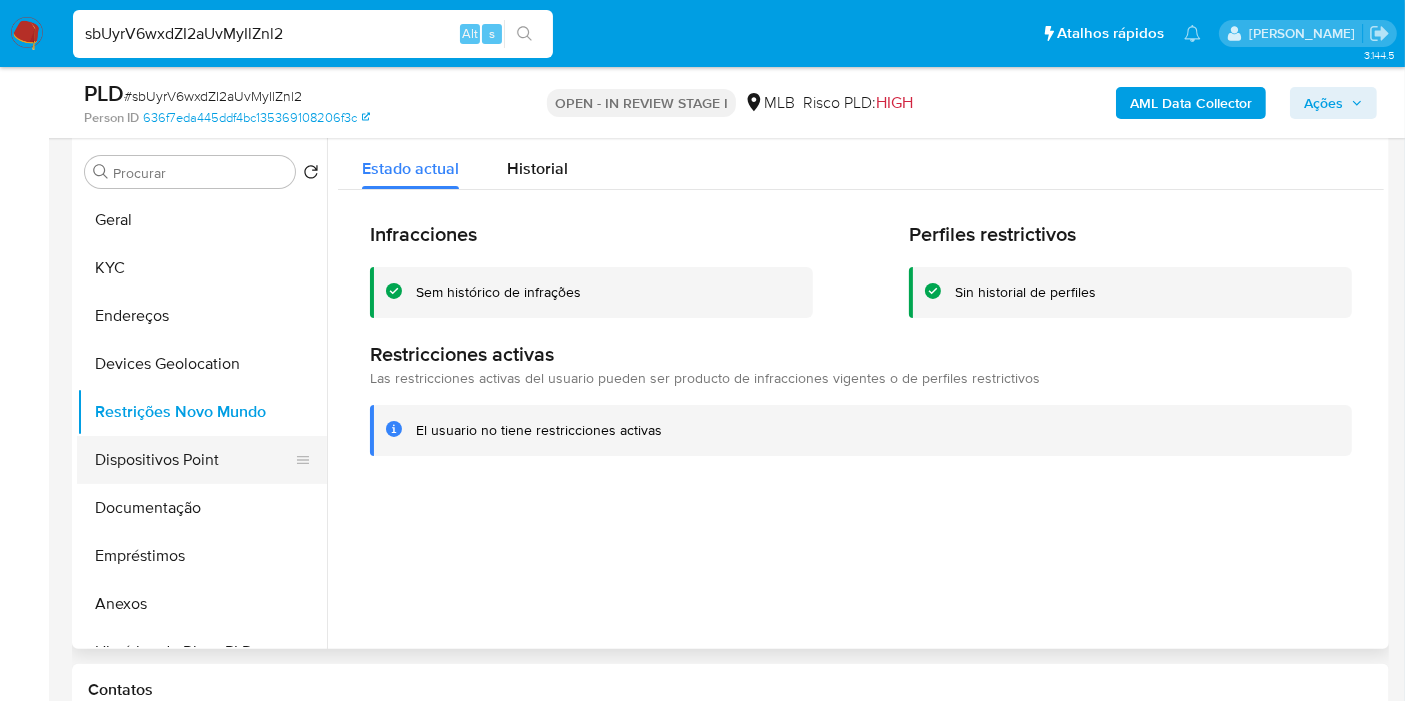 click on "Dispositivos Point" at bounding box center (194, 460) 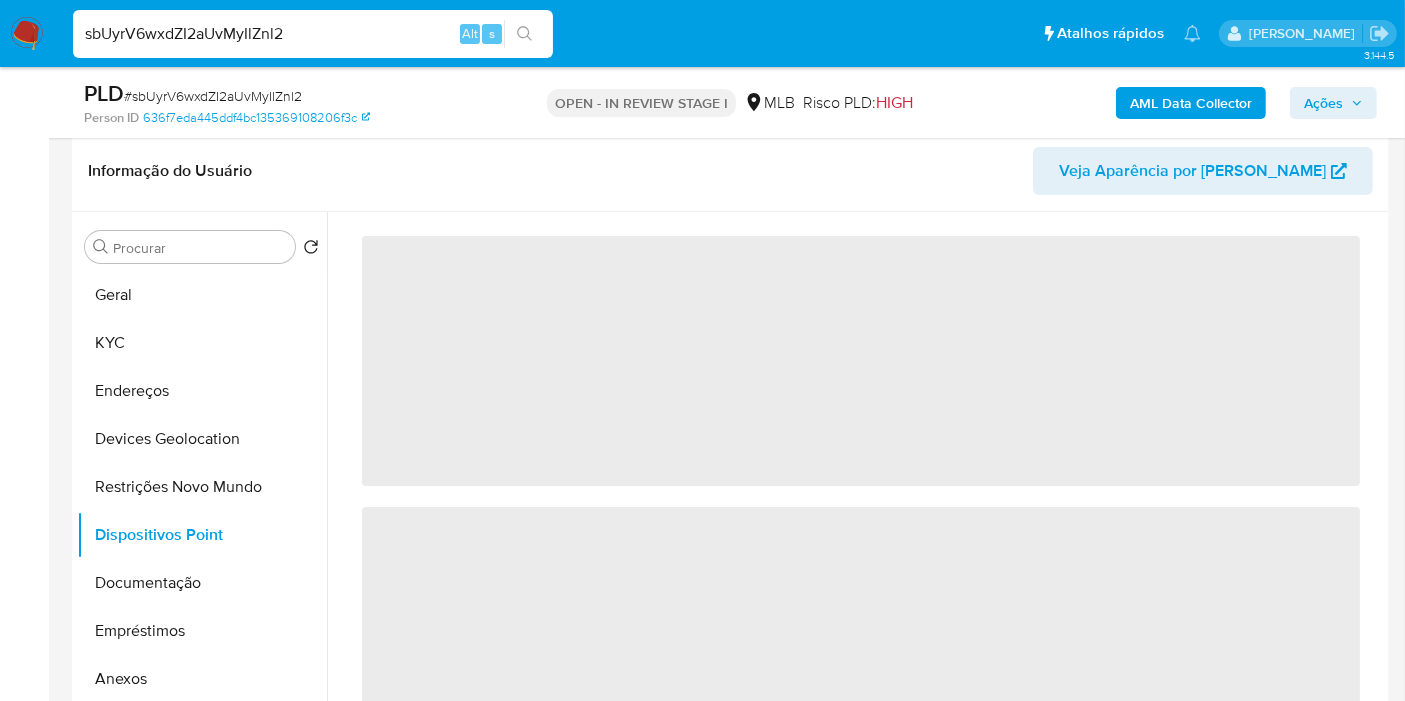 scroll, scrollTop: 271, scrollLeft: 0, axis: vertical 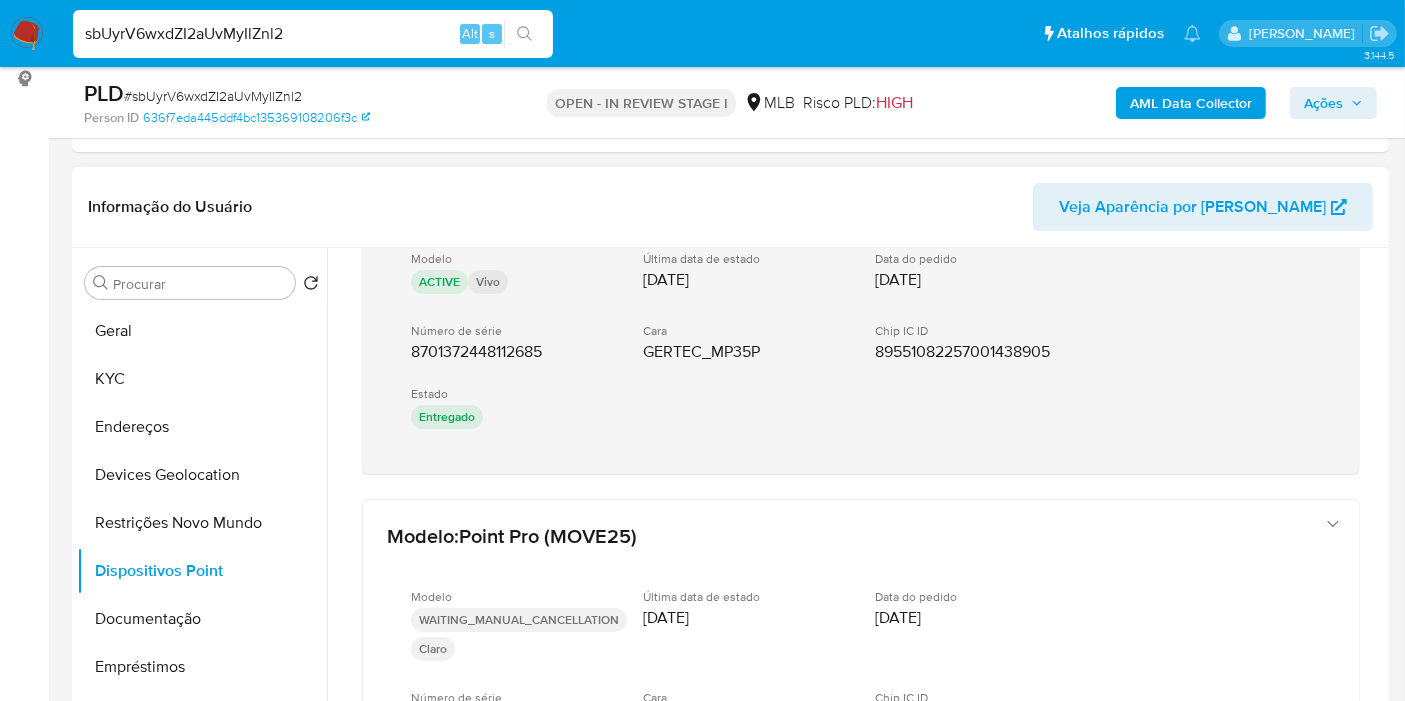 type 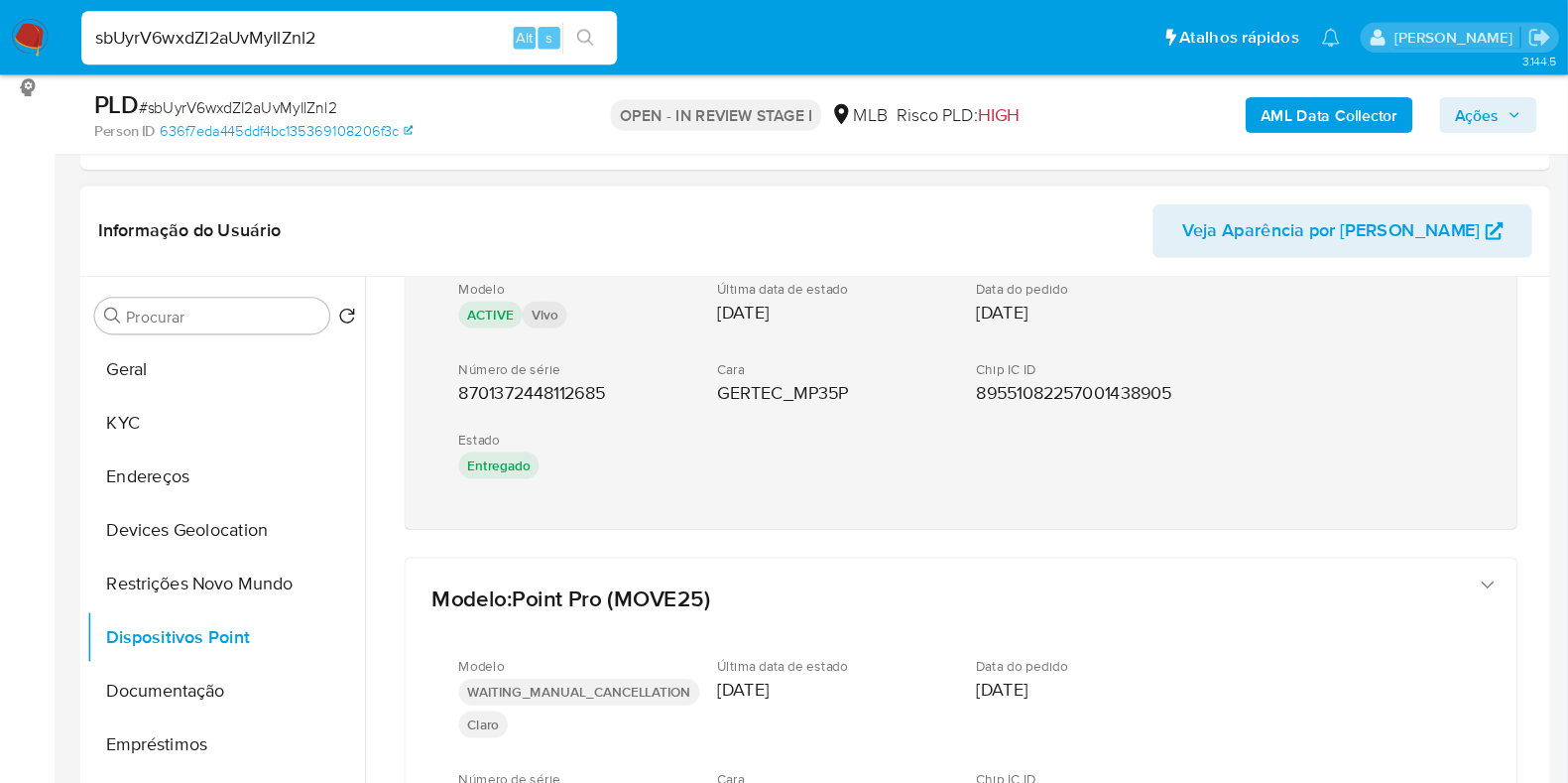 scroll, scrollTop: 269, scrollLeft: 0, axis: vertical 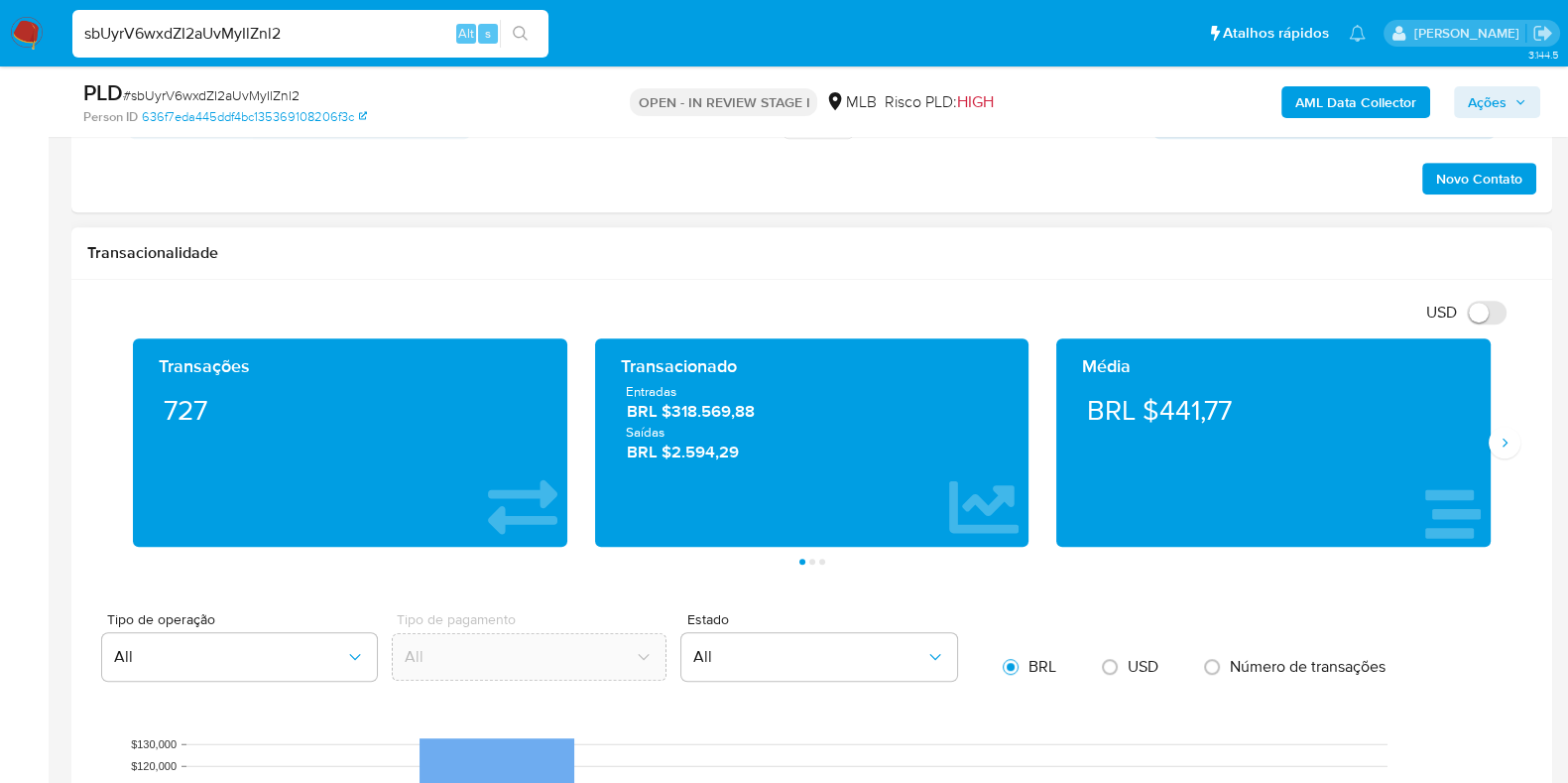 drag, startPoint x: 1245, startPoint y: 419, endPoint x: 980, endPoint y: 235, distance: 322.6159 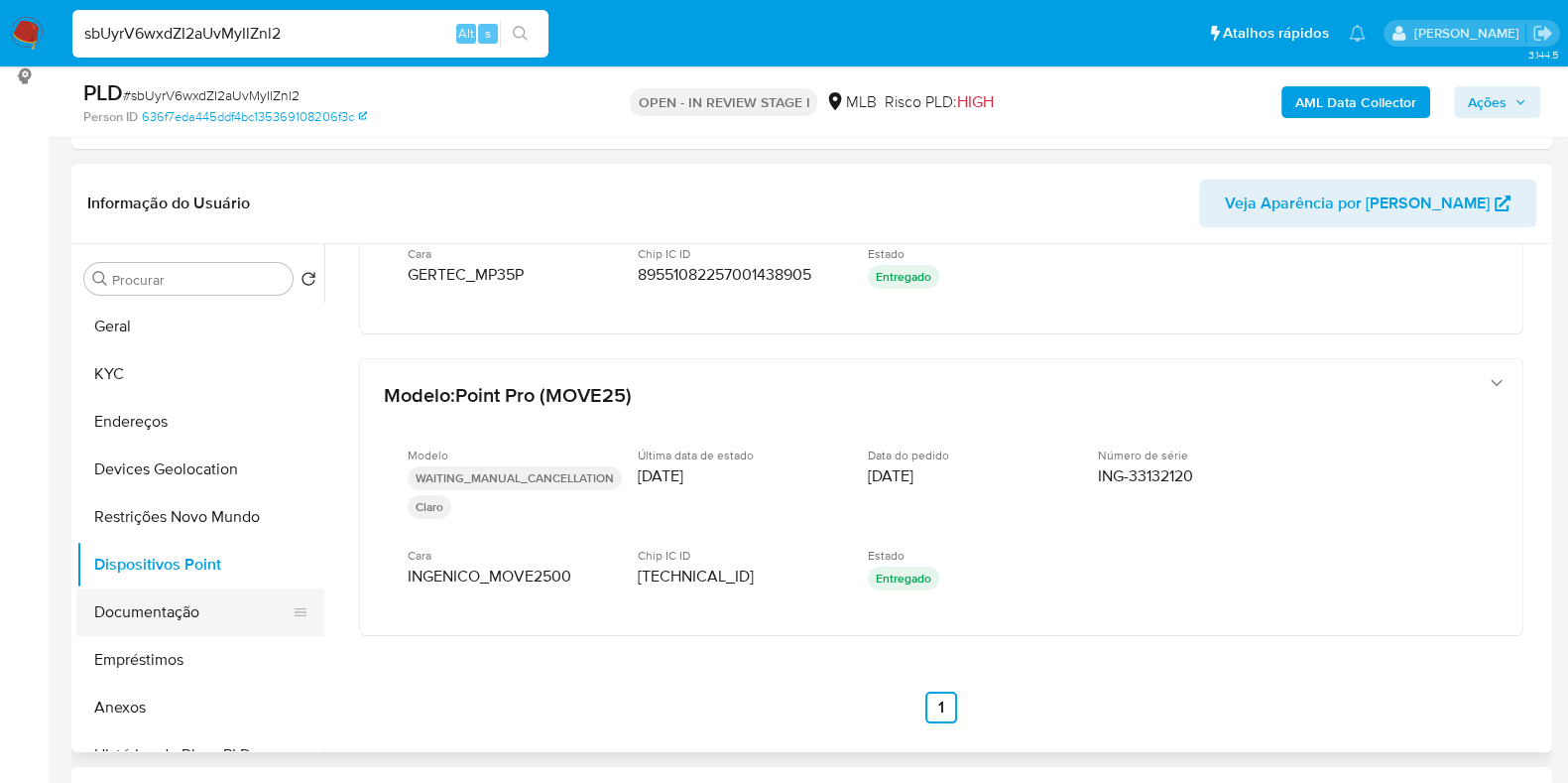 scroll, scrollTop: 269, scrollLeft: 0, axis: vertical 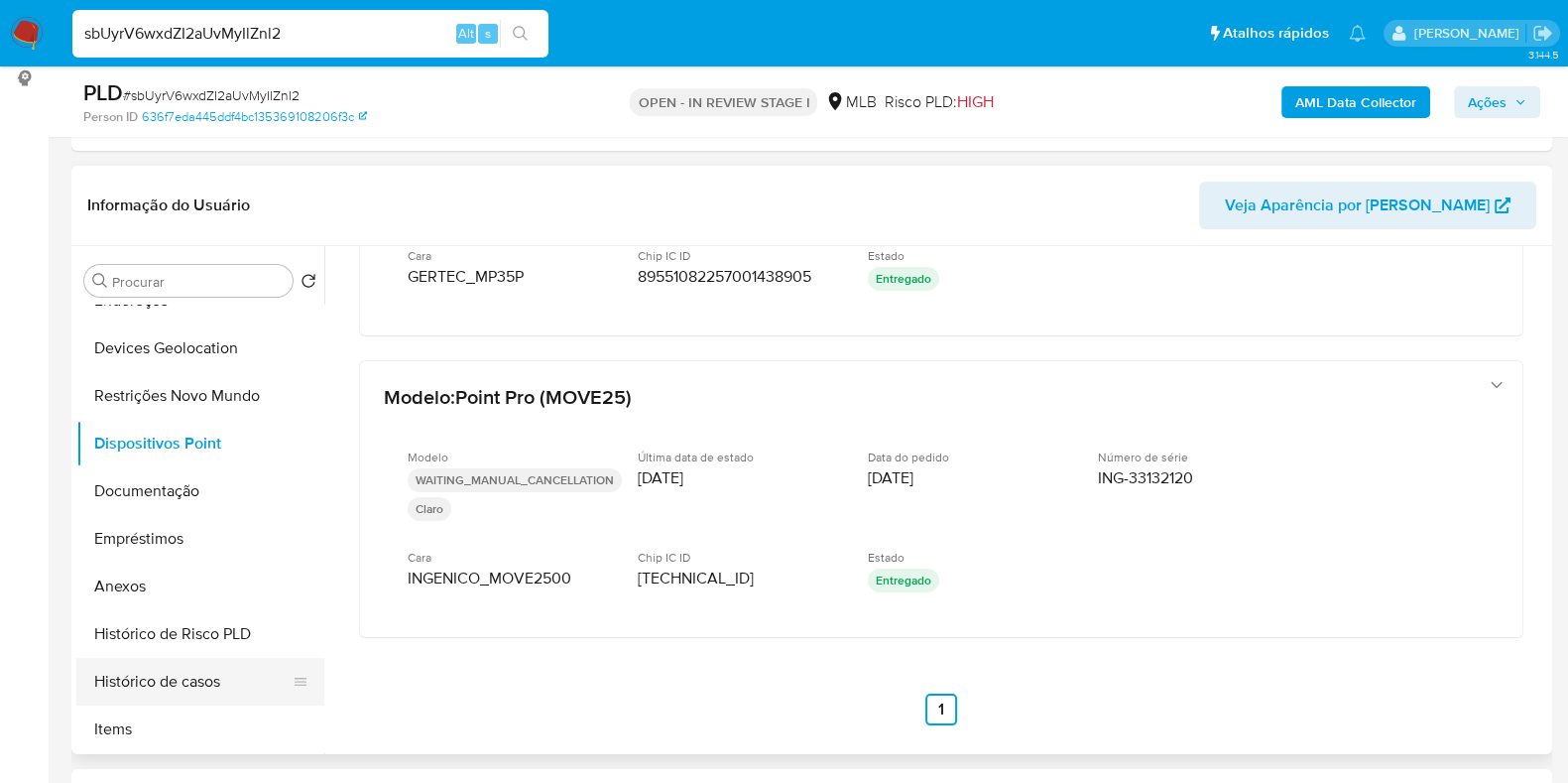 click on "Histórico de casos" at bounding box center (192, 682) 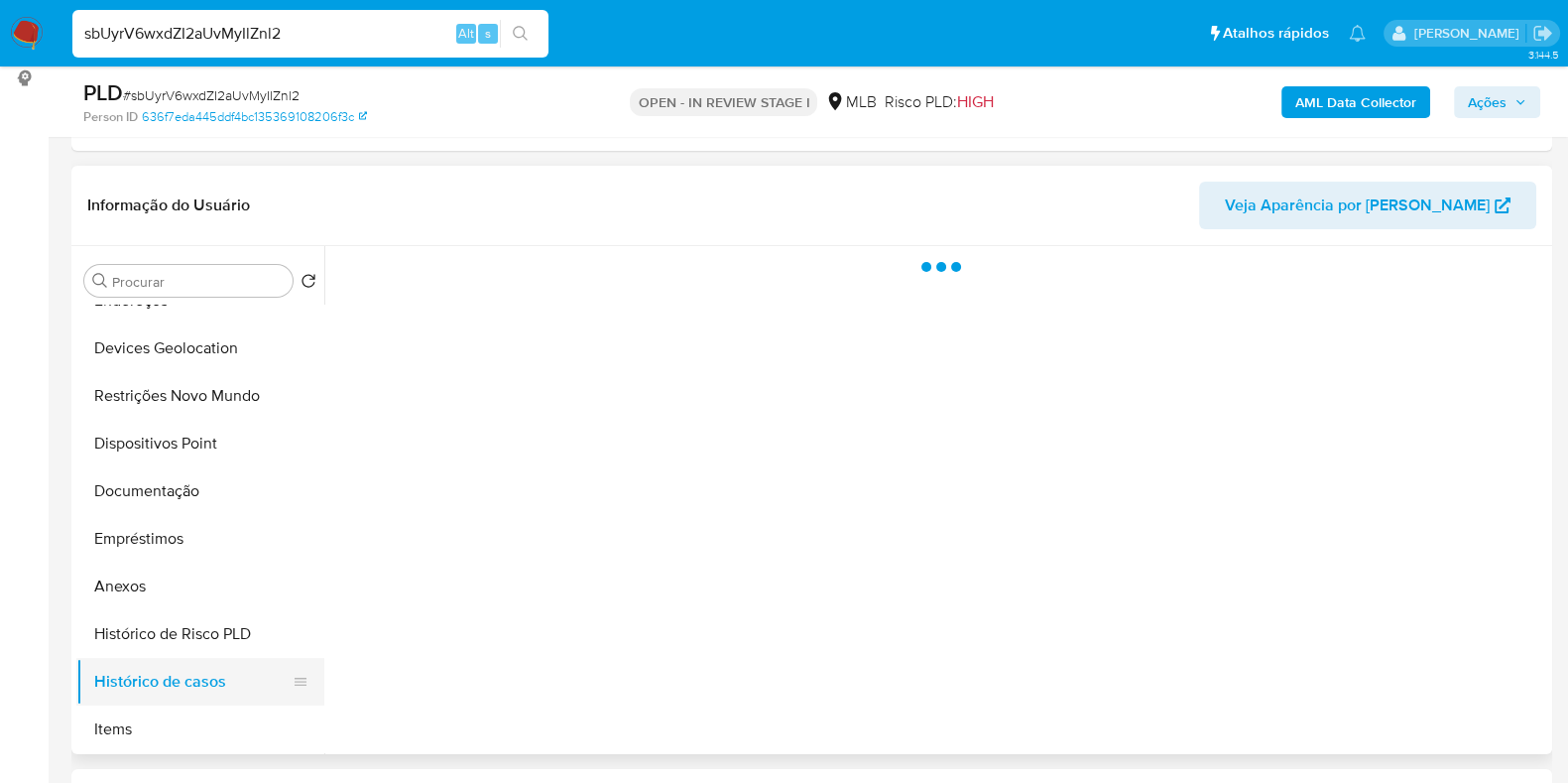 type 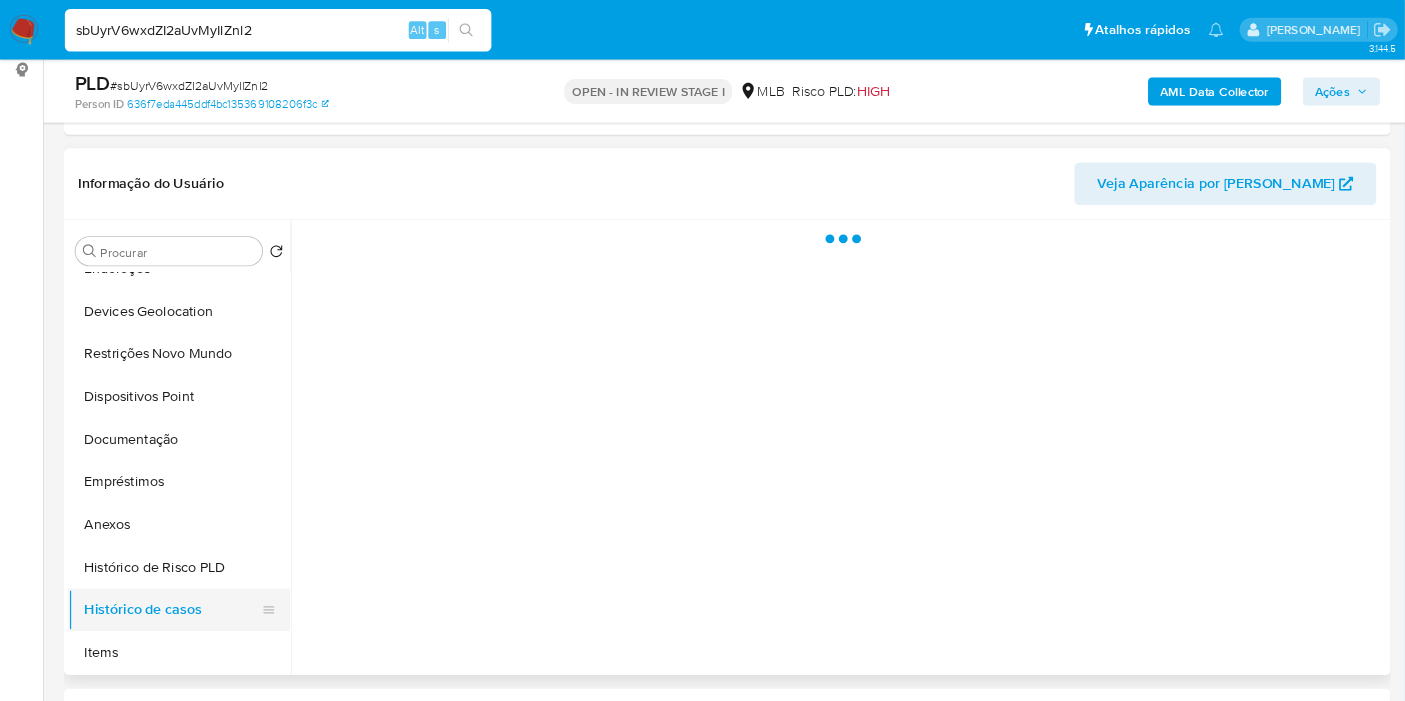 scroll, scrollTop: 271, scrollLeft: 0, axis: vertical 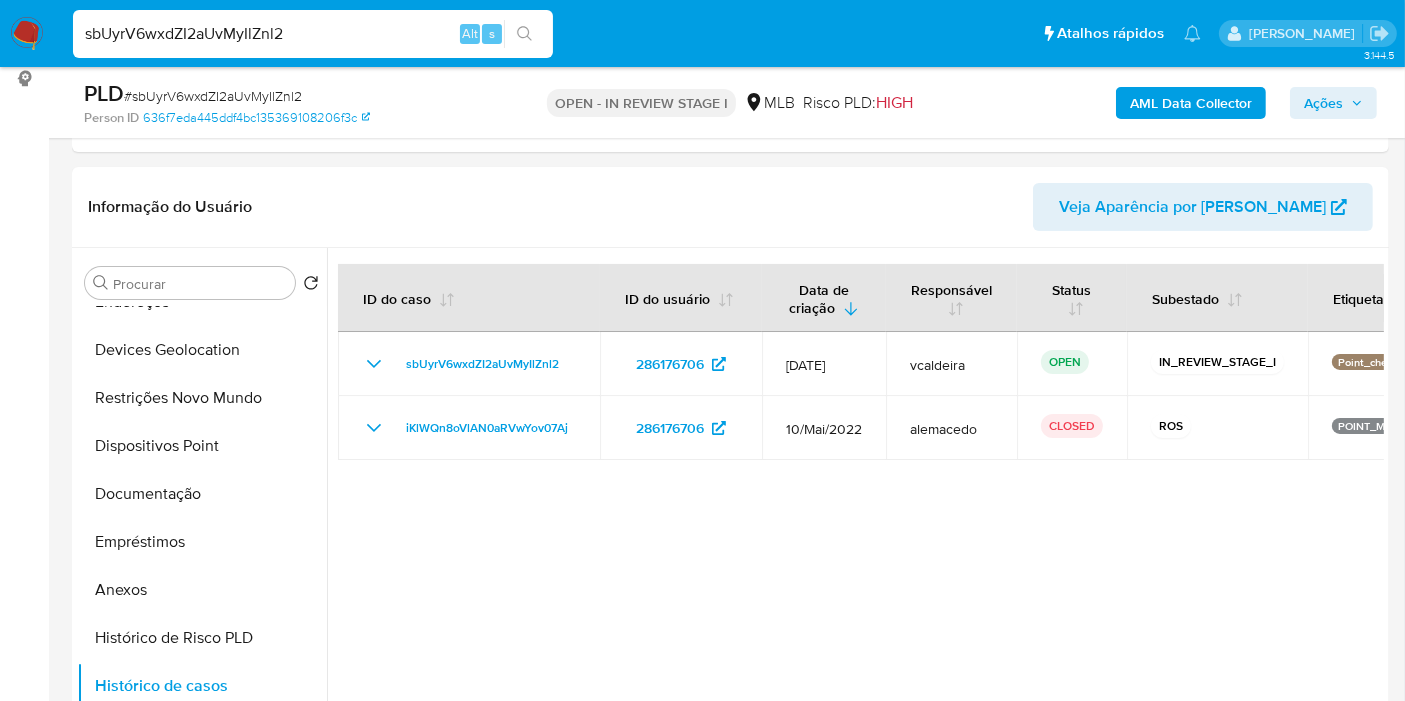 click on "sbUyrV6wxdZI2aUvMyIlZnl2" at bounding box center [313, 34] 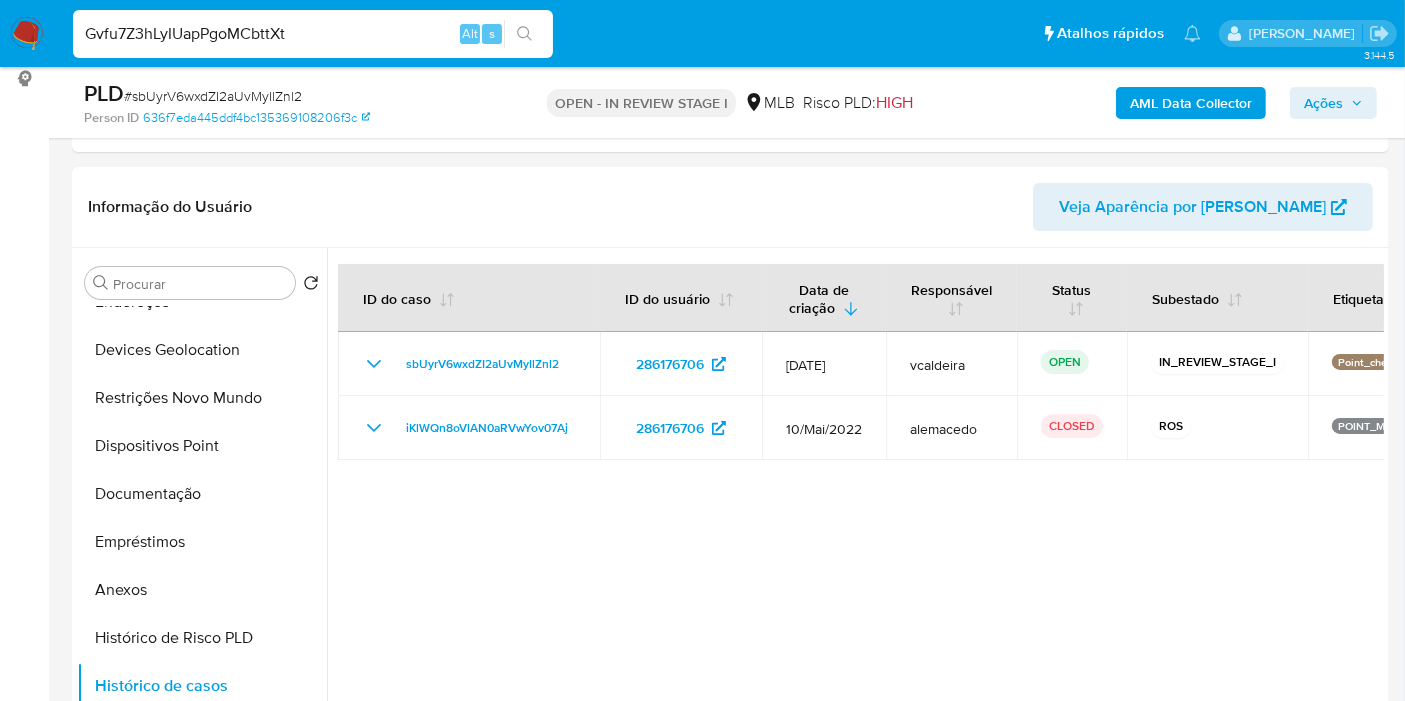 type on "Gvfu7Z3hLyIUapPgoMCbttXt" 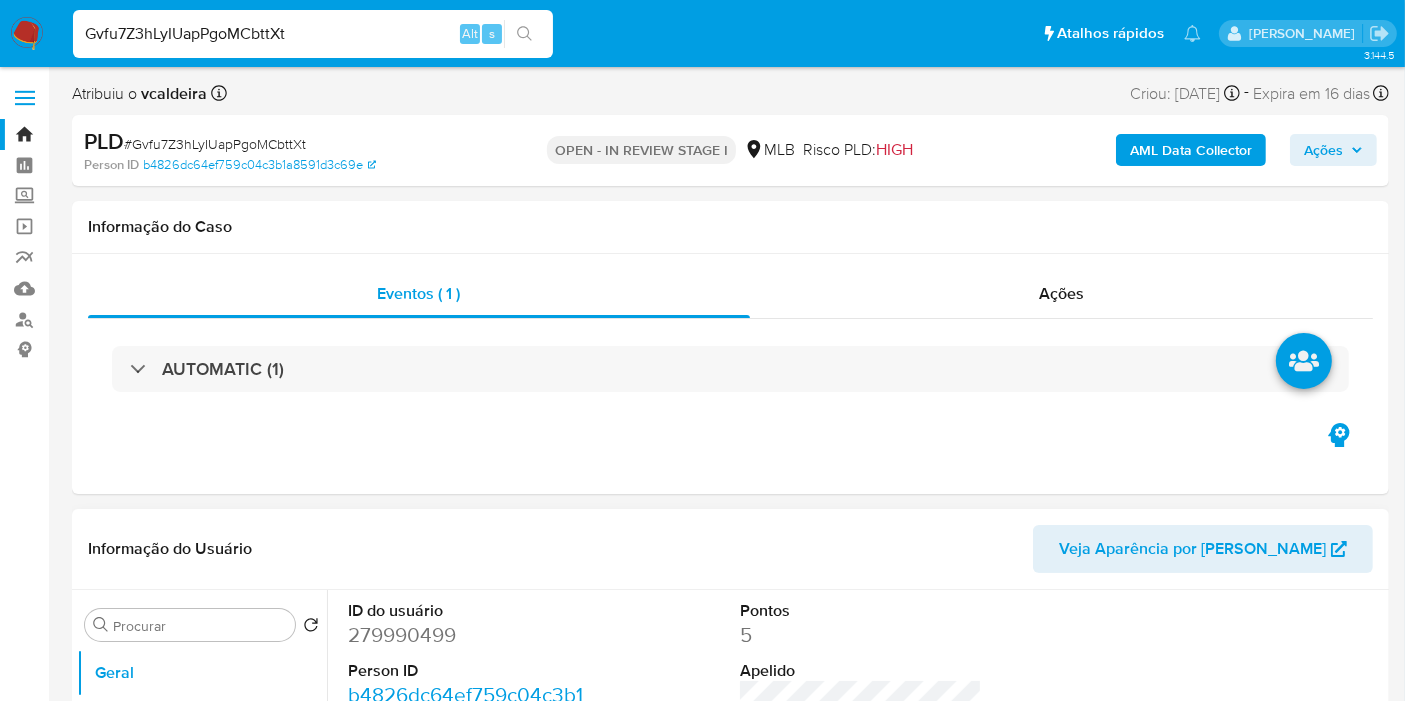 select on "10" 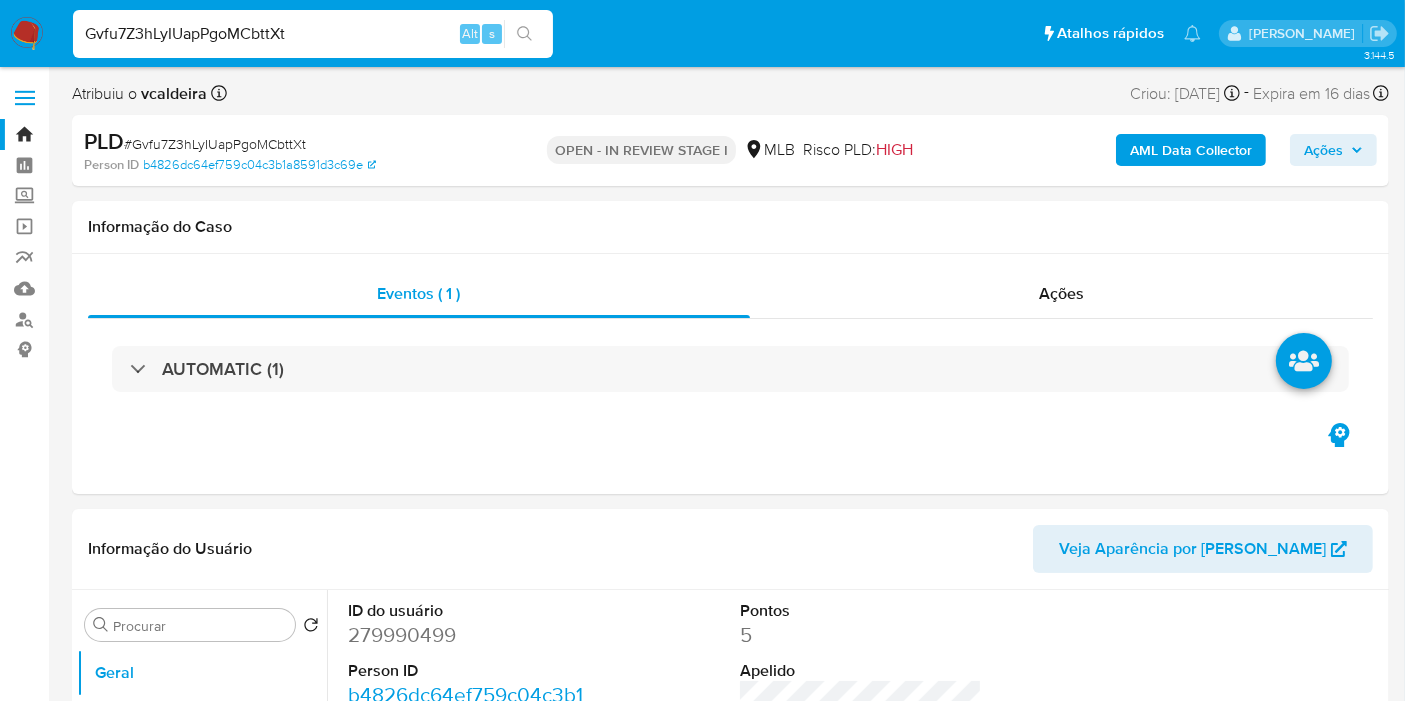 click on "Gvfu7Z3hLyIUapPgoMCbttXt" at bounding box center (313, 34) 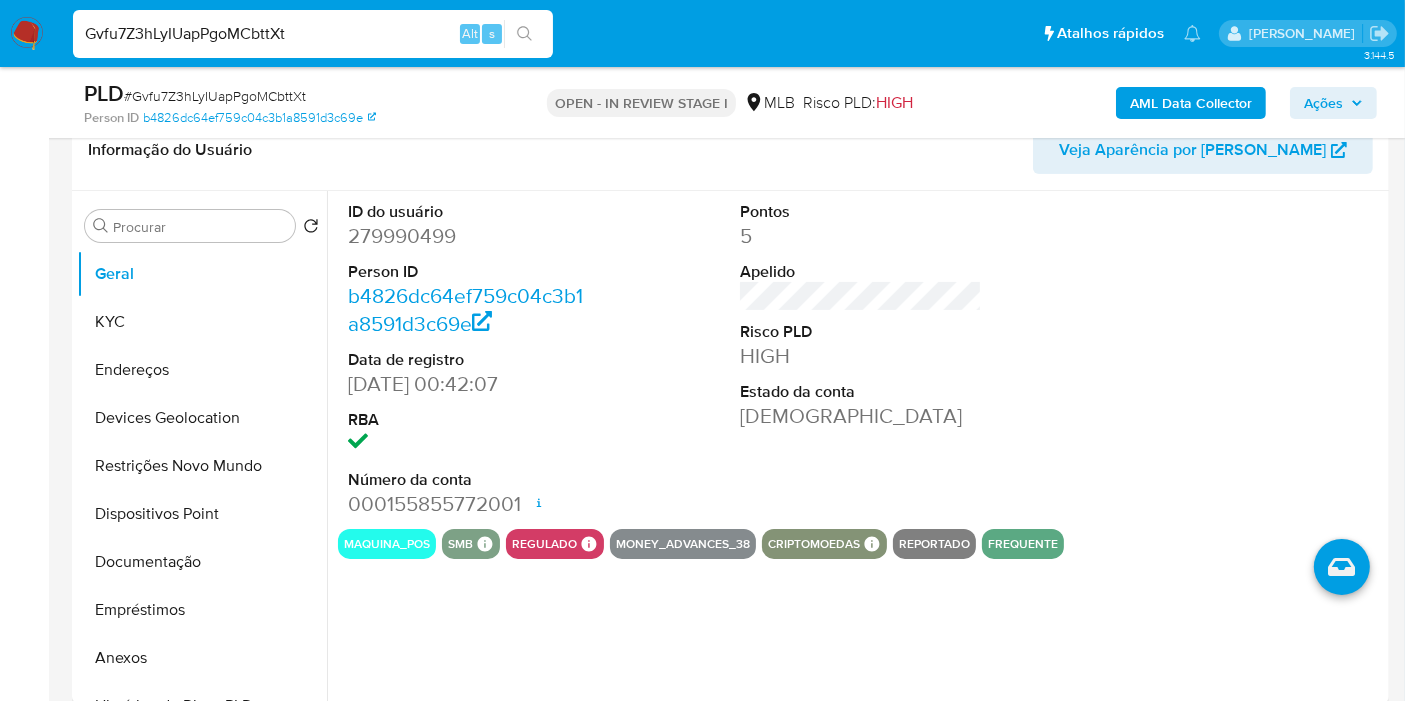 scroll, scrollTop: 333, scrollLeft: 0, axis: vertical 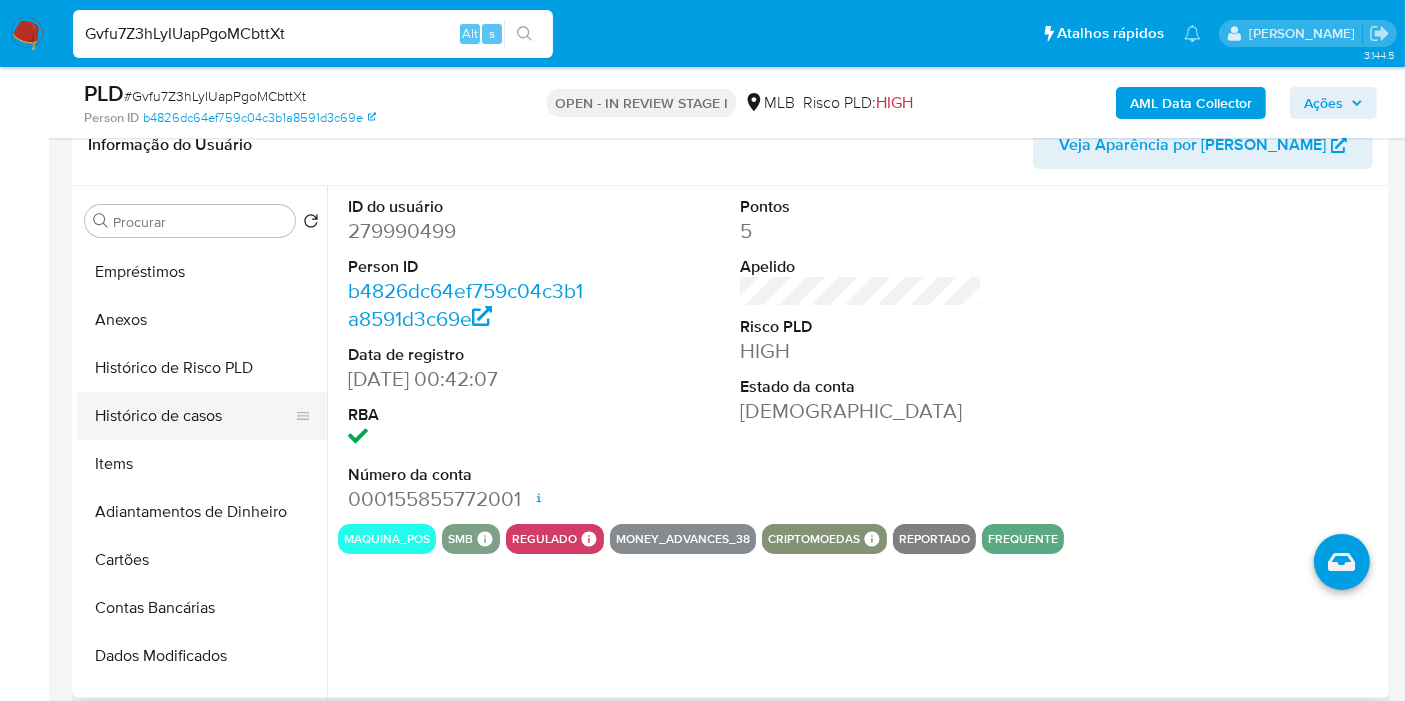 click on "Histórico de casos" at bounding box center (194, 416) 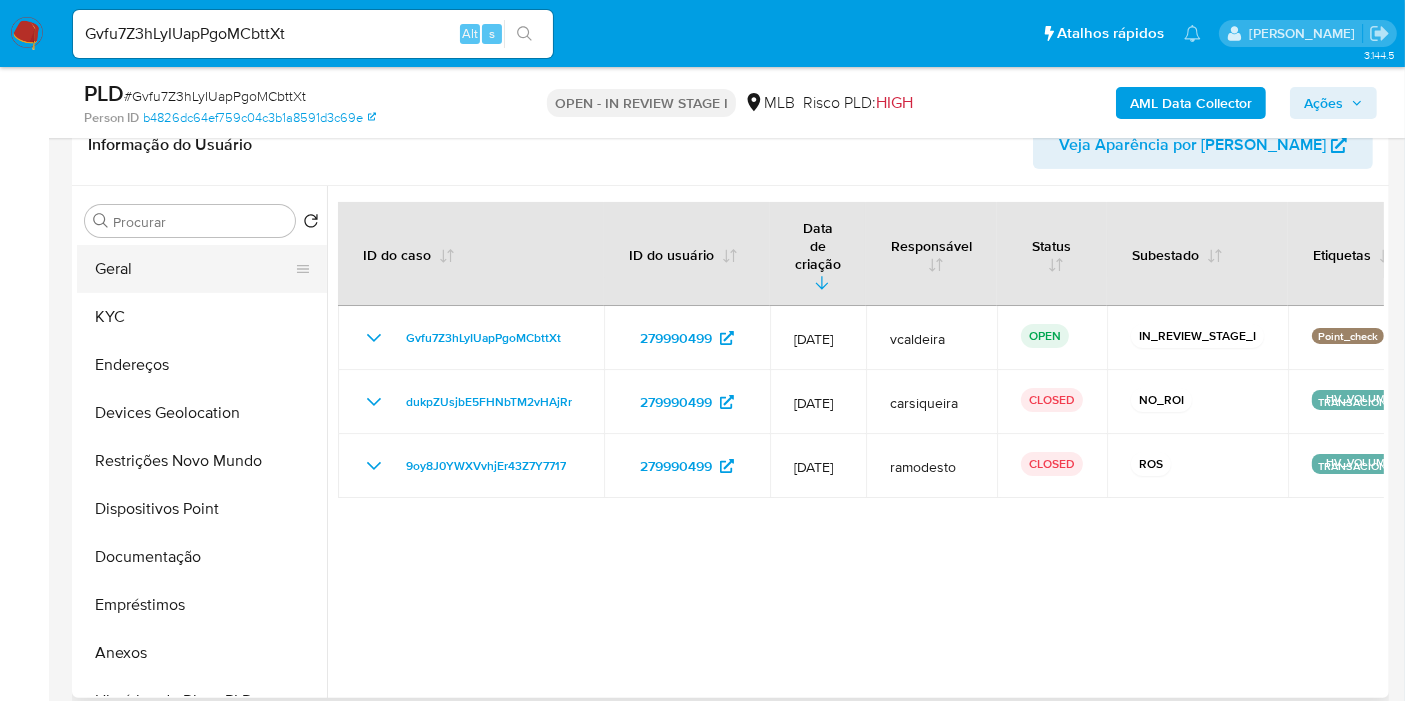 scroll, scrollTop: 0, scrollLeft: 0, axis: both 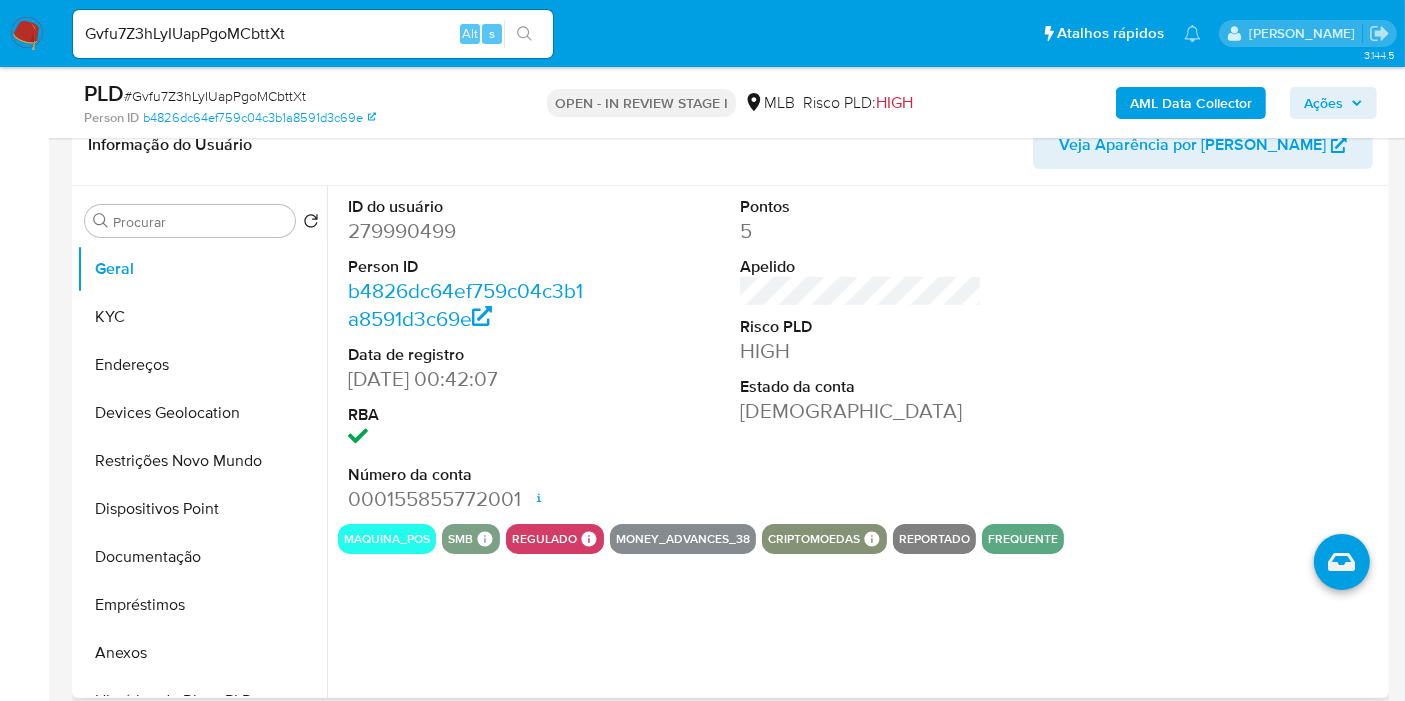 click on "279990499" at bounding box center (469, 231) 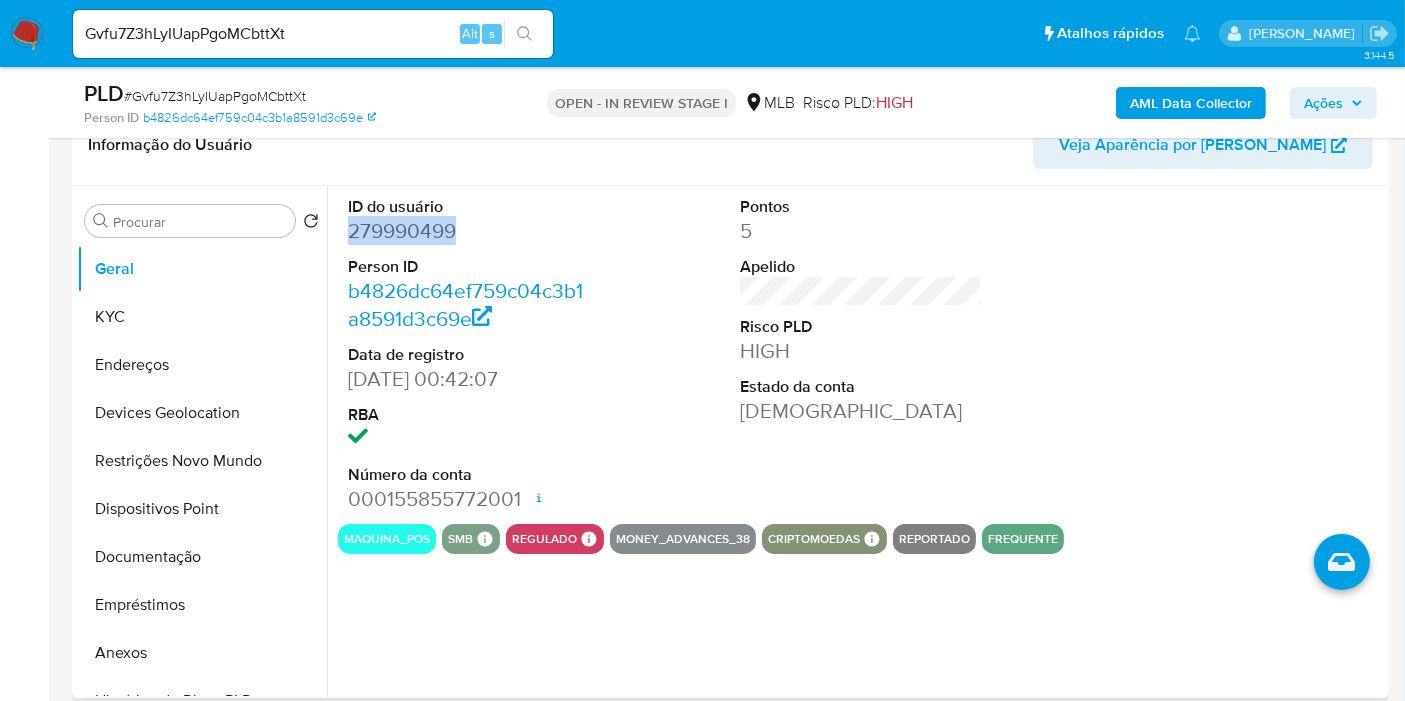 click on "279990499" at bounding box center [469, 231] 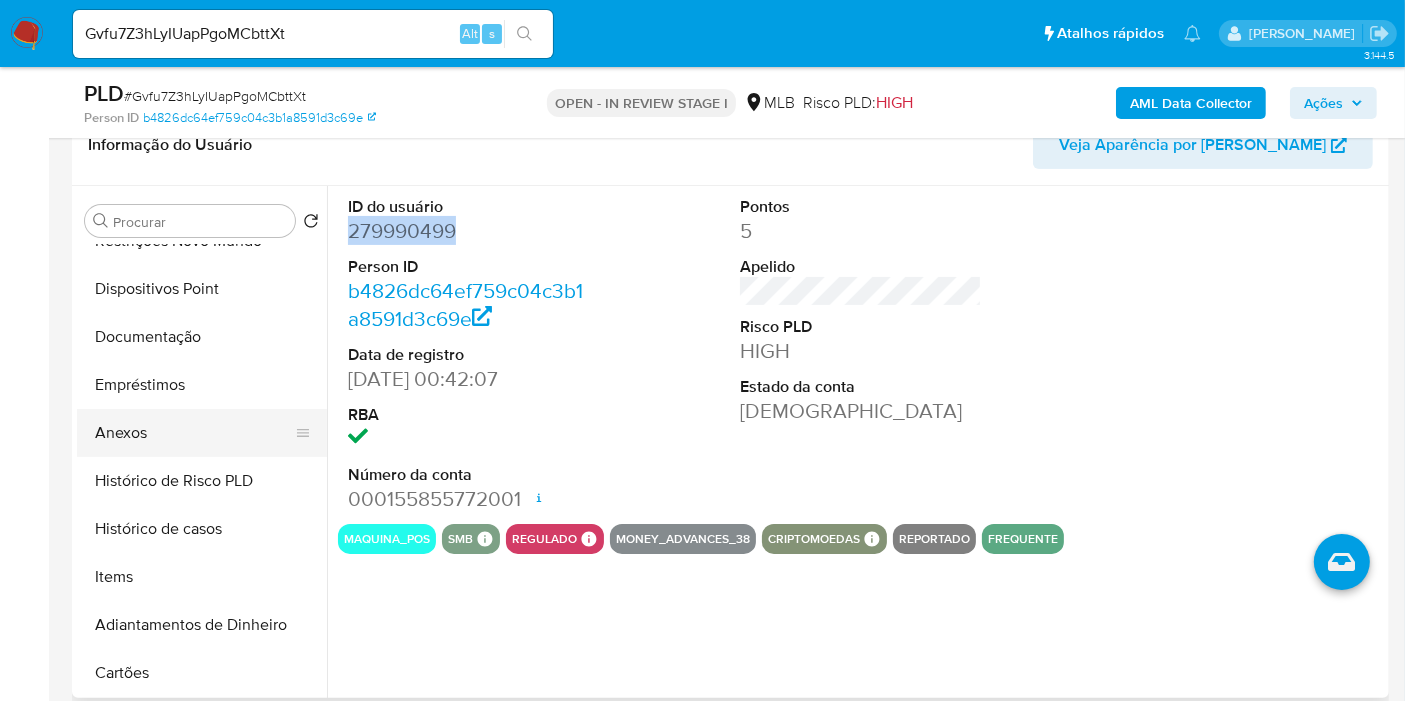 scroll, scrollTop: 222, scrollLeft: 0, axis: vertical 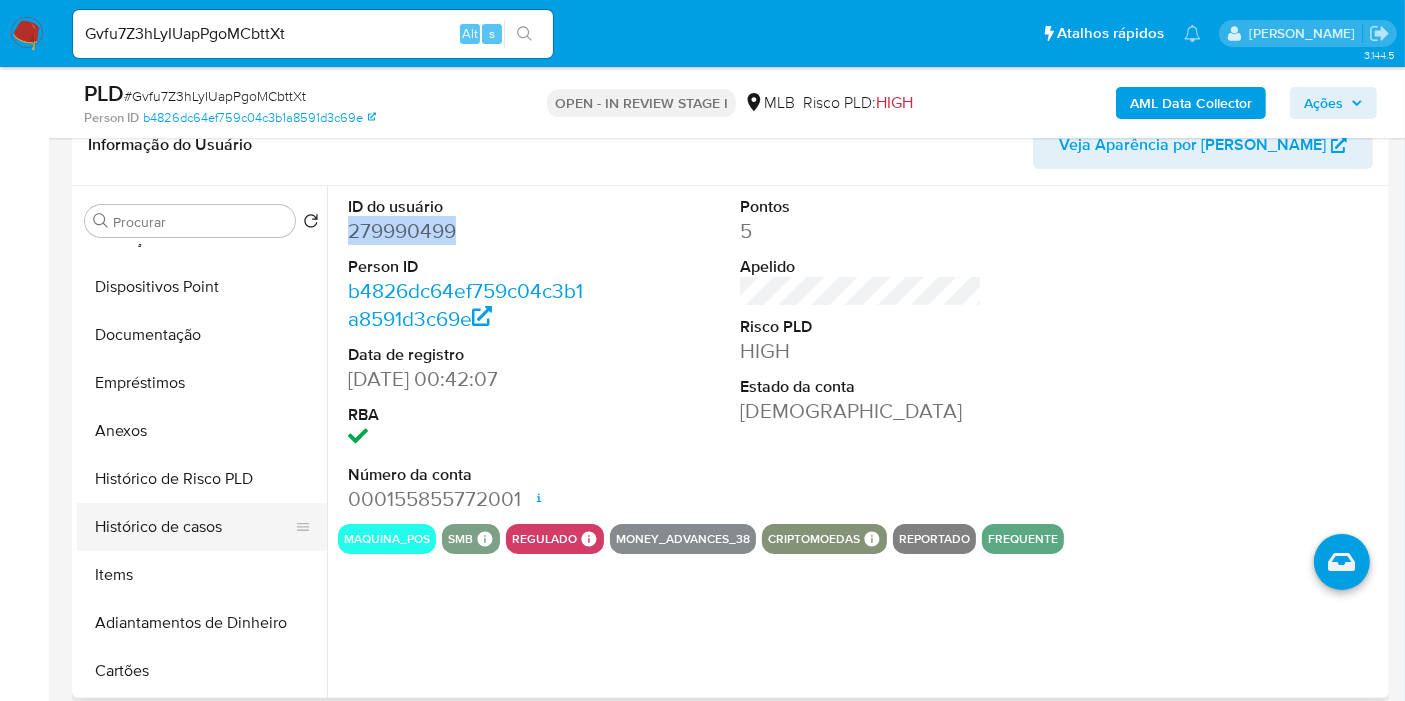 click on "Histórico de casos" at bounding box center [194, 527] 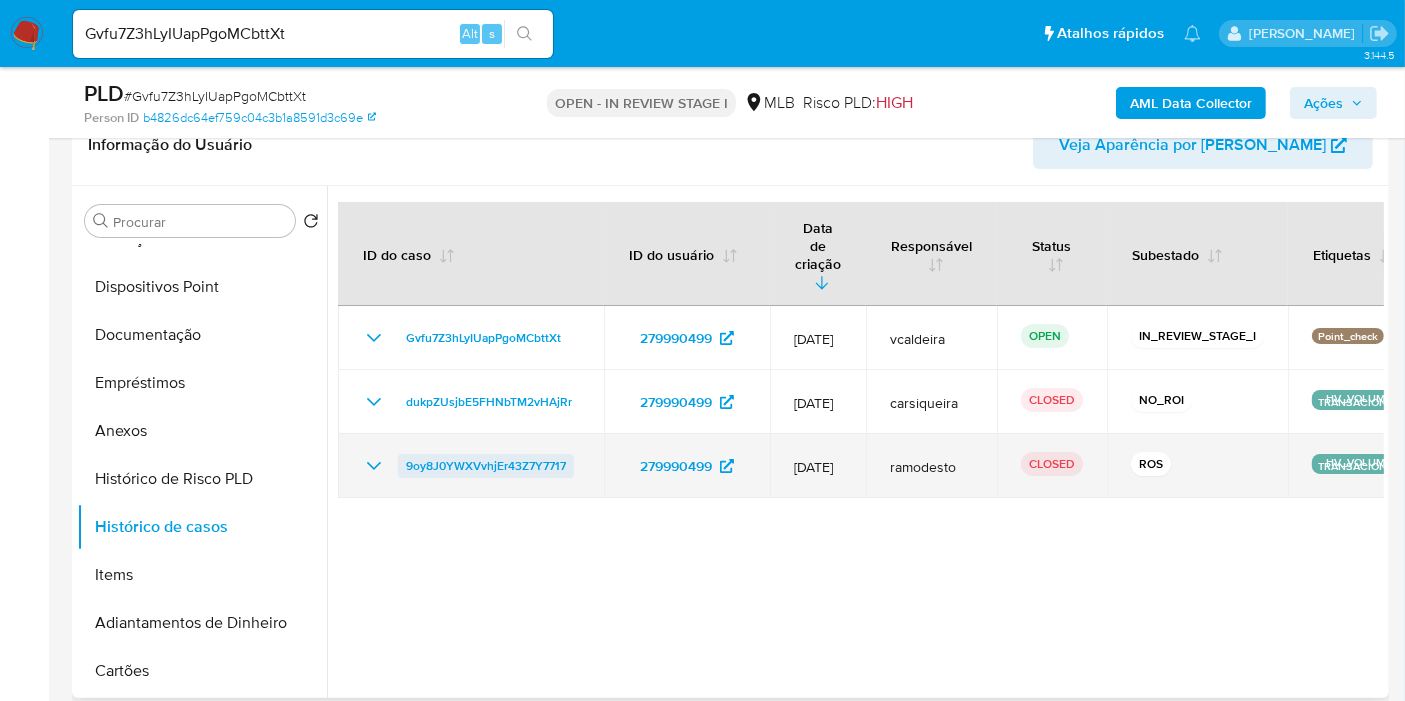 click on "9oy8J0YWXVvhjEr43Z7Y7717" at bounding box center (486, 466) 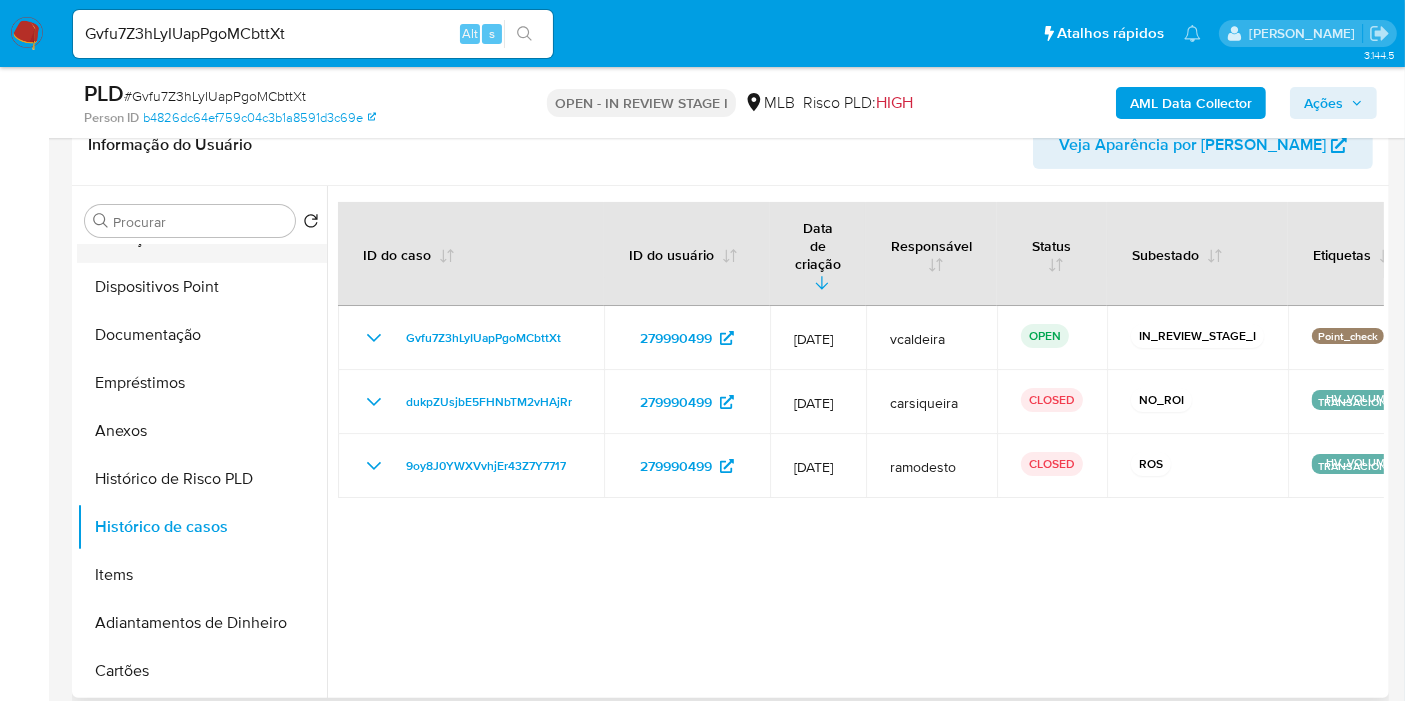 scroll, scrollTop: 0, scrollLeft: 0, axis: both 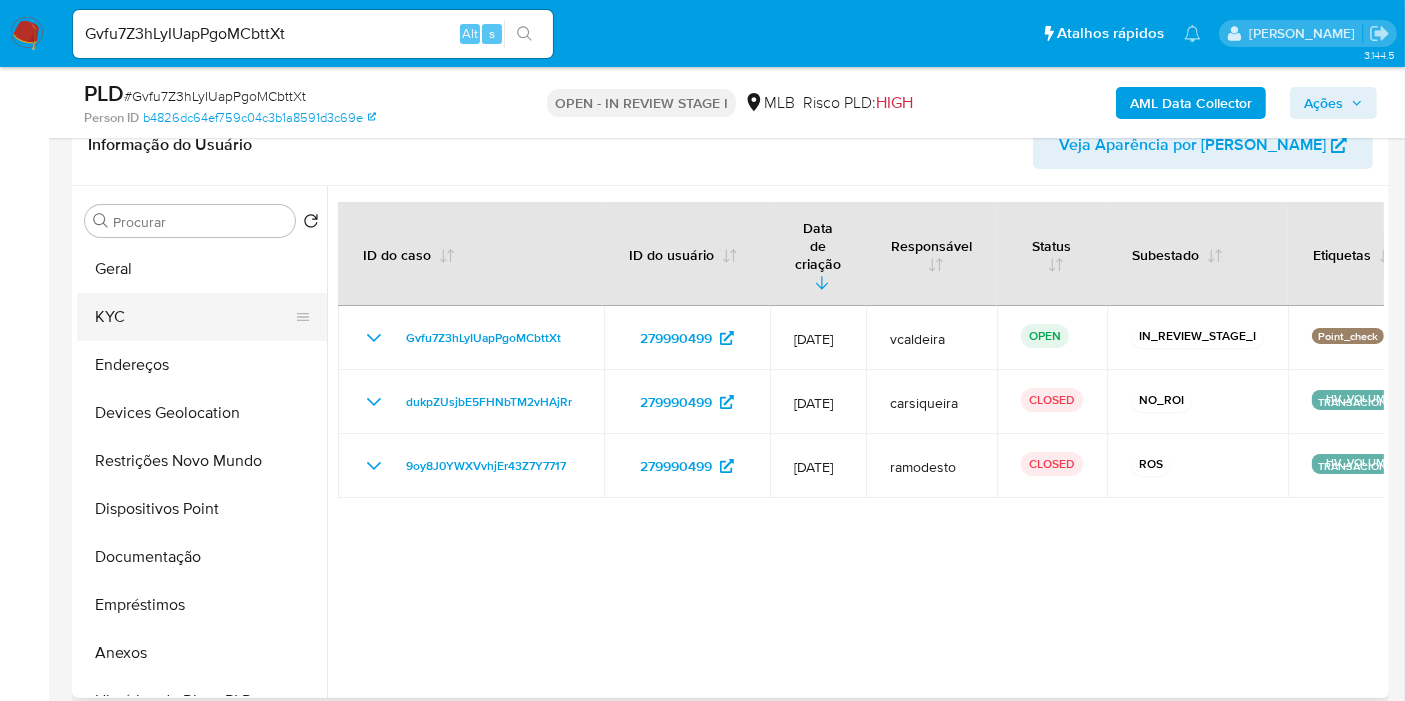 click on "KYC" at bounding box center [194, 317] 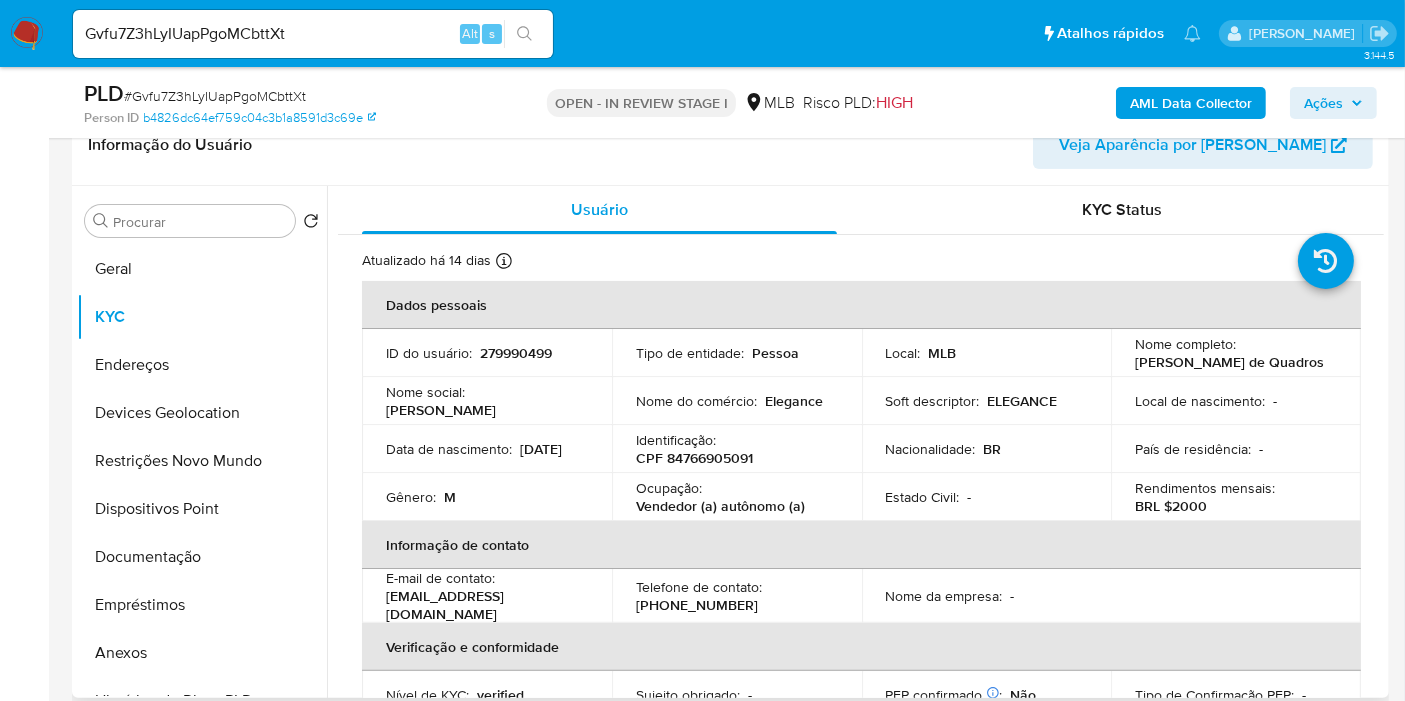 click on "279990499" at bounding box center [516, 353] 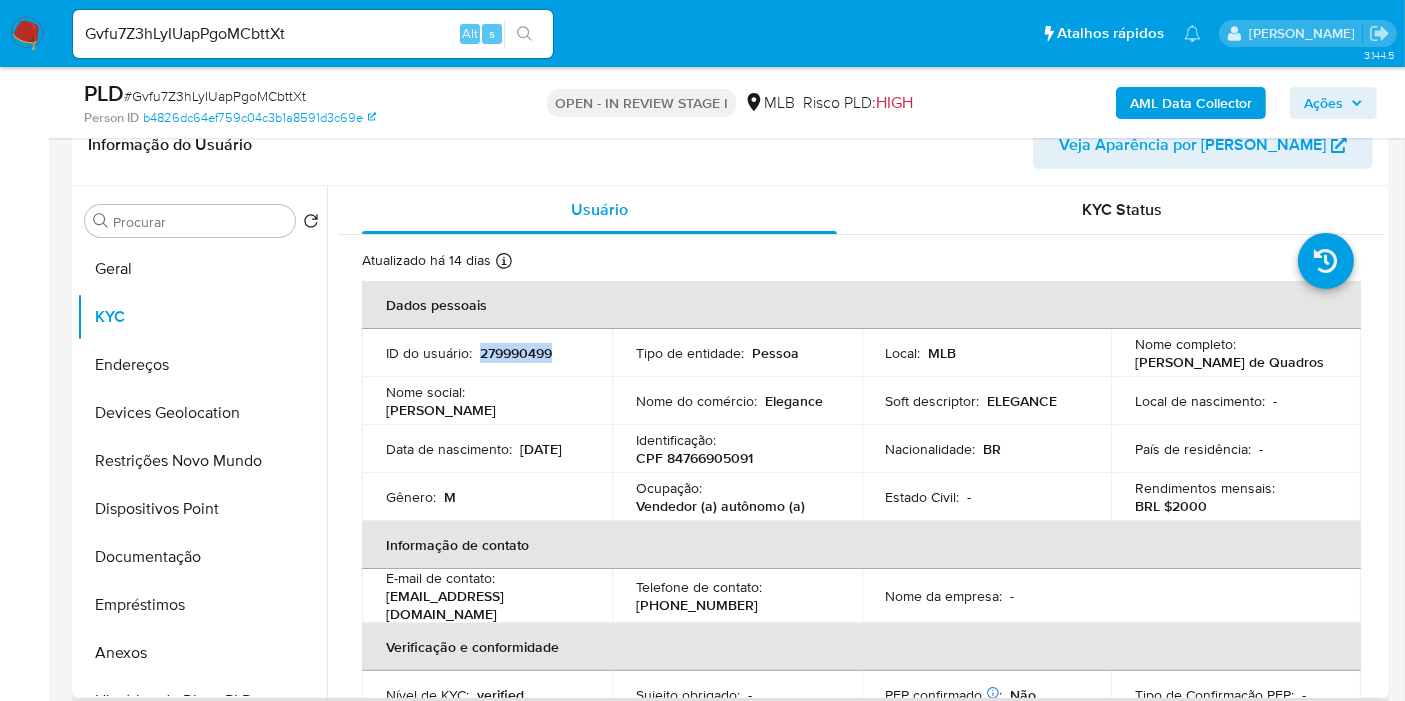 click on "279990499" at bounding box center (516, 353) 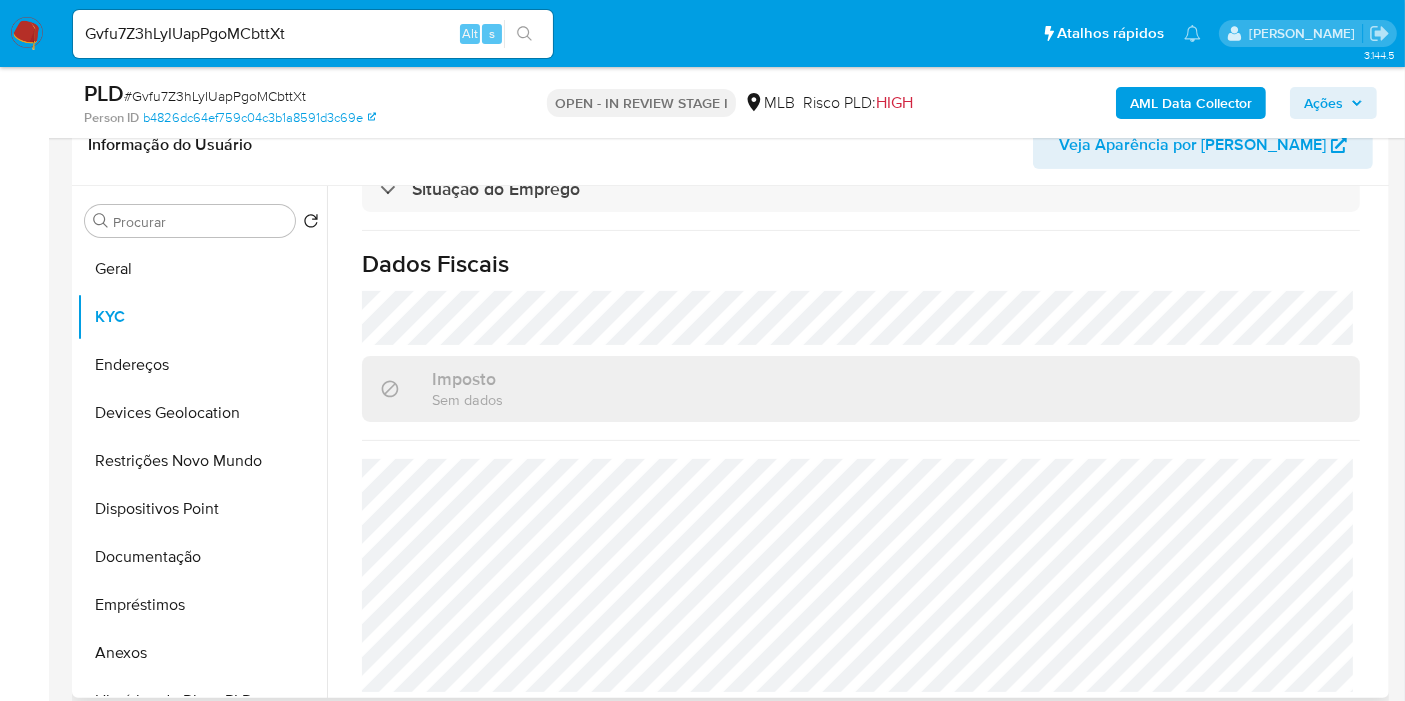 scroll, scrollTop: 908, scrollLeft: 0, axis: vertical 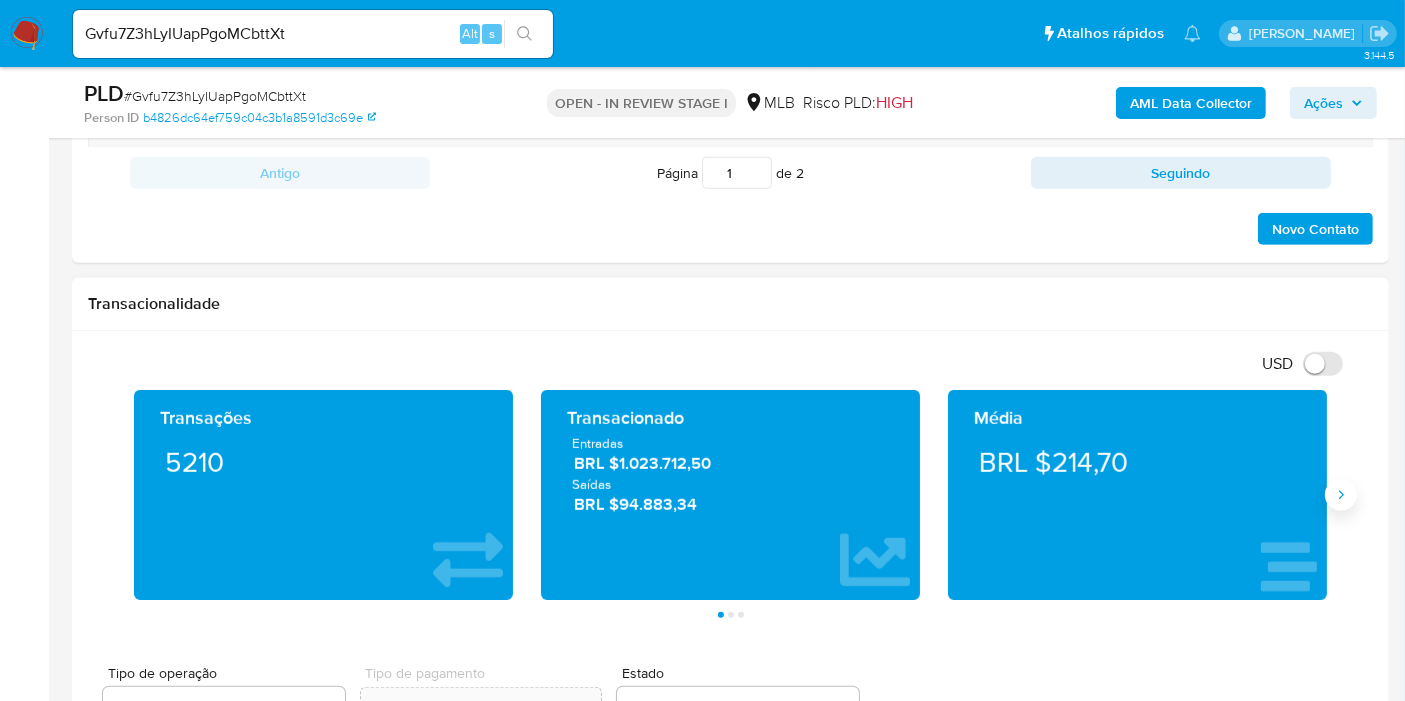 click at bounding box center (1341, 495) 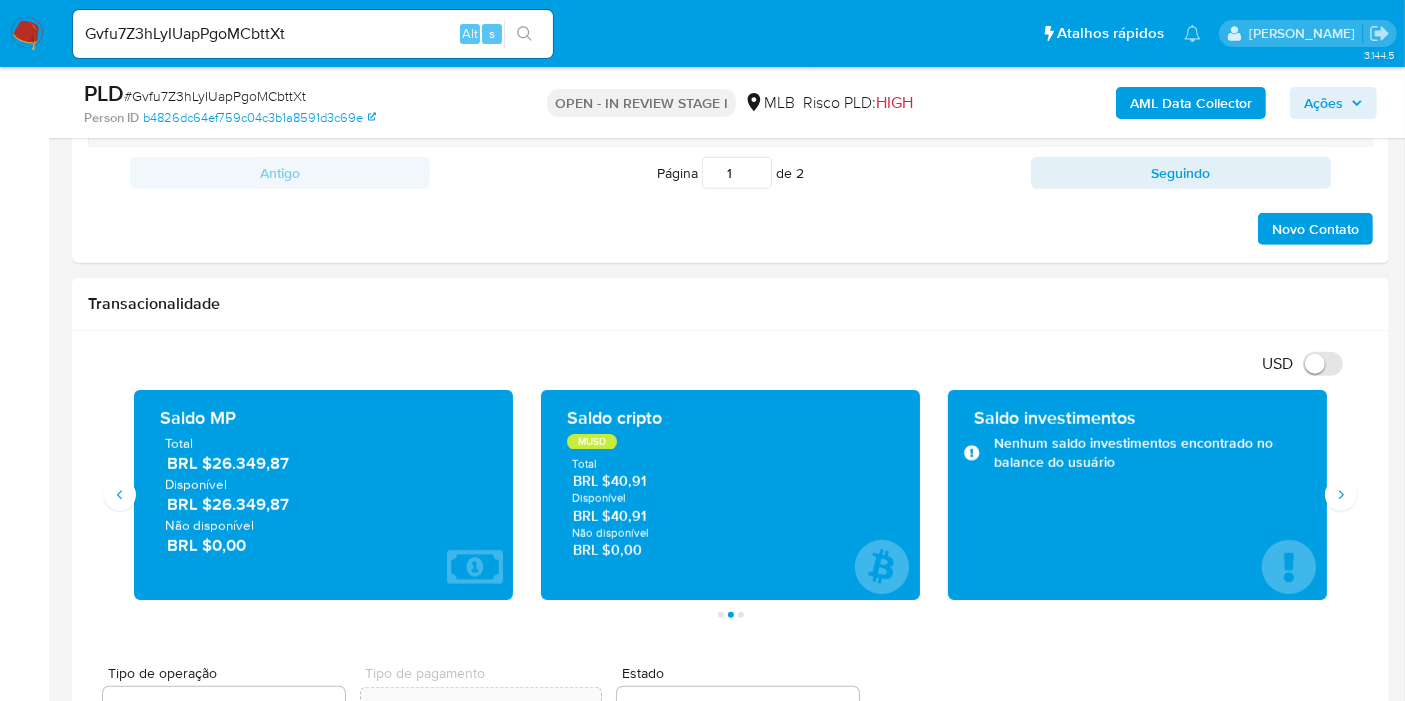 drag, startPoint x: 289, startPoint y: 504, endPoint x: 228, endPoint y: 508, distance: 61.13101 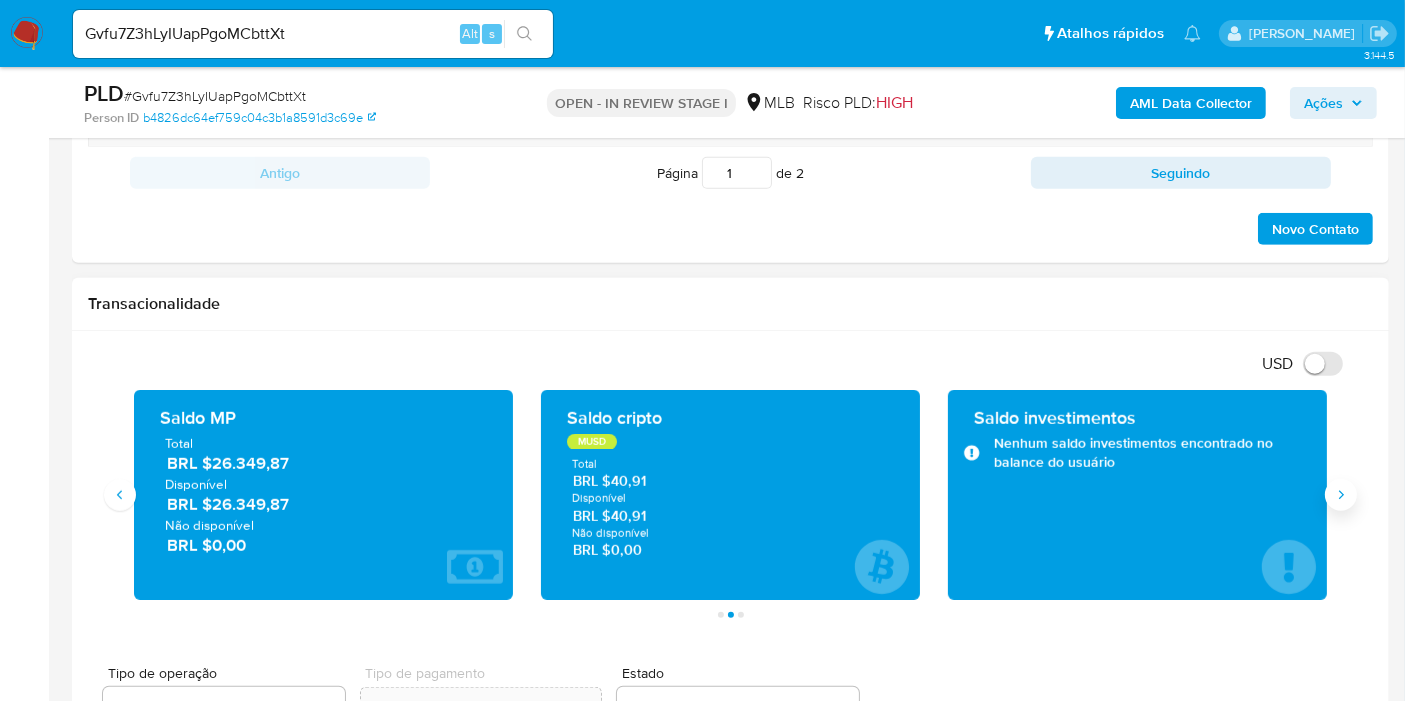 click at bounding box center [1341, 495] 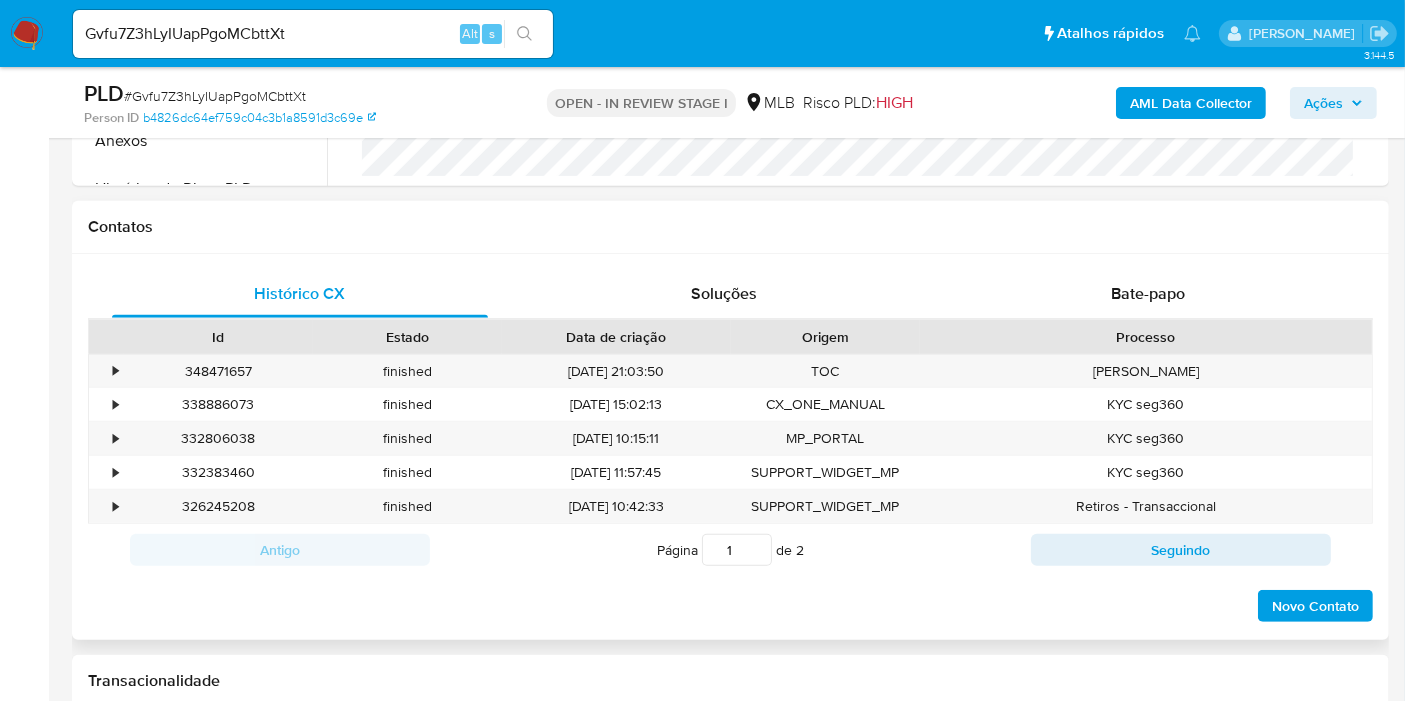 scroll, scrollTop: 555, scrollLeft: 0, axis: vertical 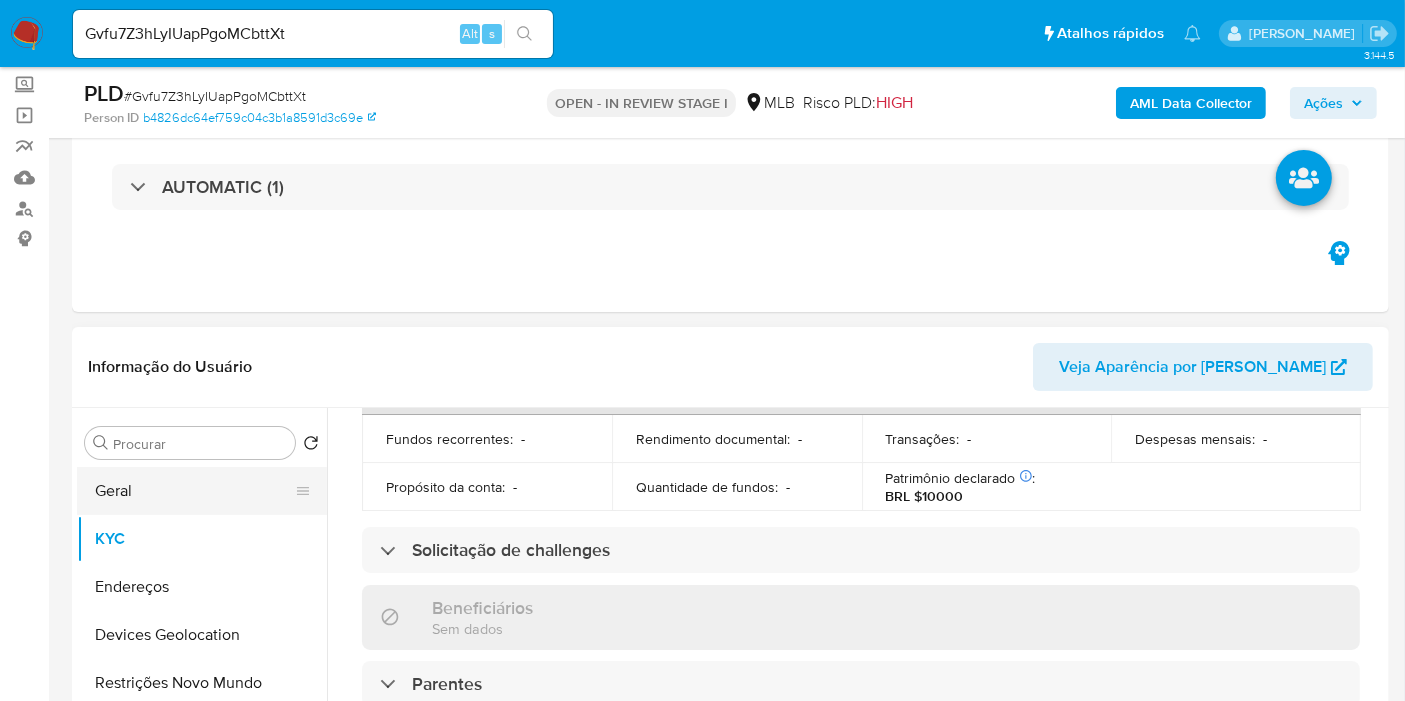click on "Geral" at bounding box center [194, 491] 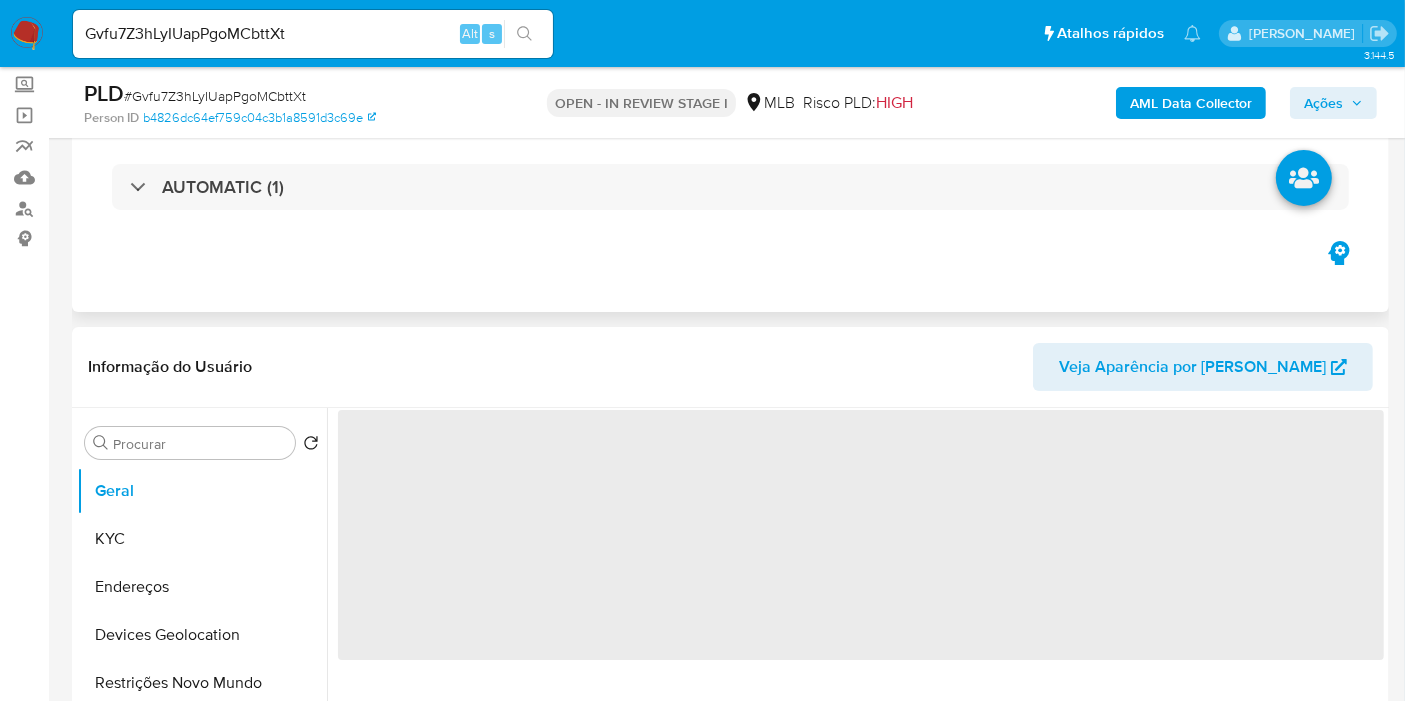 scroll, scrollTop: 0, scrollLeft: 0, axis: both 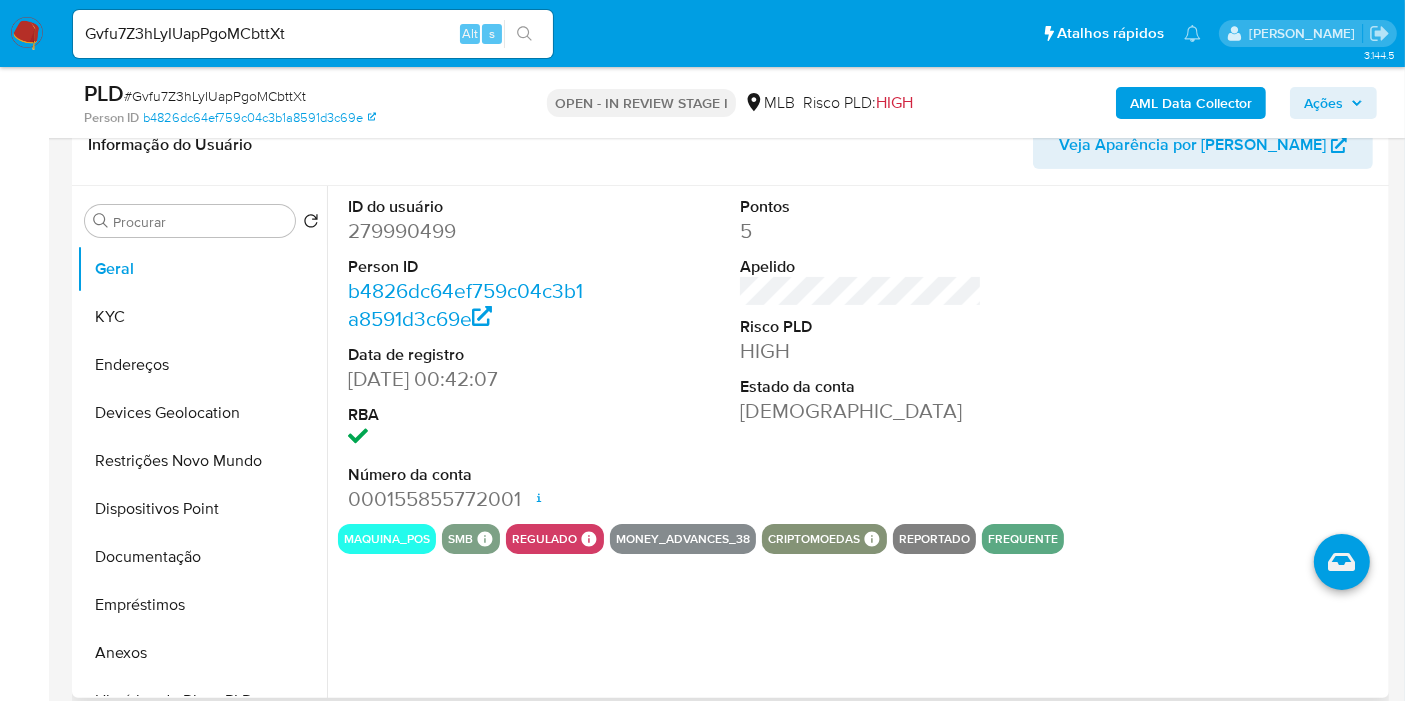type 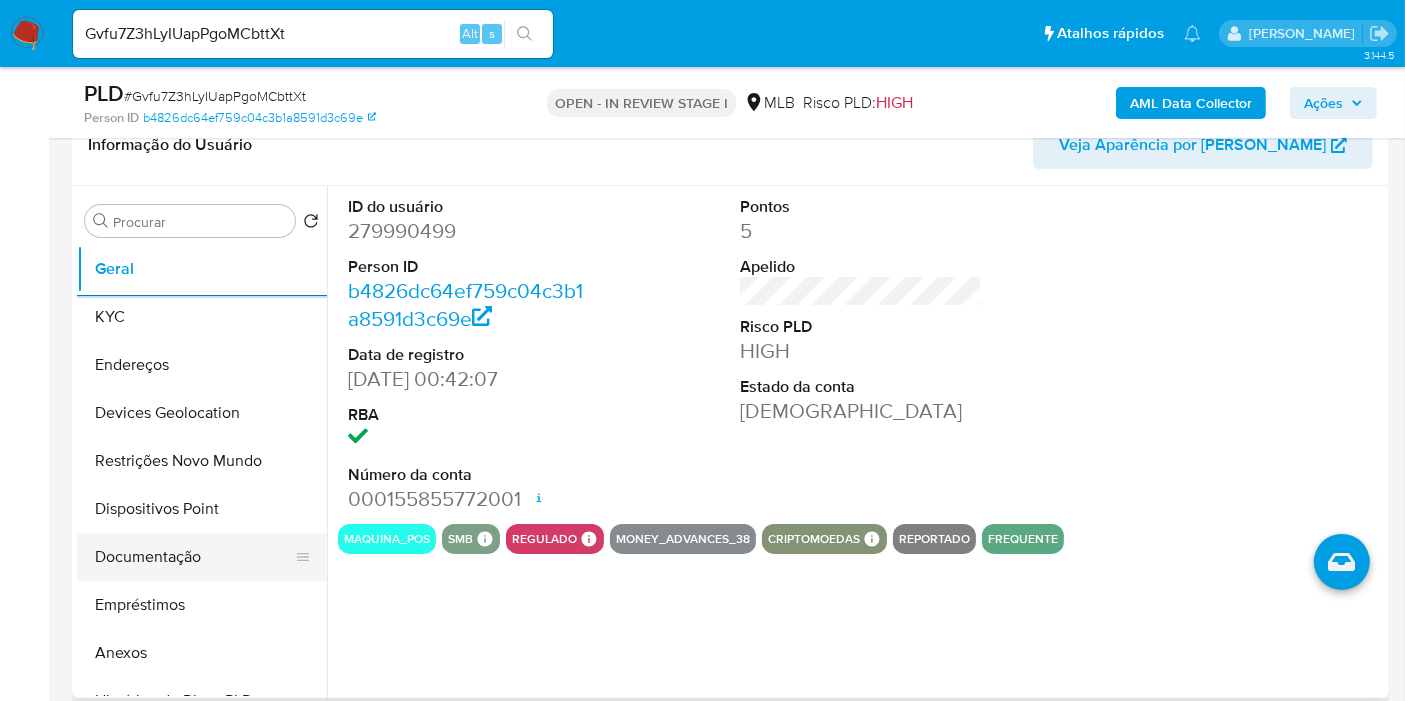 click on "Documentação" at bounding box center [194, 557] 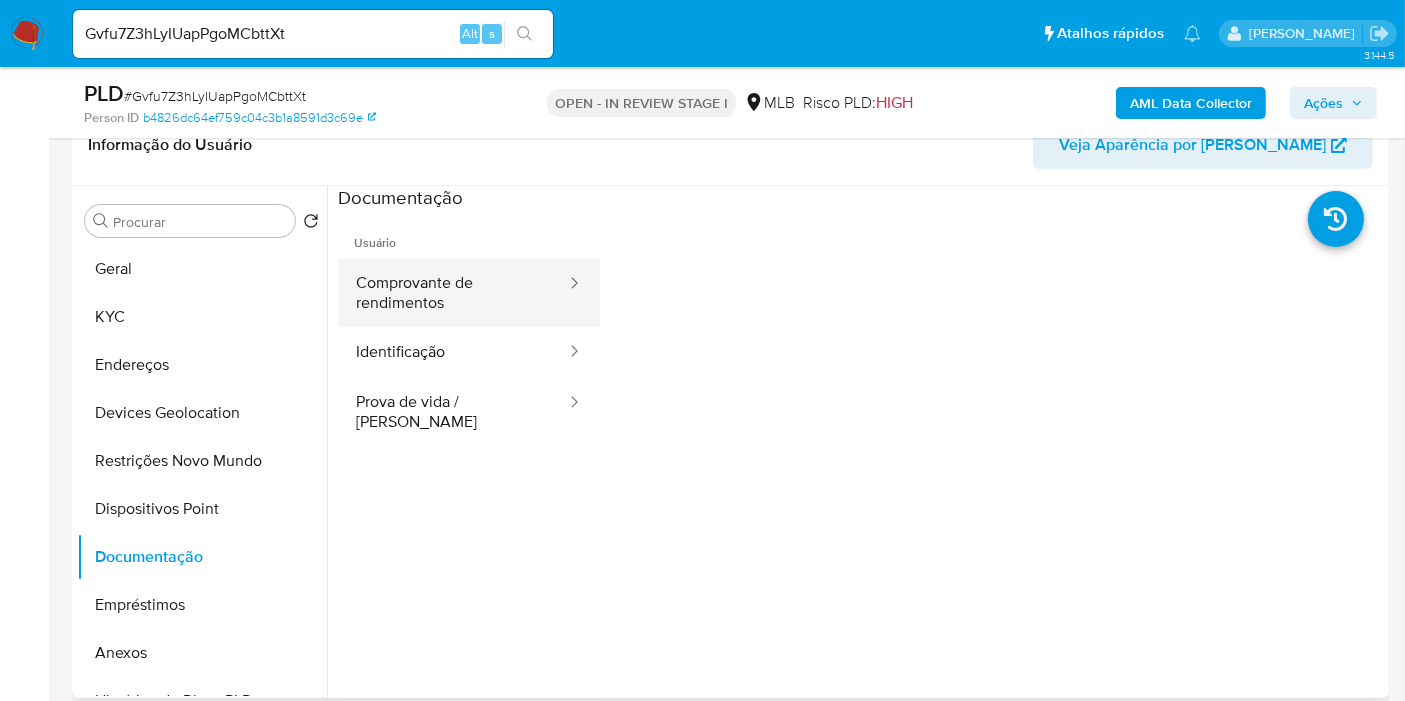 click on "Comprovante de rendimentos" at bounding box center (453, 293) 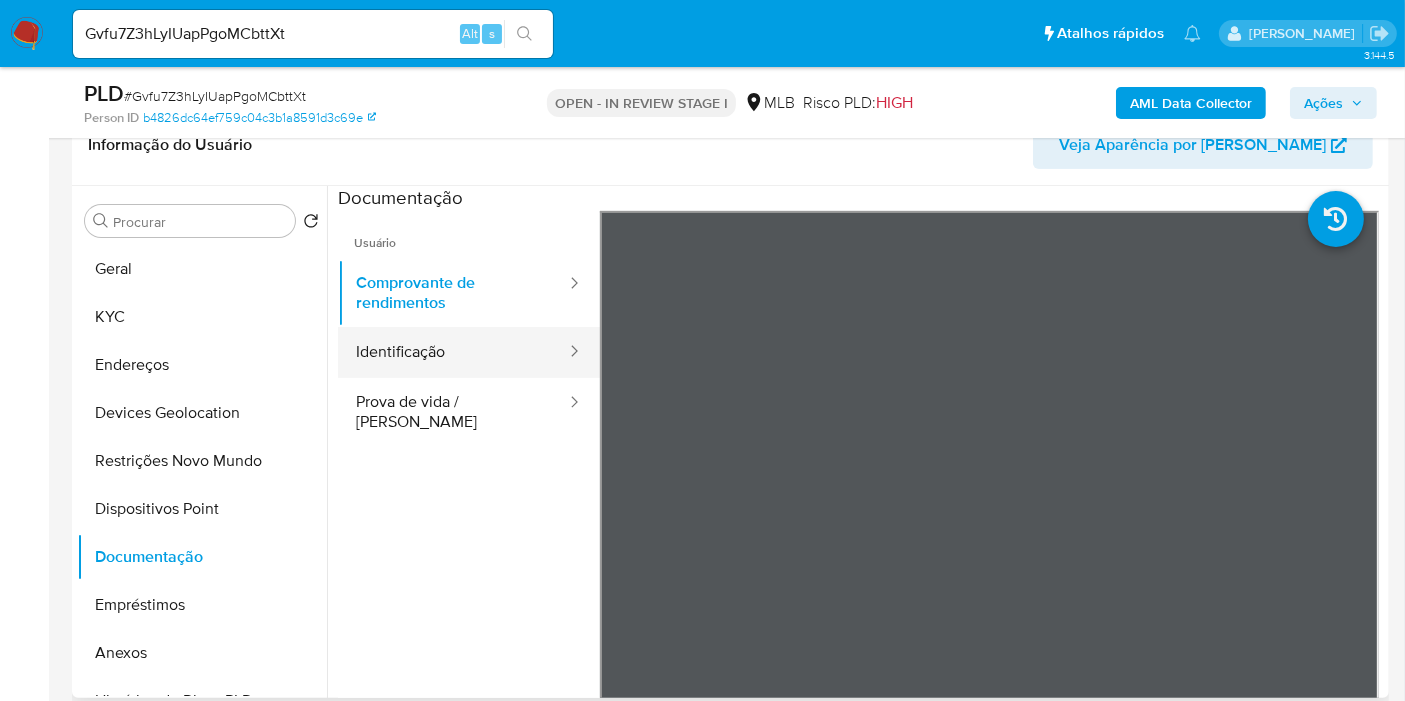 click on "Identificação" at bounding box center (453, 352) 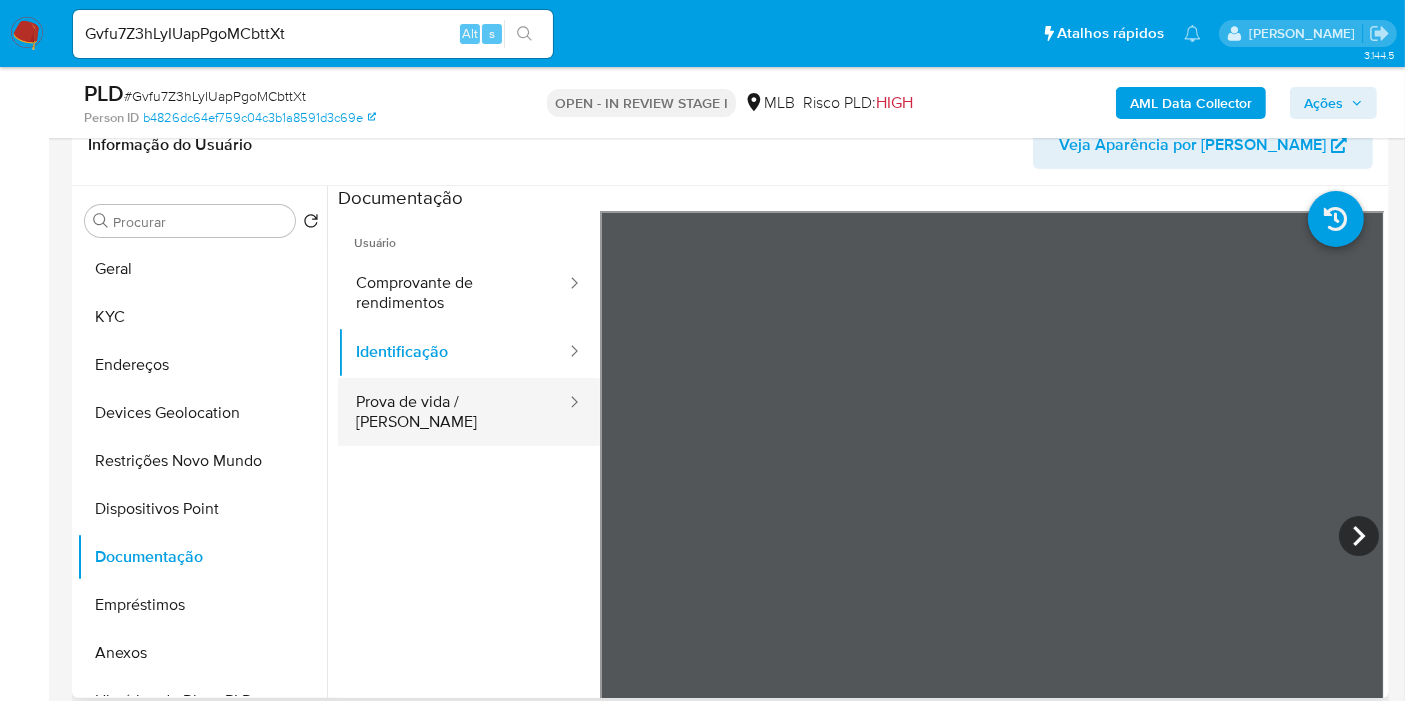 click on "Prova de vida / Selfie" at bounding box center (453, 412) 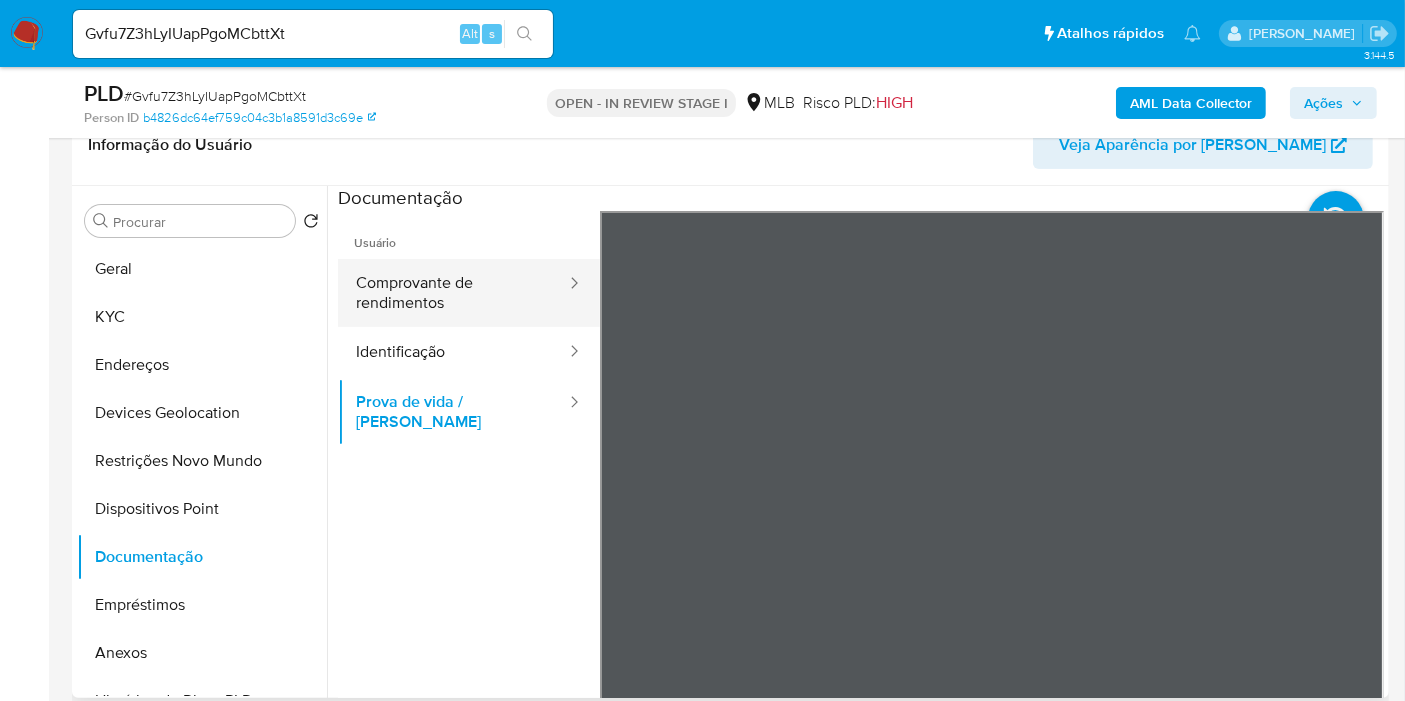 click on "Comprovante de rendimentos" at bounding box center [453, 293] 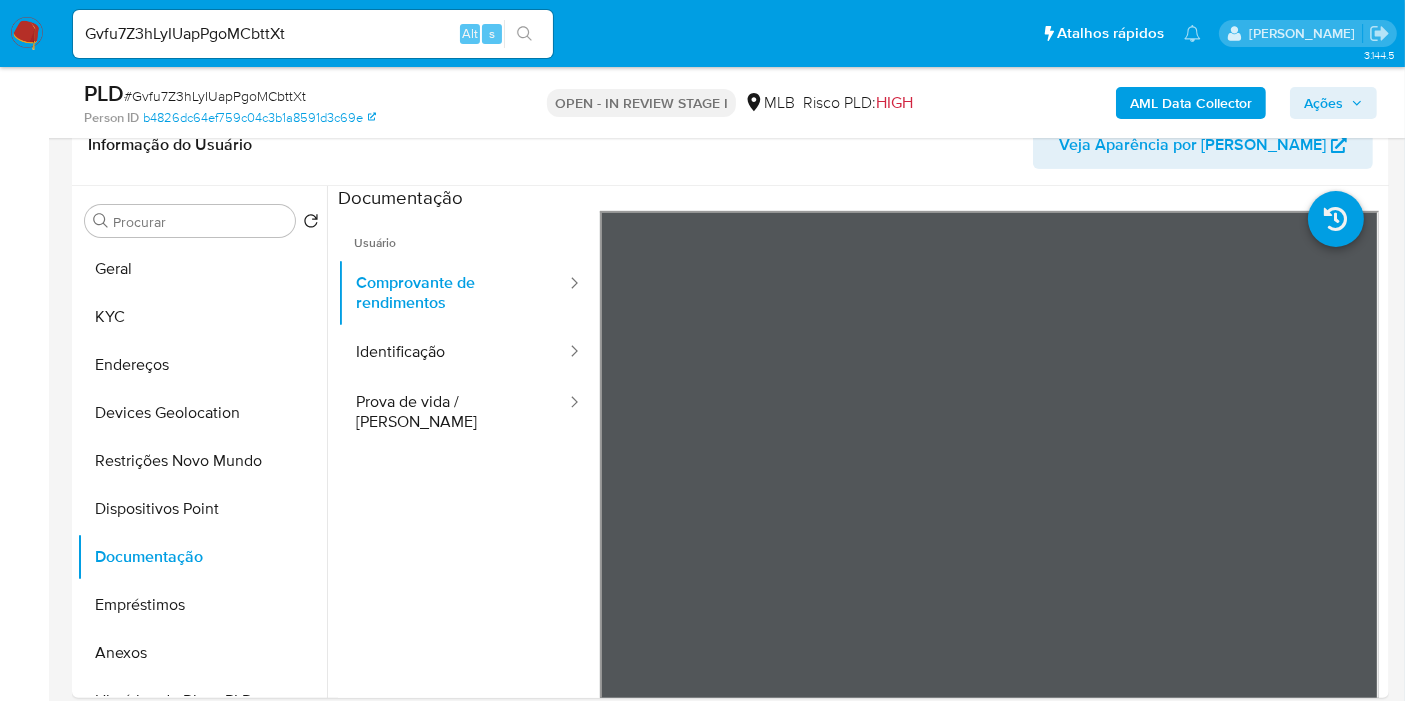 click on "Gvfu7Z3hLyIUapPgoMCbttXt" at bounding box center [313, 34] 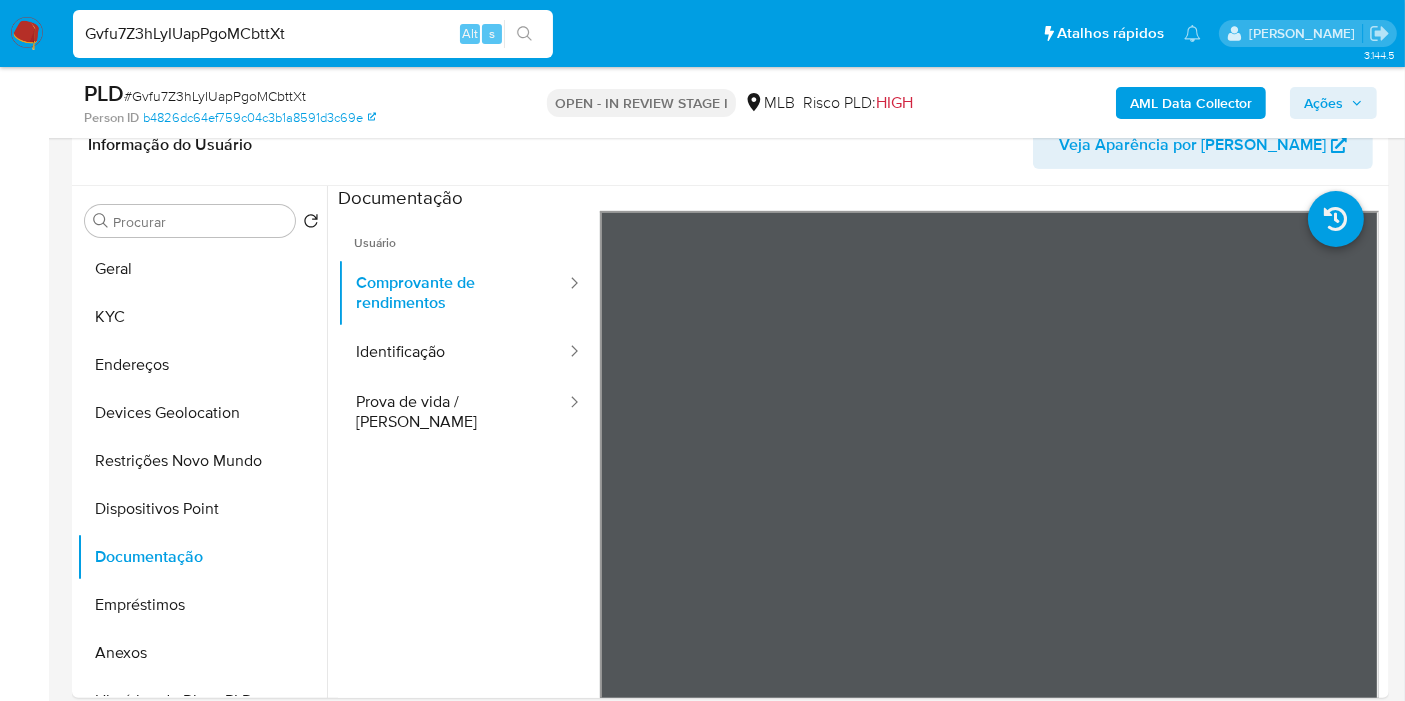 click on "Gvfu7Z3hLyIUapPgoMCbttXt" at bounding box center (313, 34) 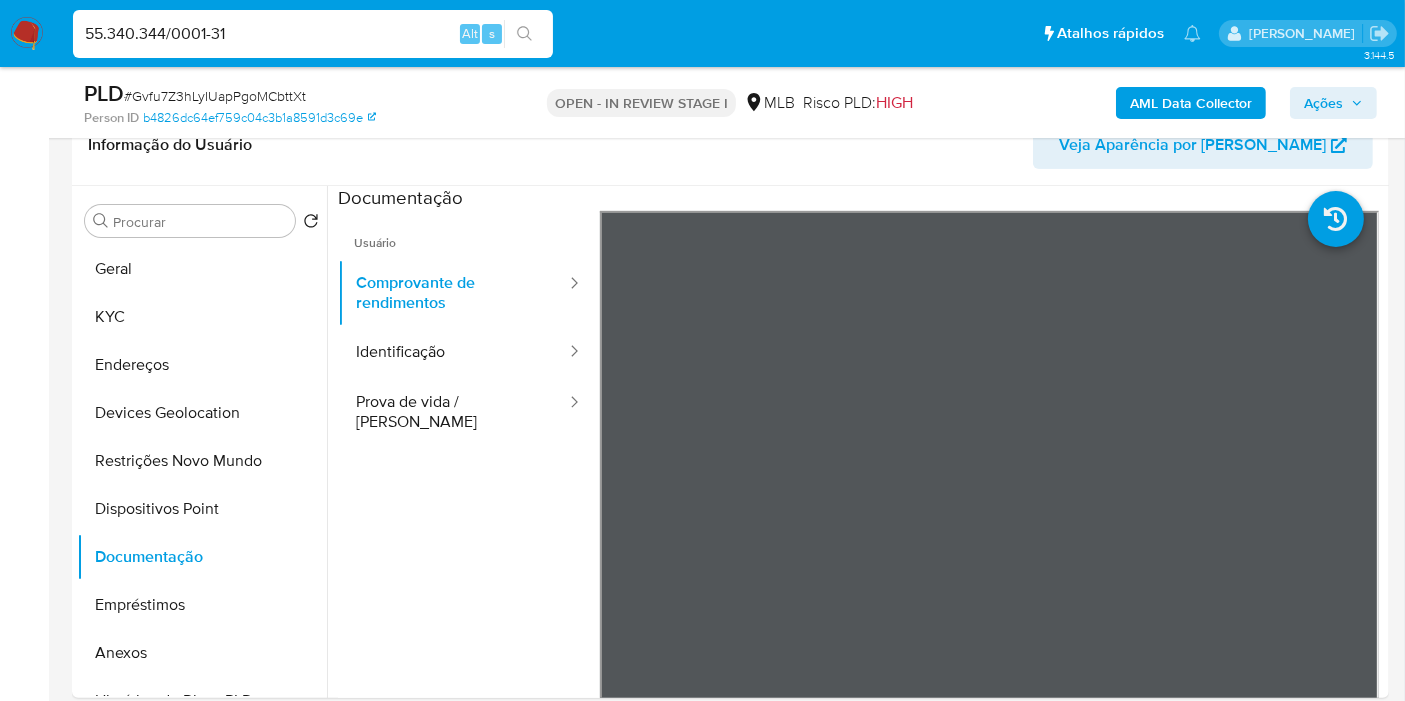 drag, startPoint x: 242, startPoint y: 32, endPoint x: 0, endPoint y: 12, distance: 242.82504 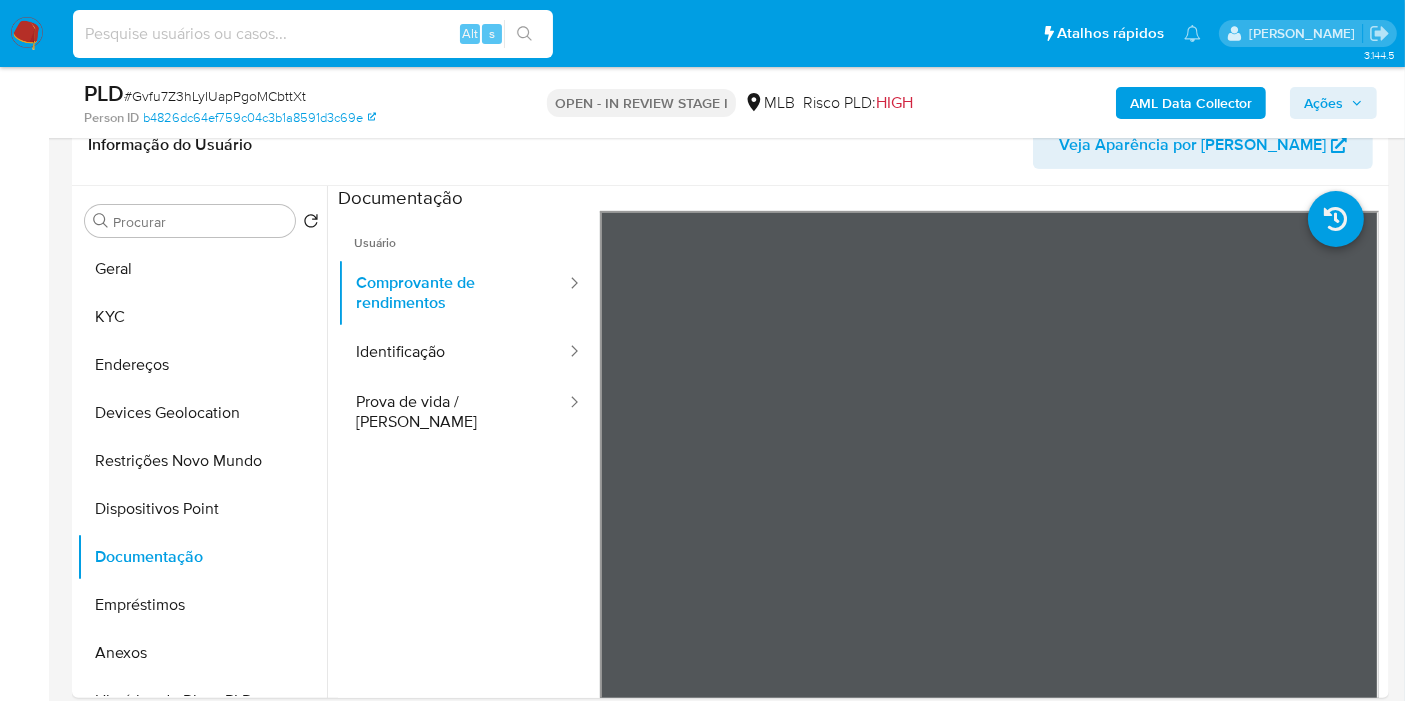 type 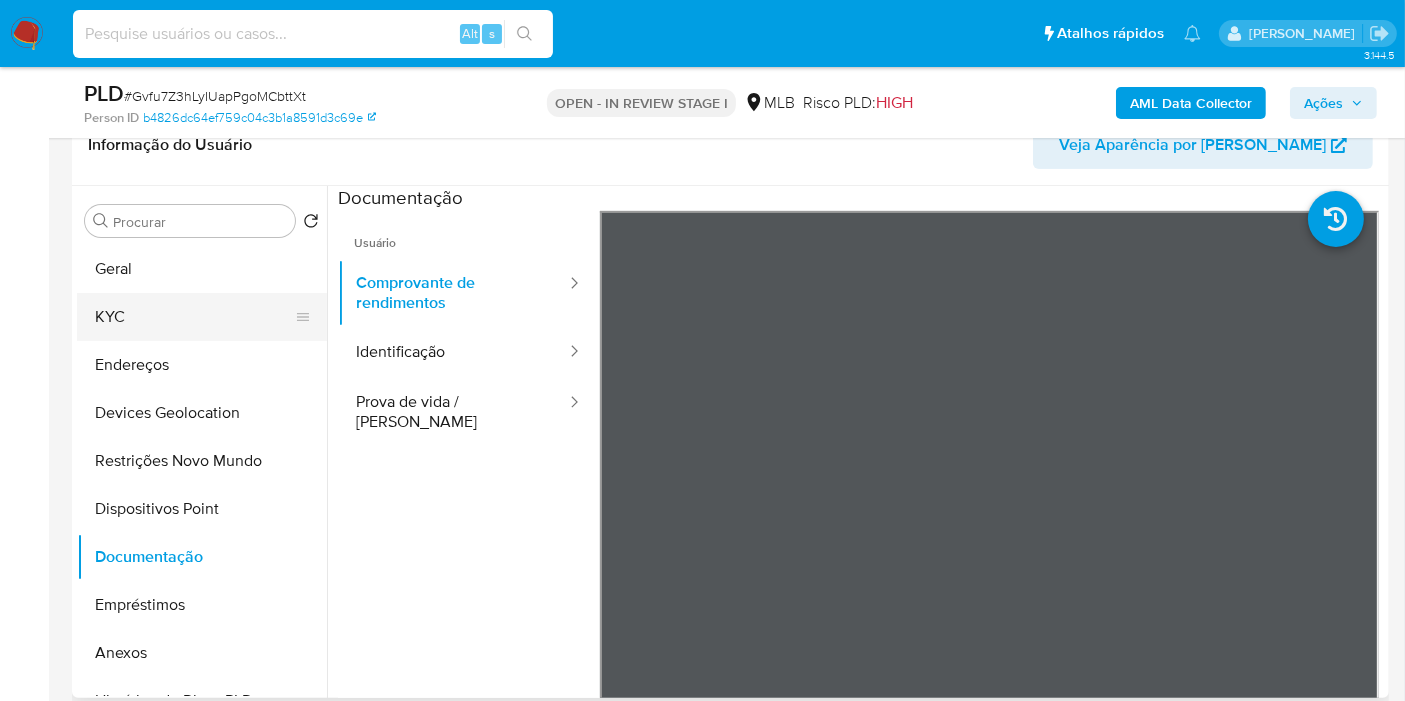 click on "KYC" at bounding box center [194, 317] 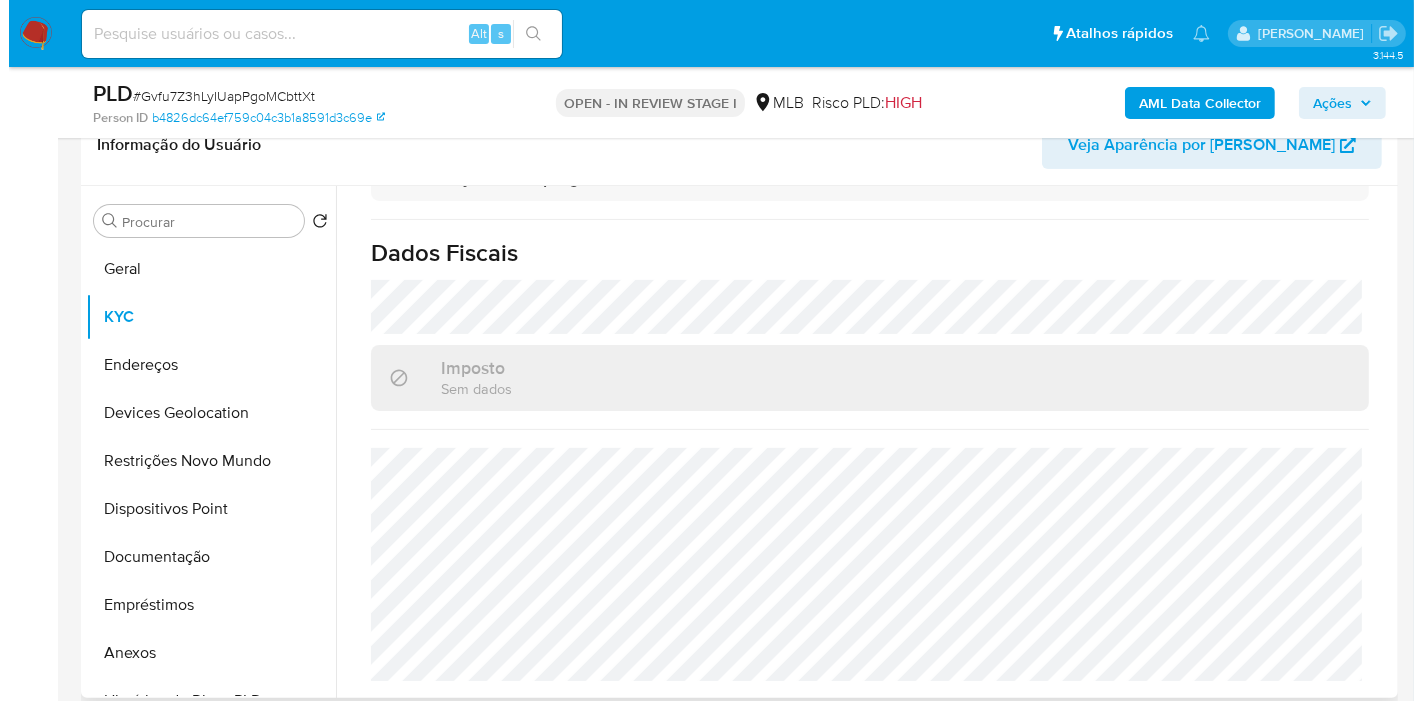 scroll, scrollTop: 908, scrollLeft: 0, axis: vertical 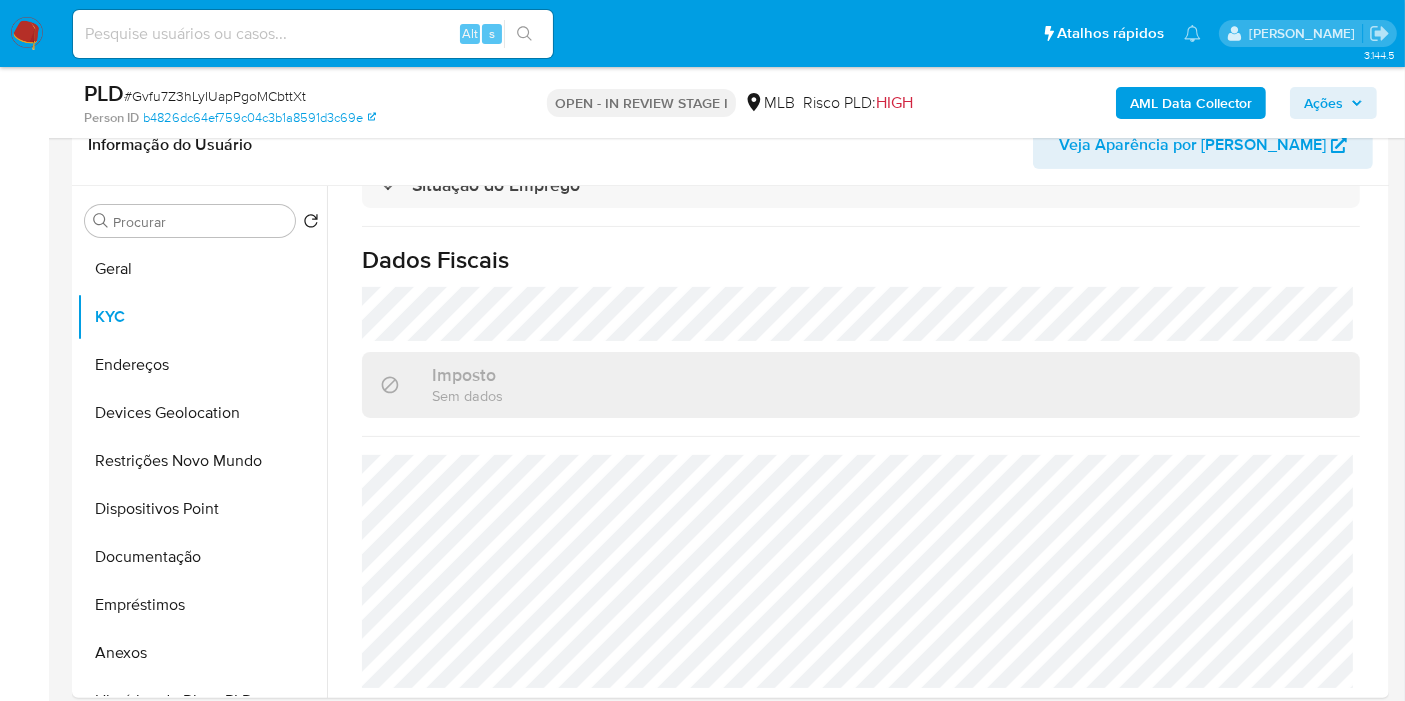 click on "AML Data Collector" at bounding box center [1191, 103] 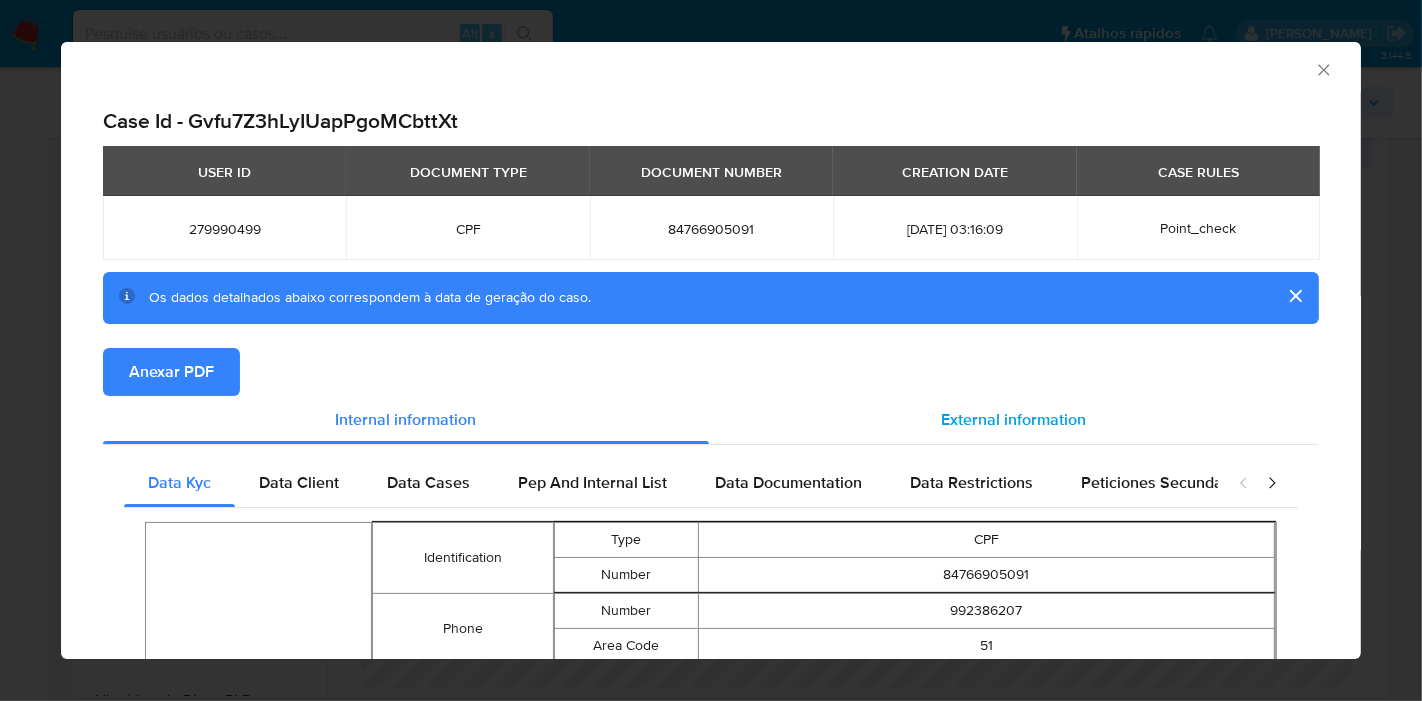 click on "External information" at bounding box center (1014, 419) 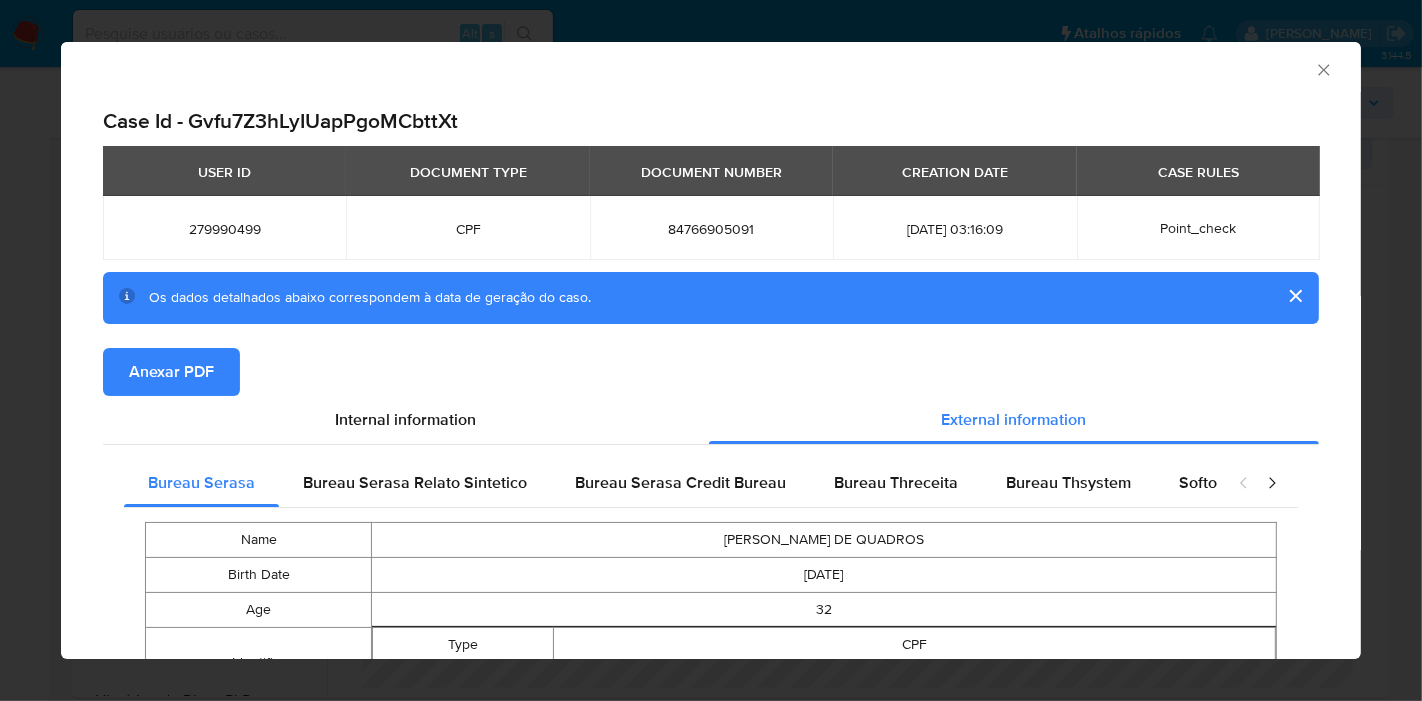 type 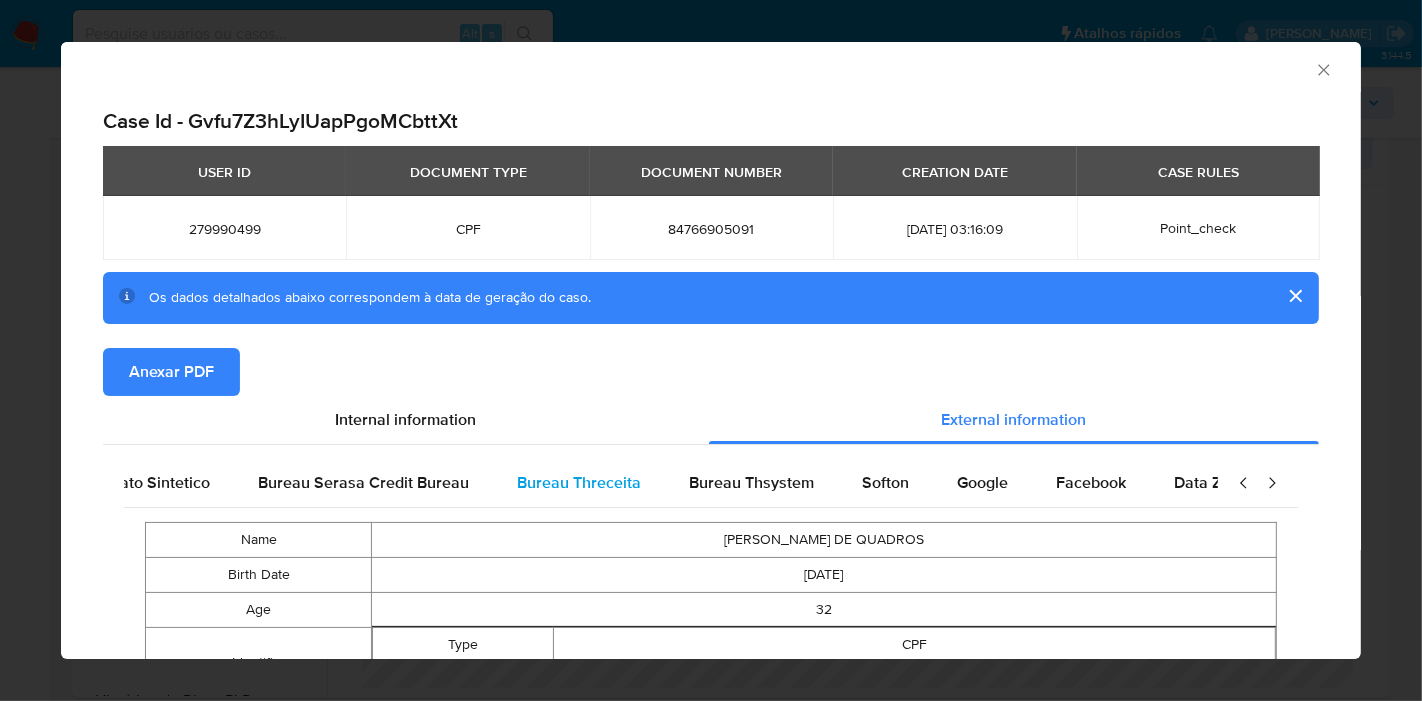 scroll, scrollTop: 0, scrollLeft: 420, axis: horizontal 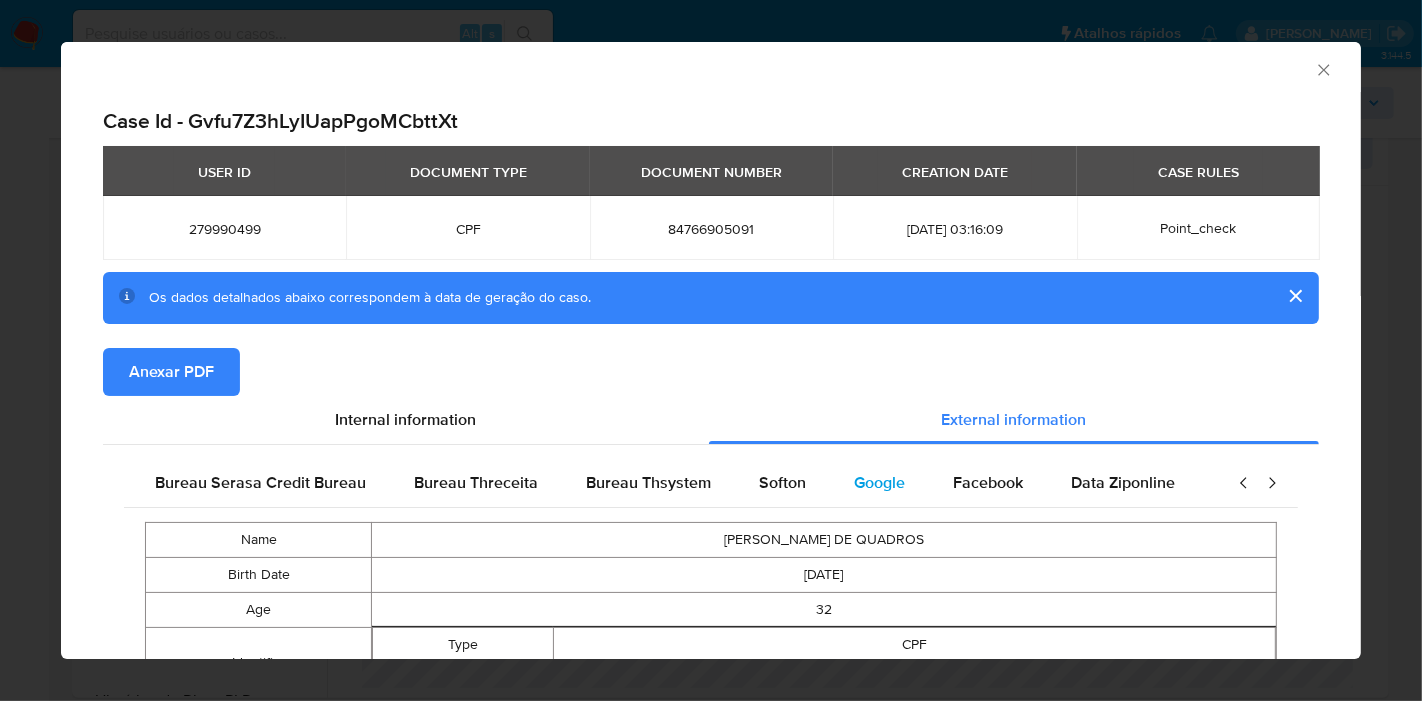 click on "Google" at bounding box center (879, 483) 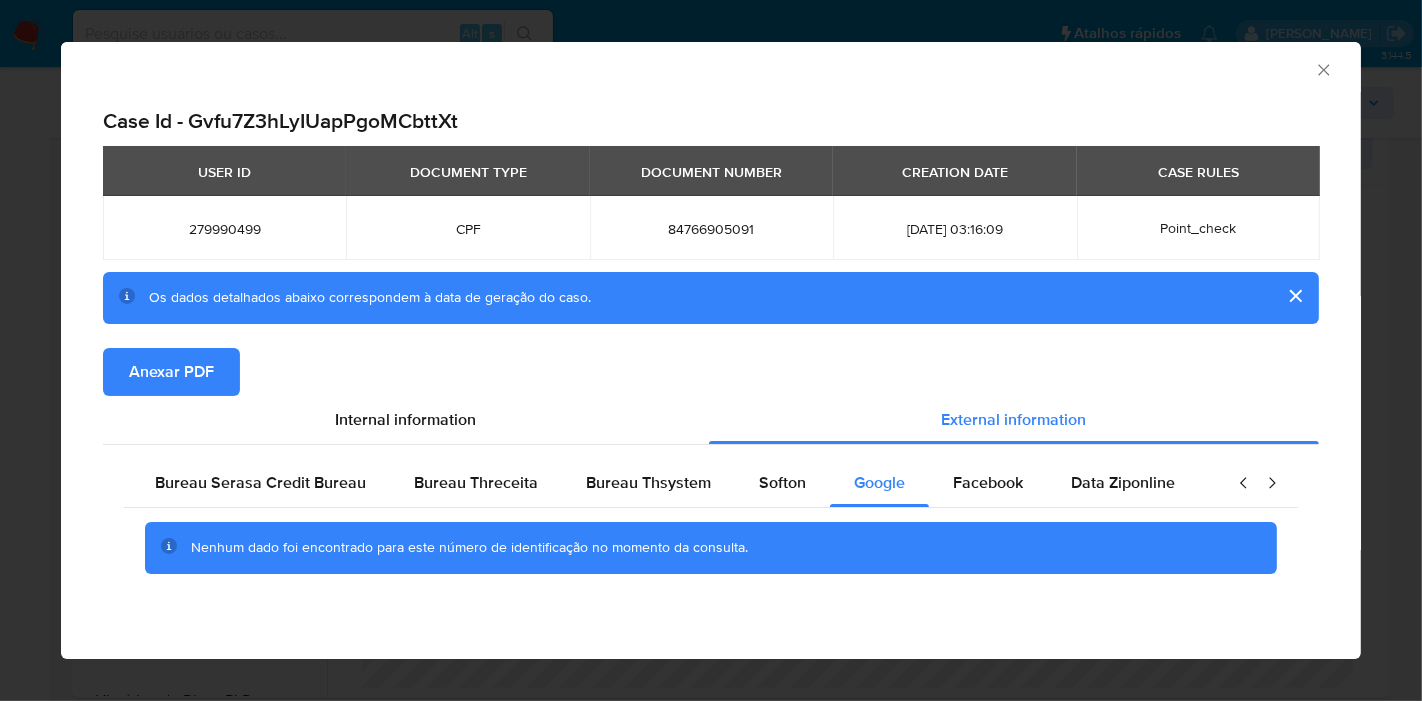 scroll, scrollTop: 5, scrollLeft: 0, axis: vertical 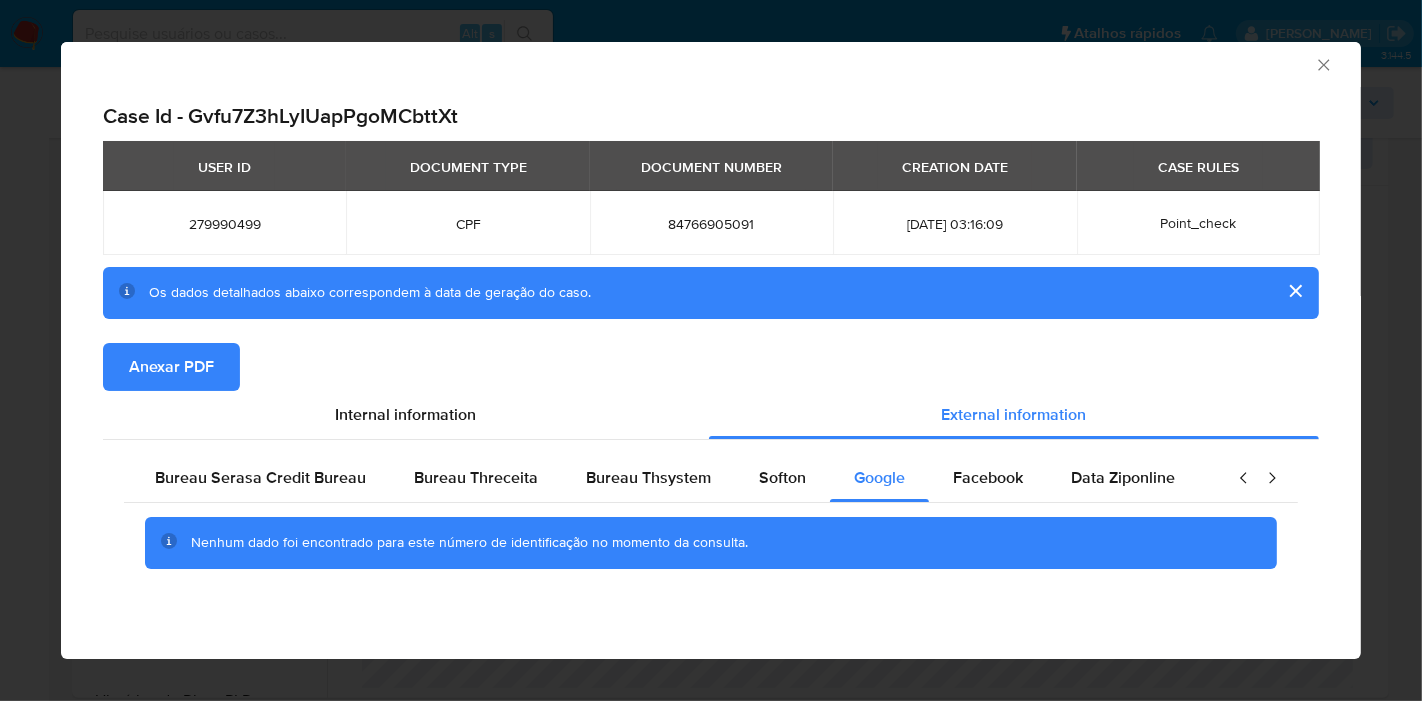 type 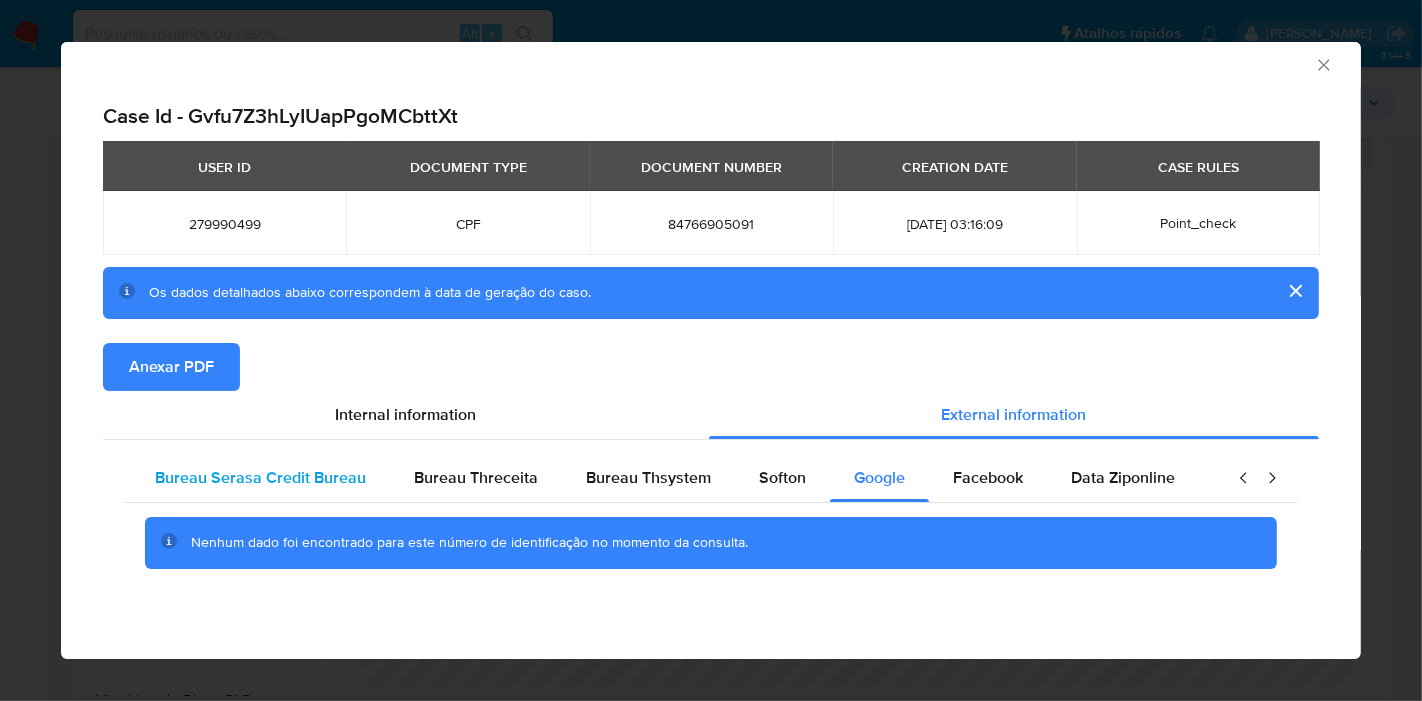scroll, scrollTop: 0, scrollLeft: 0, axis: both 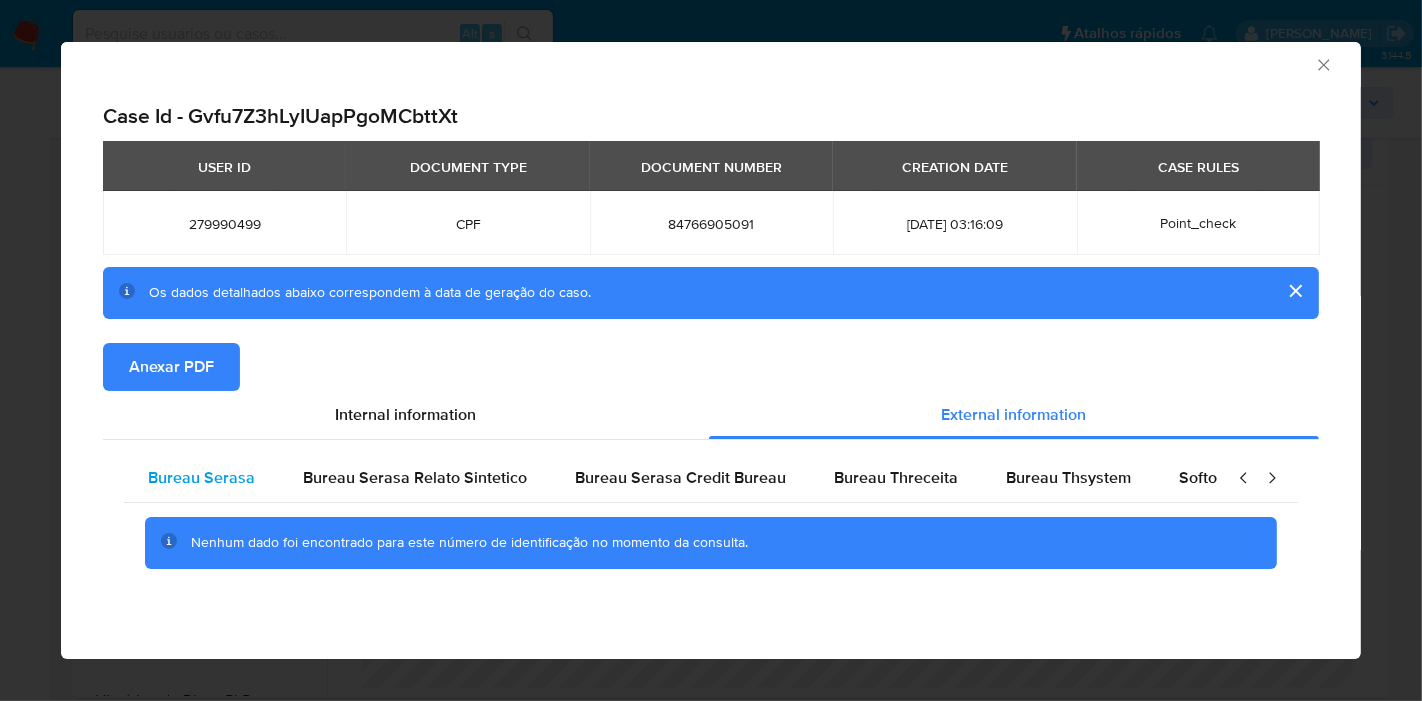 click on "Bureau Serasa" at bounding box center (201, 477) 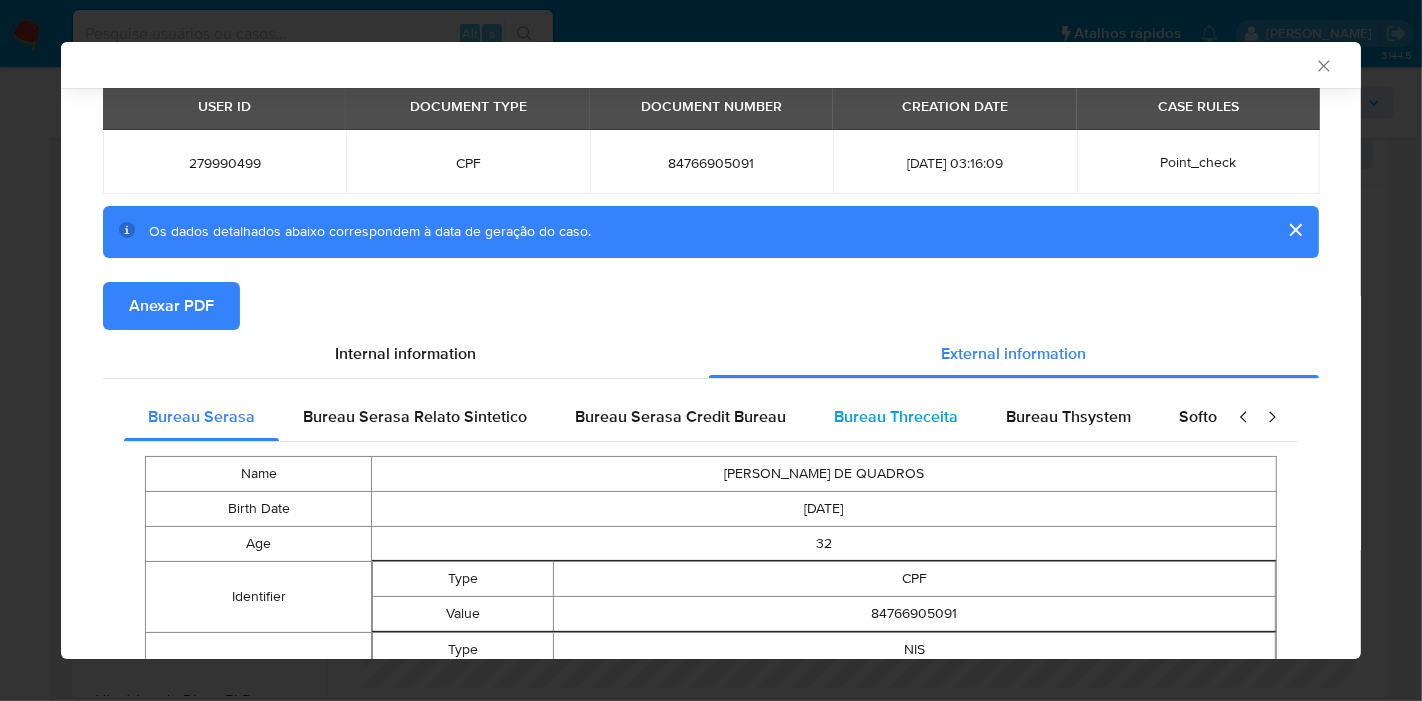 scroll, scrollTop: 223, scrollLeft: 0, axis: vertical 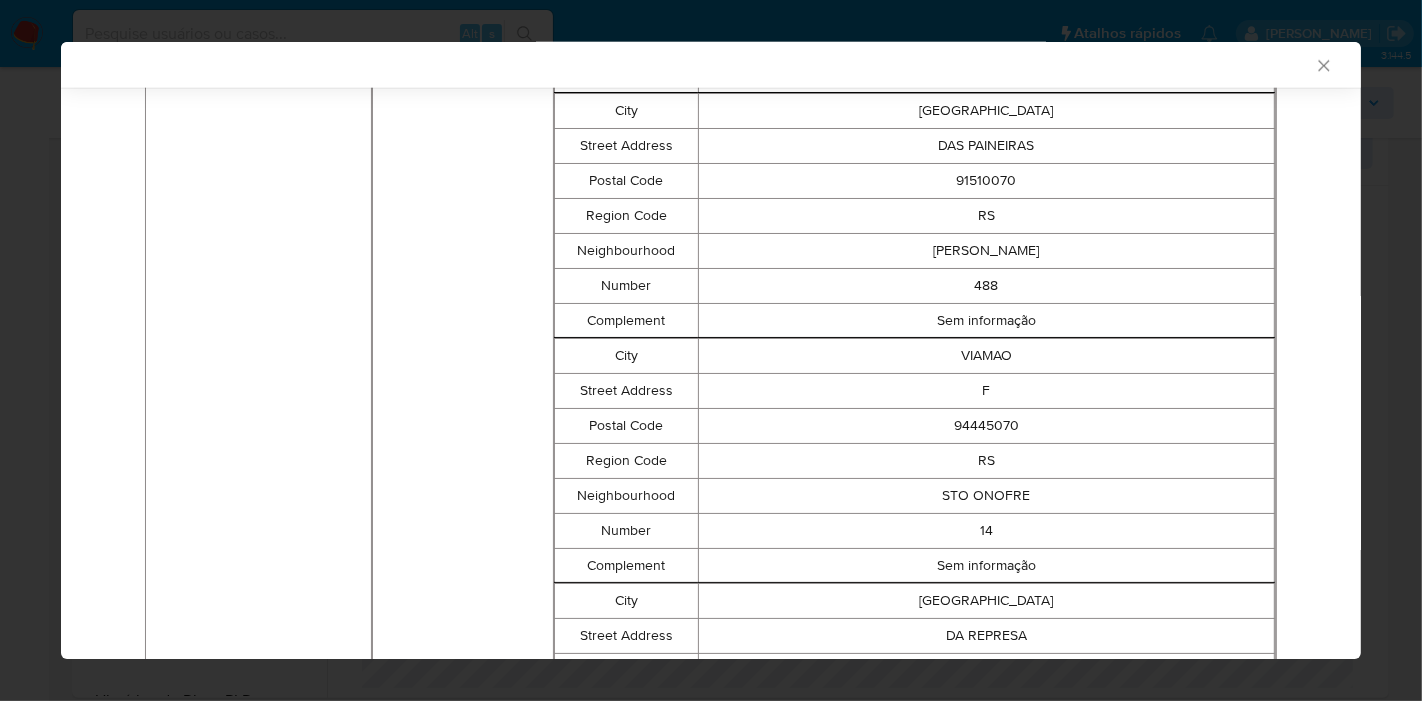 click 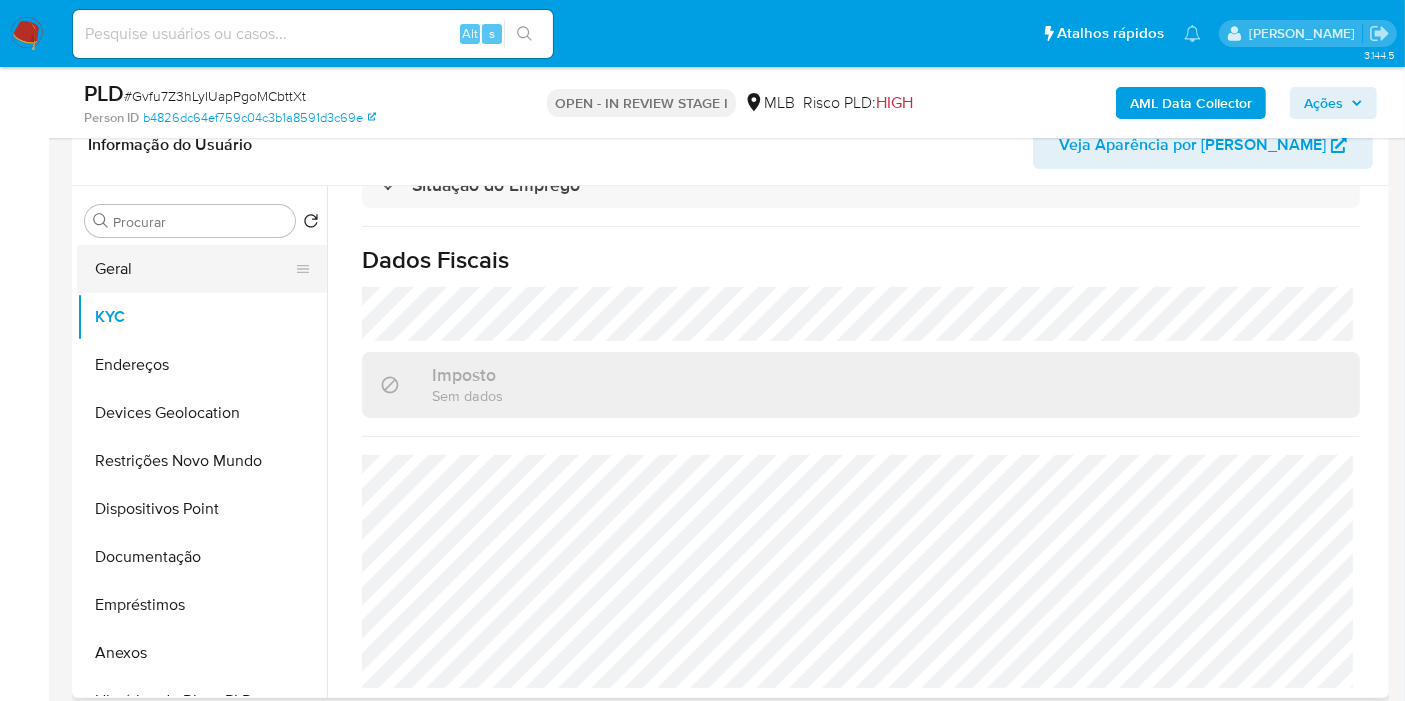 click on "Geral" at bounding box center (194, 269) 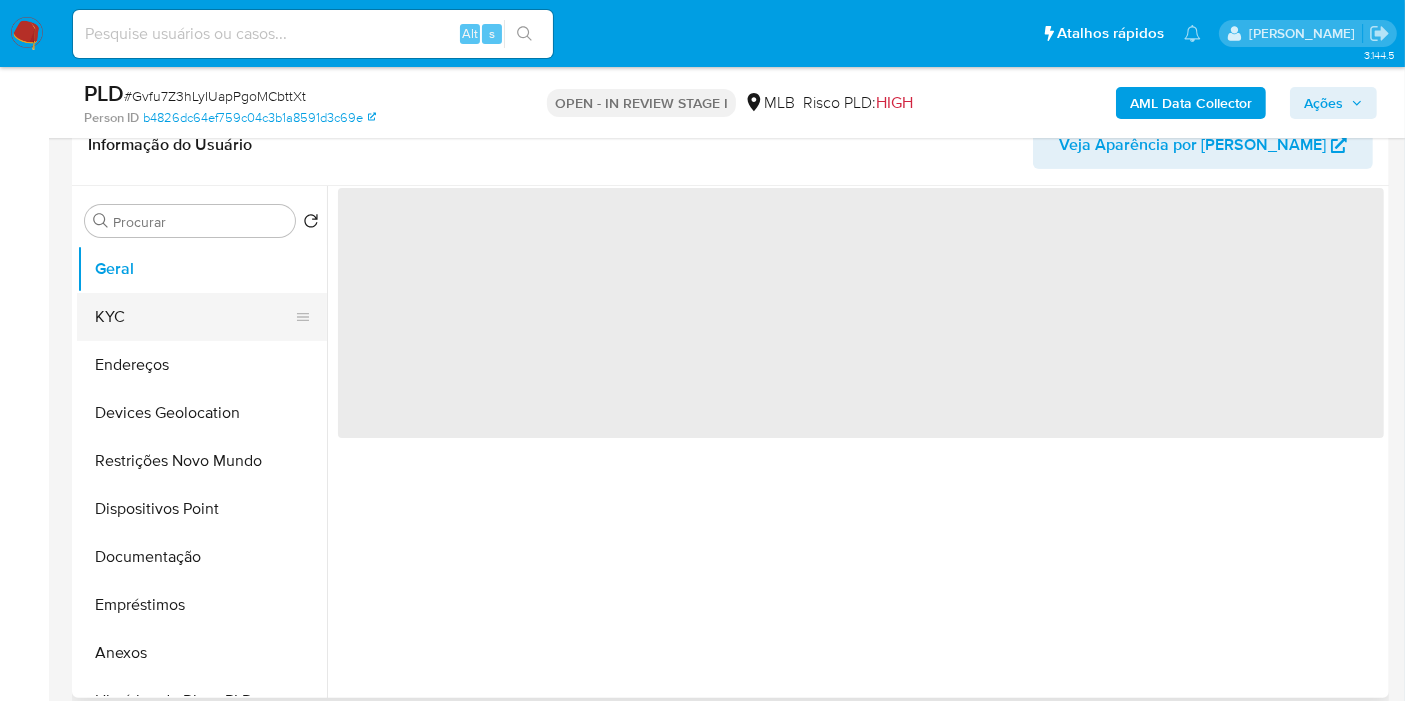 scroll, scrollTop: 0, scrollLeft: 0, axis: both 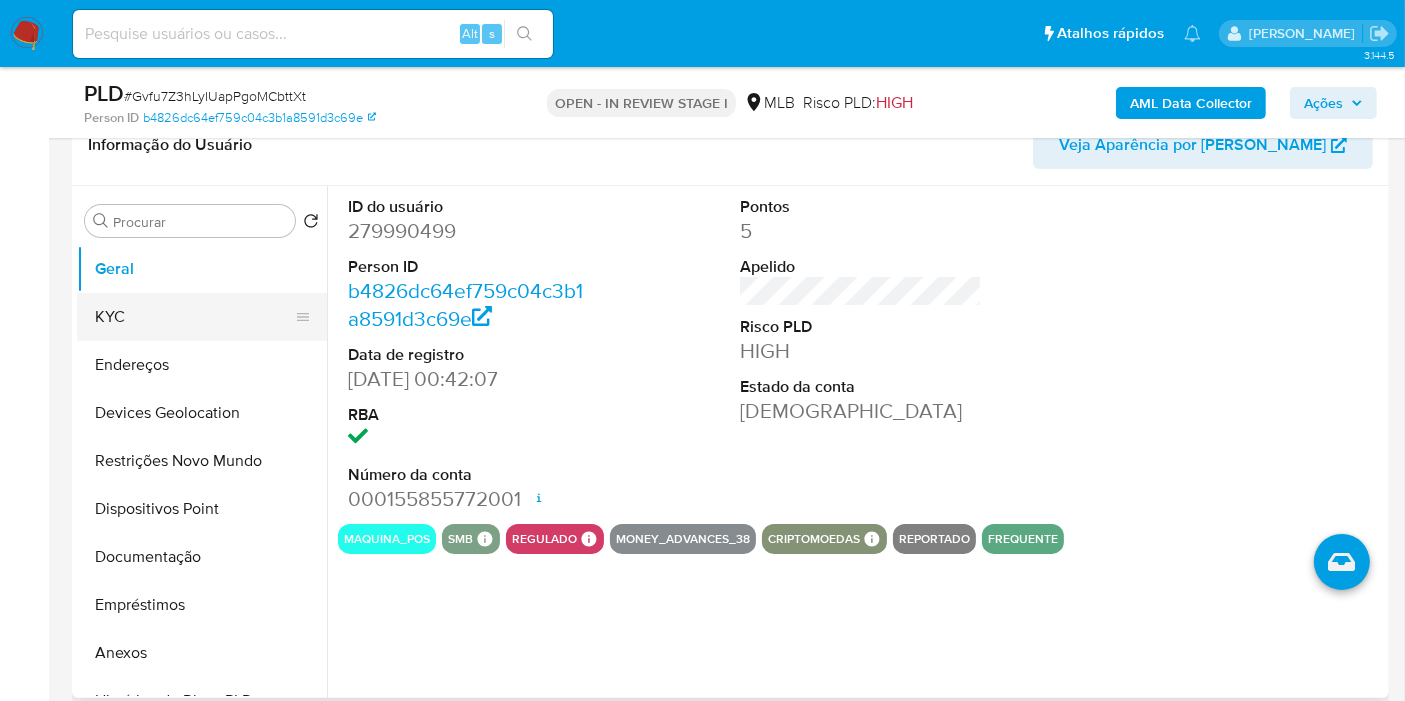 click on "KYC" at bounding box center (194, 317) 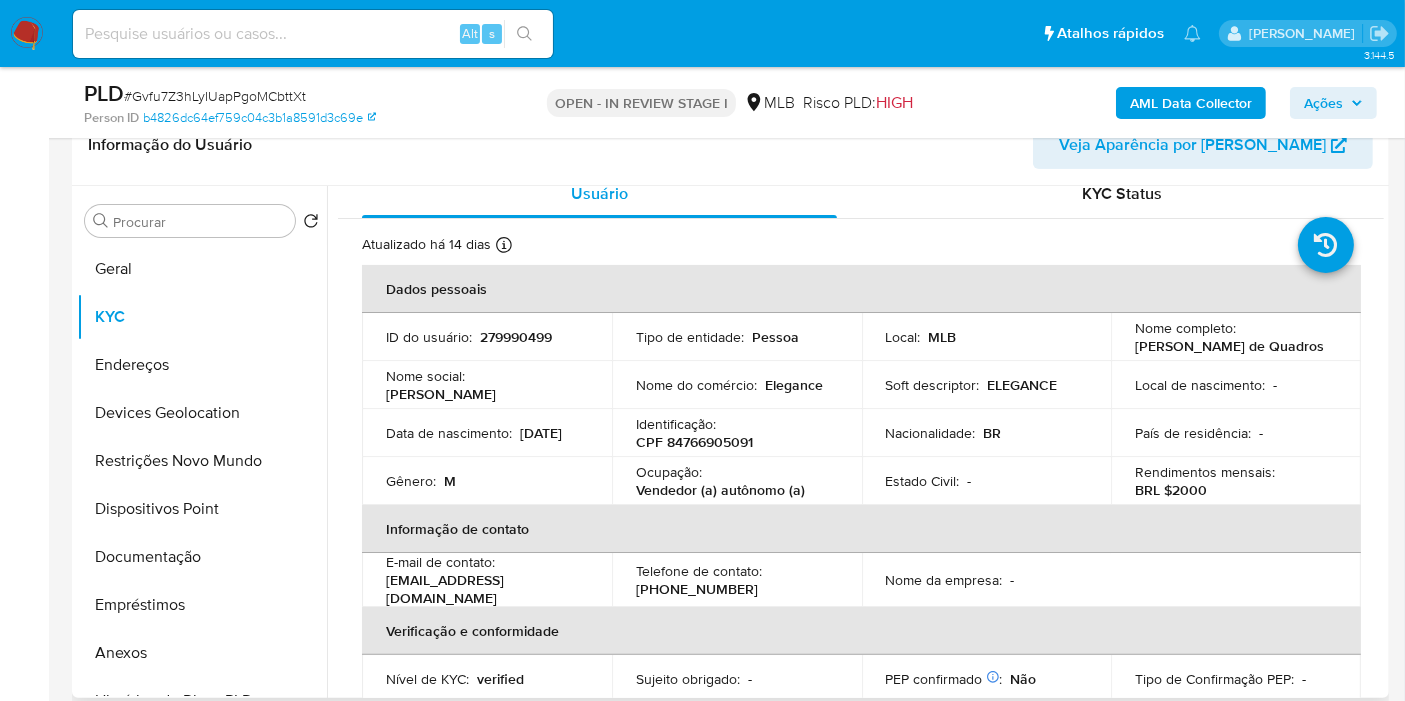 scroll, scrollTop: 18, scrollLeft: 0, axis: vertical 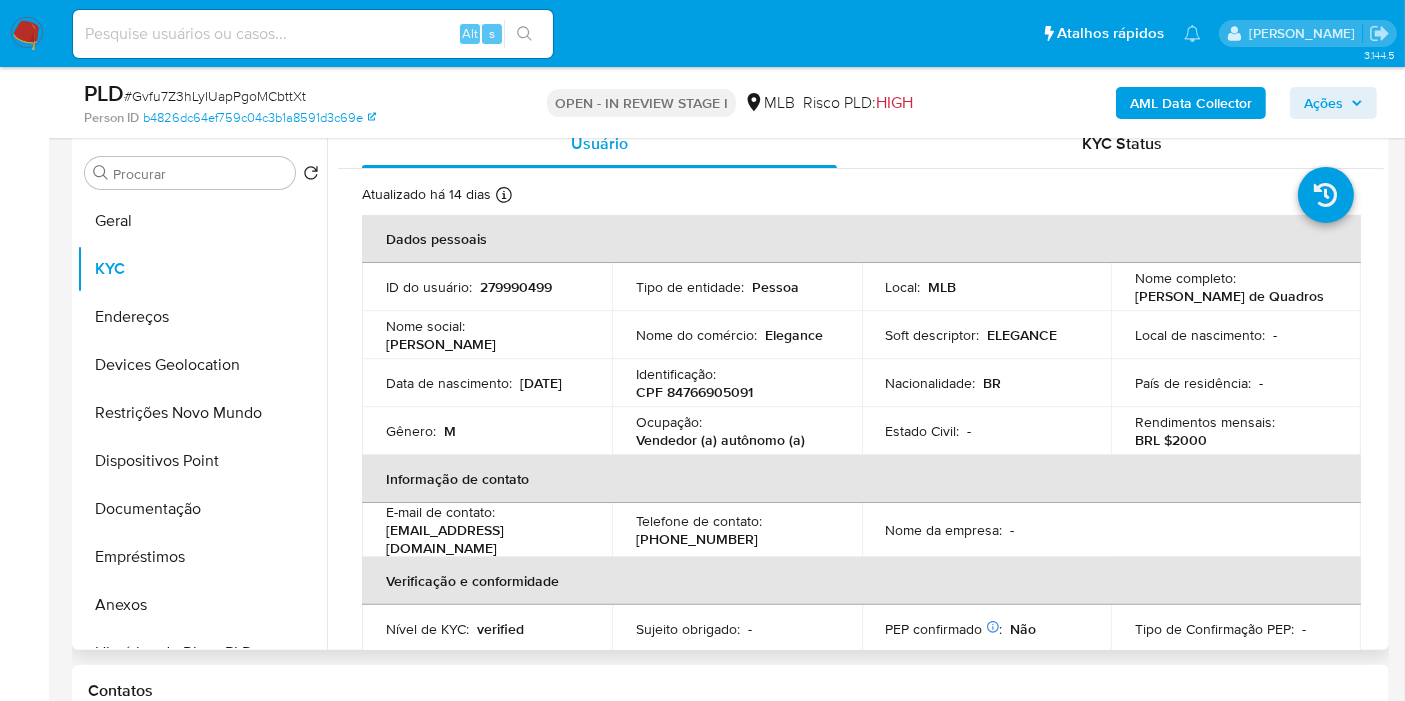type 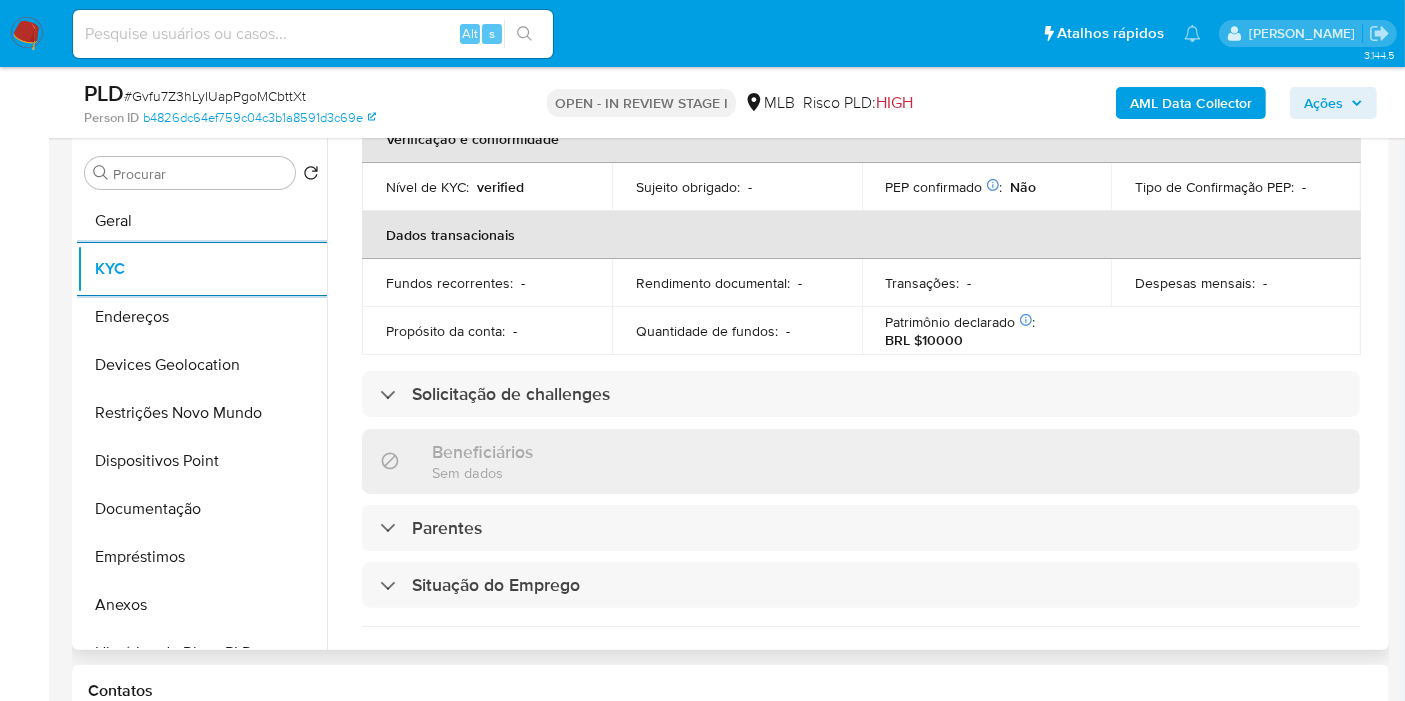 scroll, scrollTop: 462, scrollLeft: 0, axis: vertical 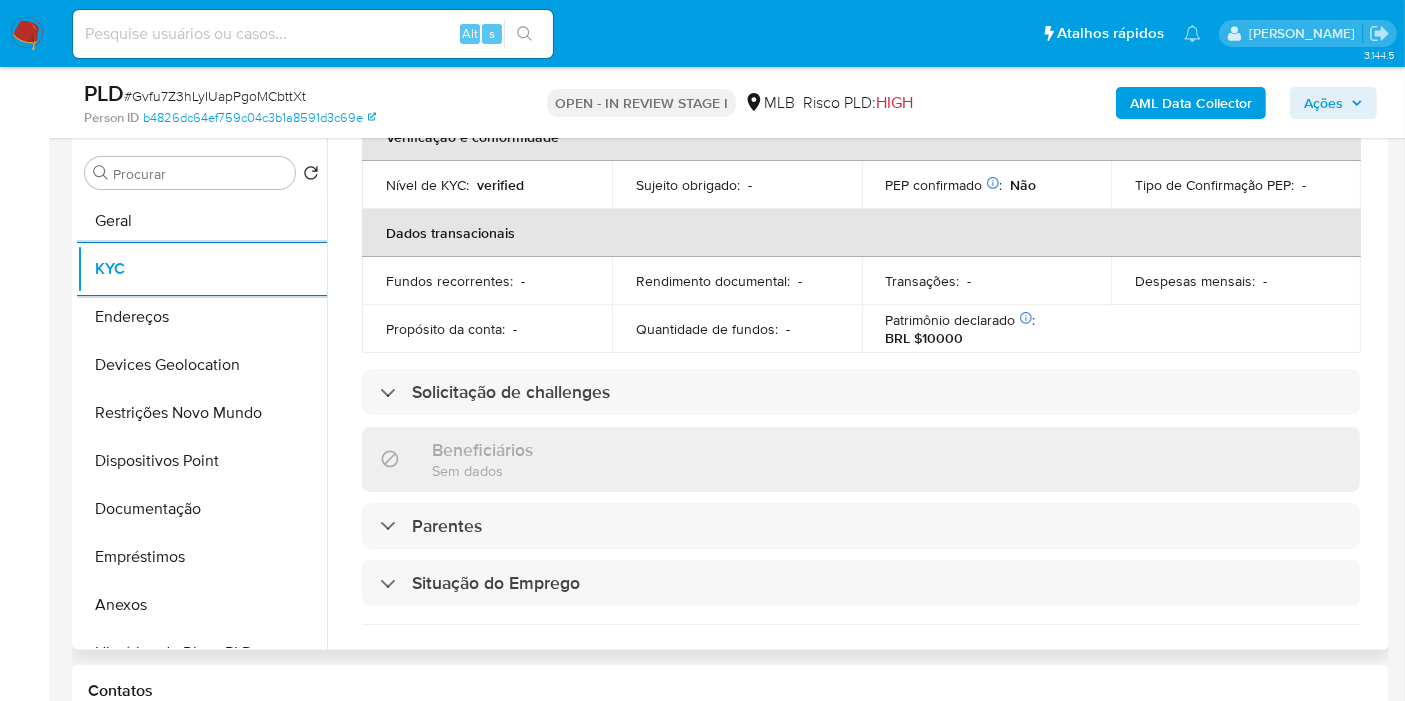 click on "Rendimento documental :    -" at bounding box center [737, 281] 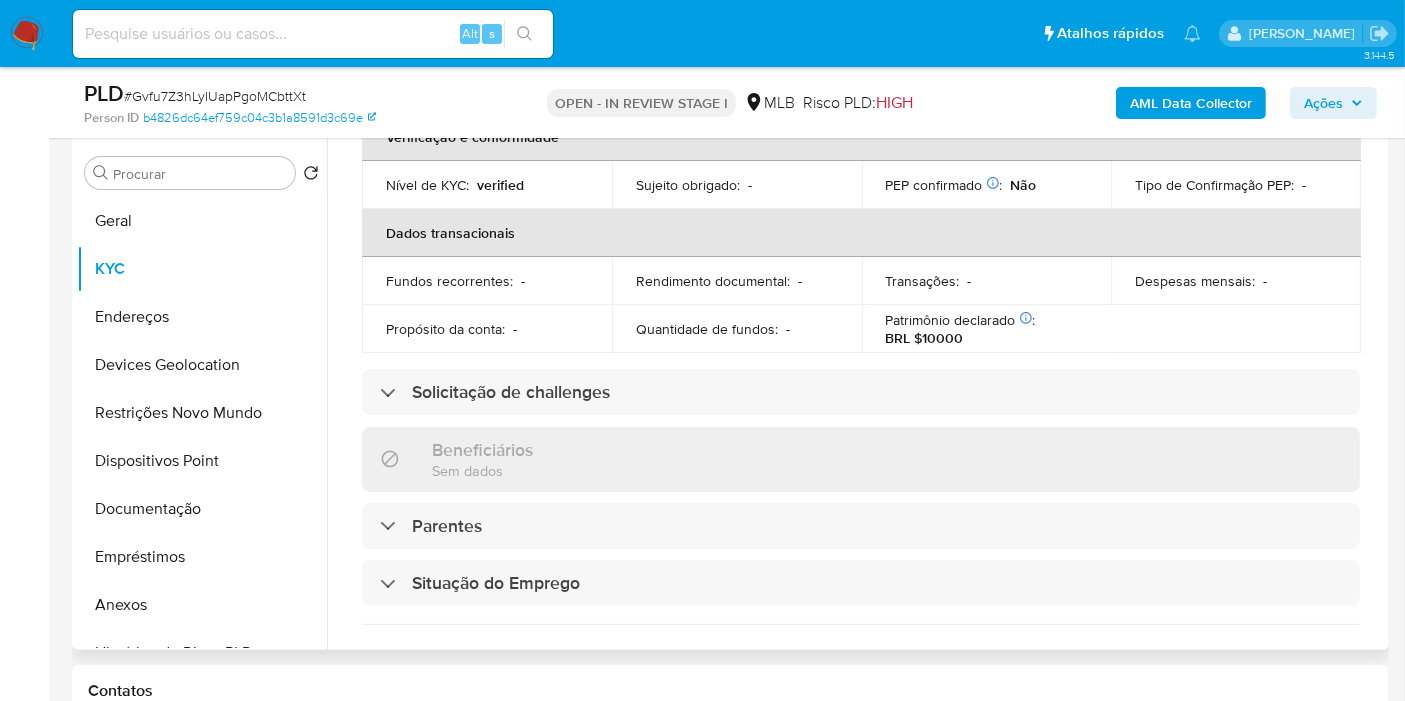 scroll, scrollTop: 908, scrollLeft: 0, axis: vertical 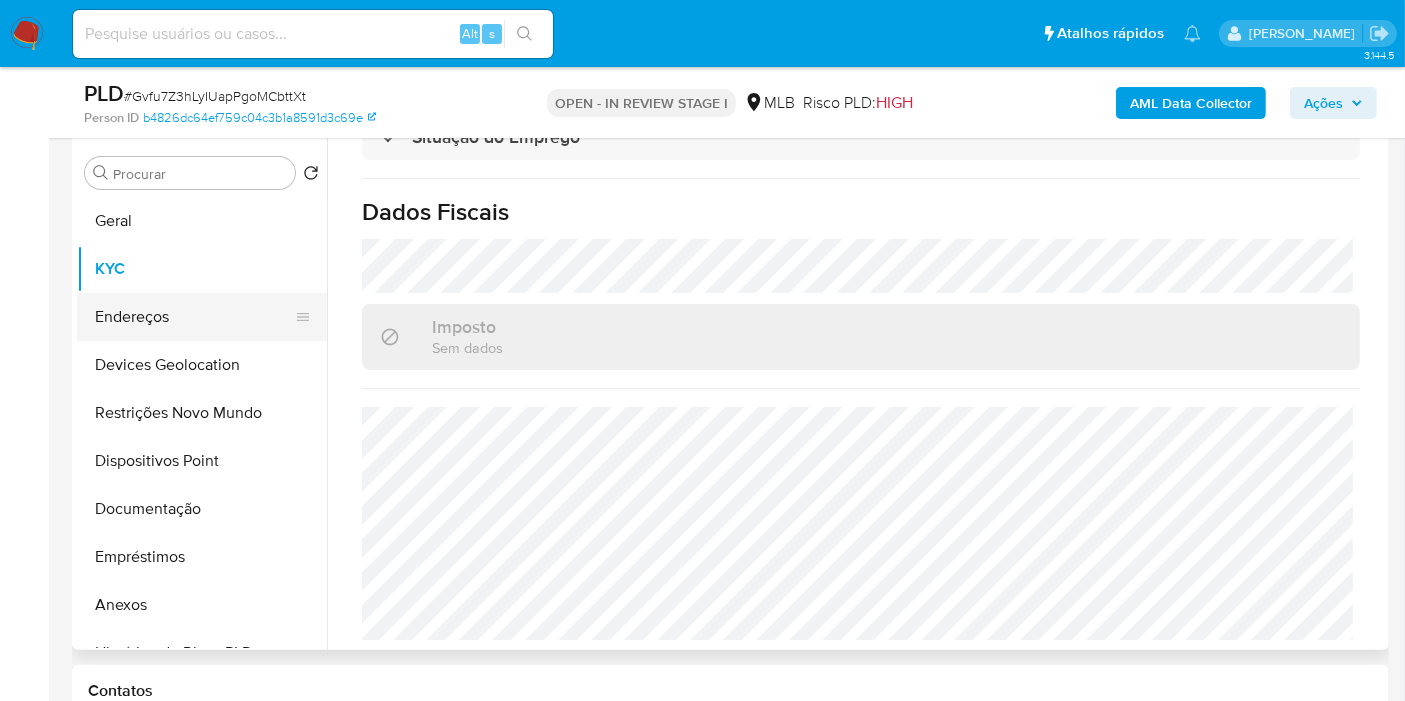 click on "Endereços" at bounding box center [194, 317] 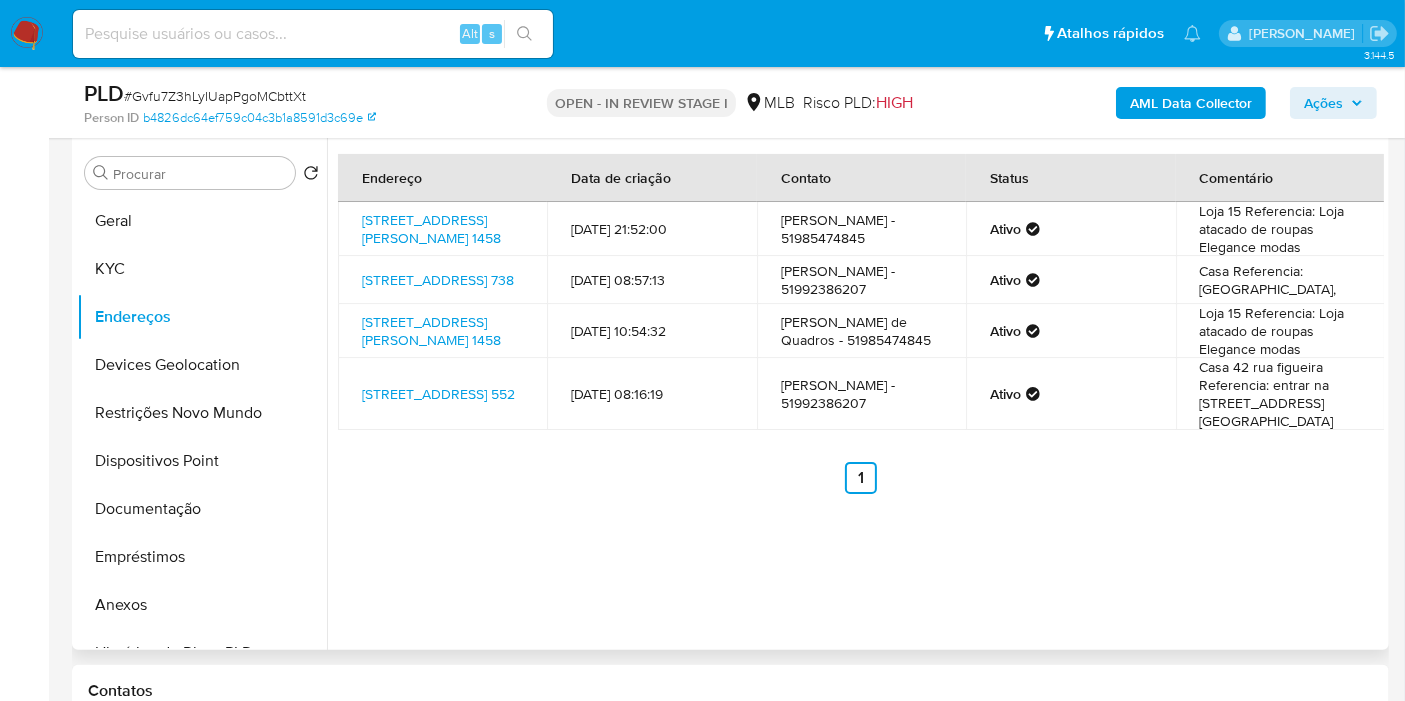type 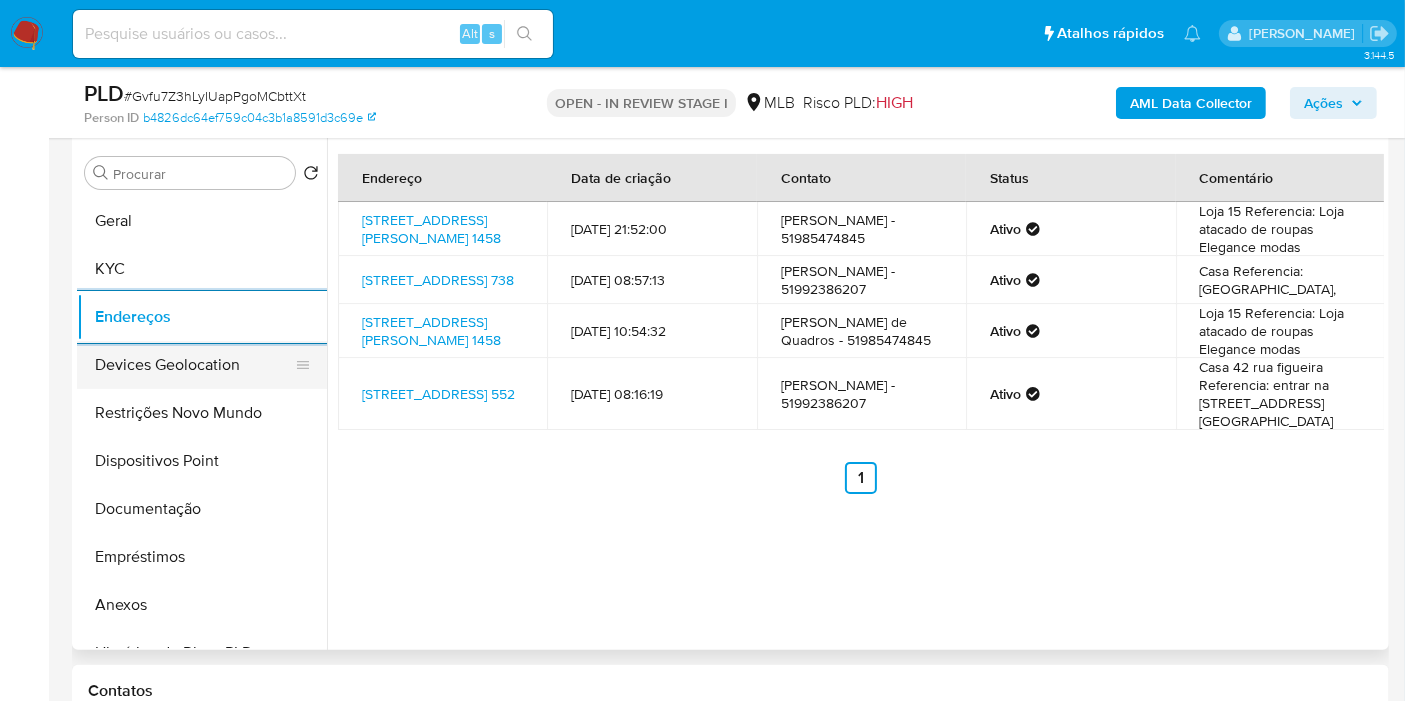 click on "Devices Geolocation" at bounding box center [194, 365] 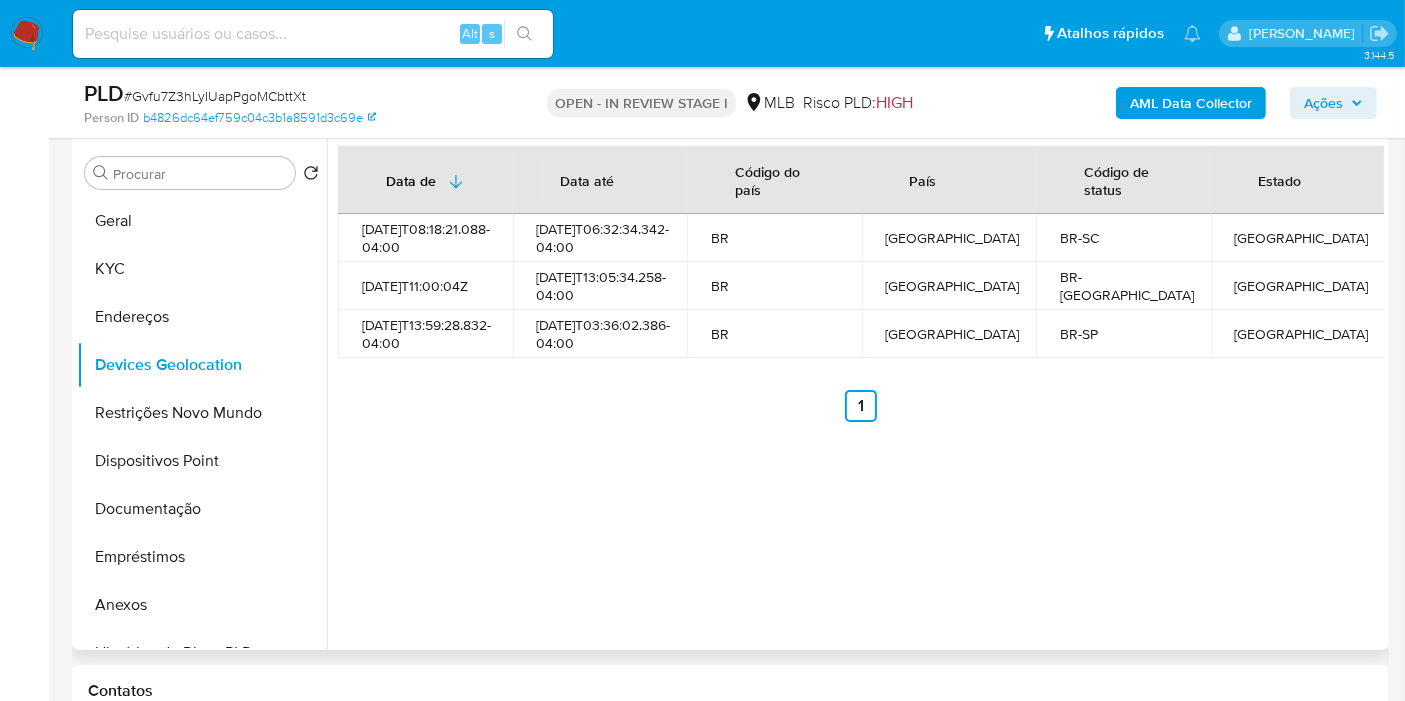 type 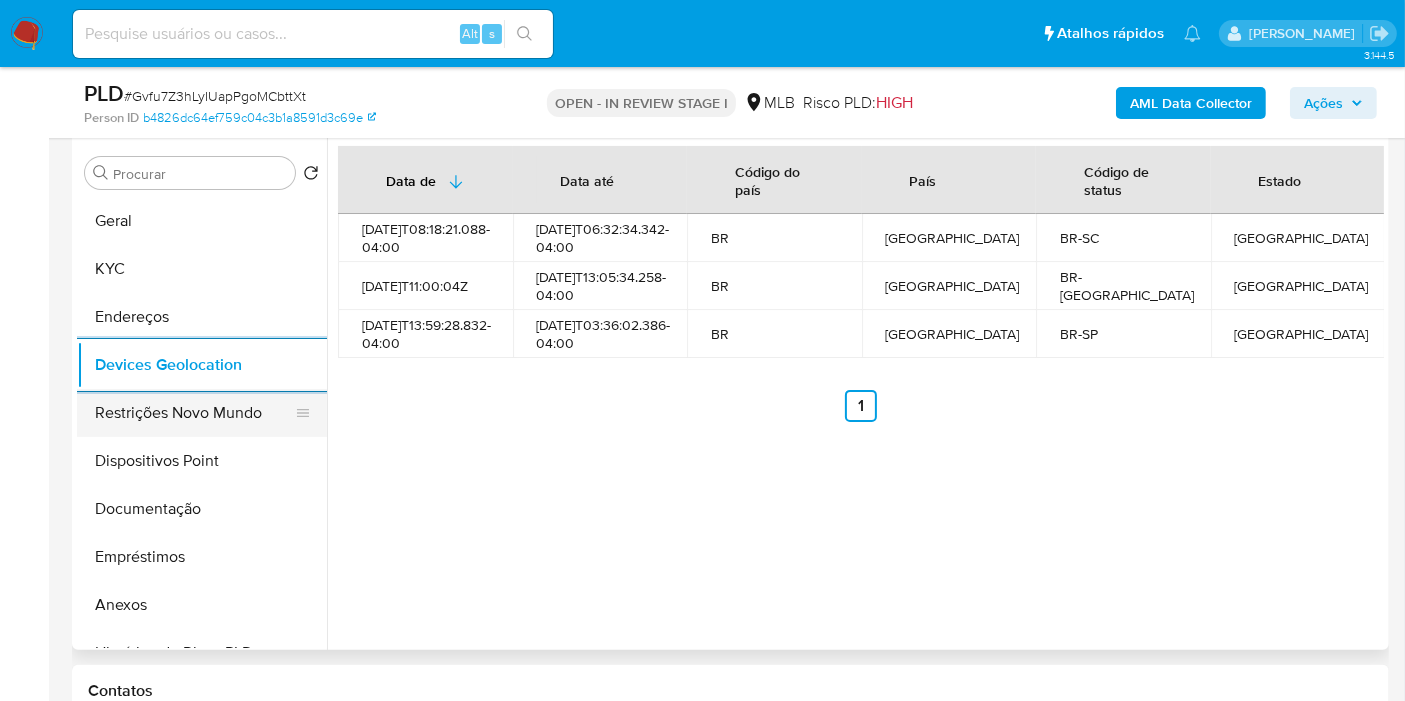 click on "Restrições Novo Mundo" at bounding box center [194, 413] 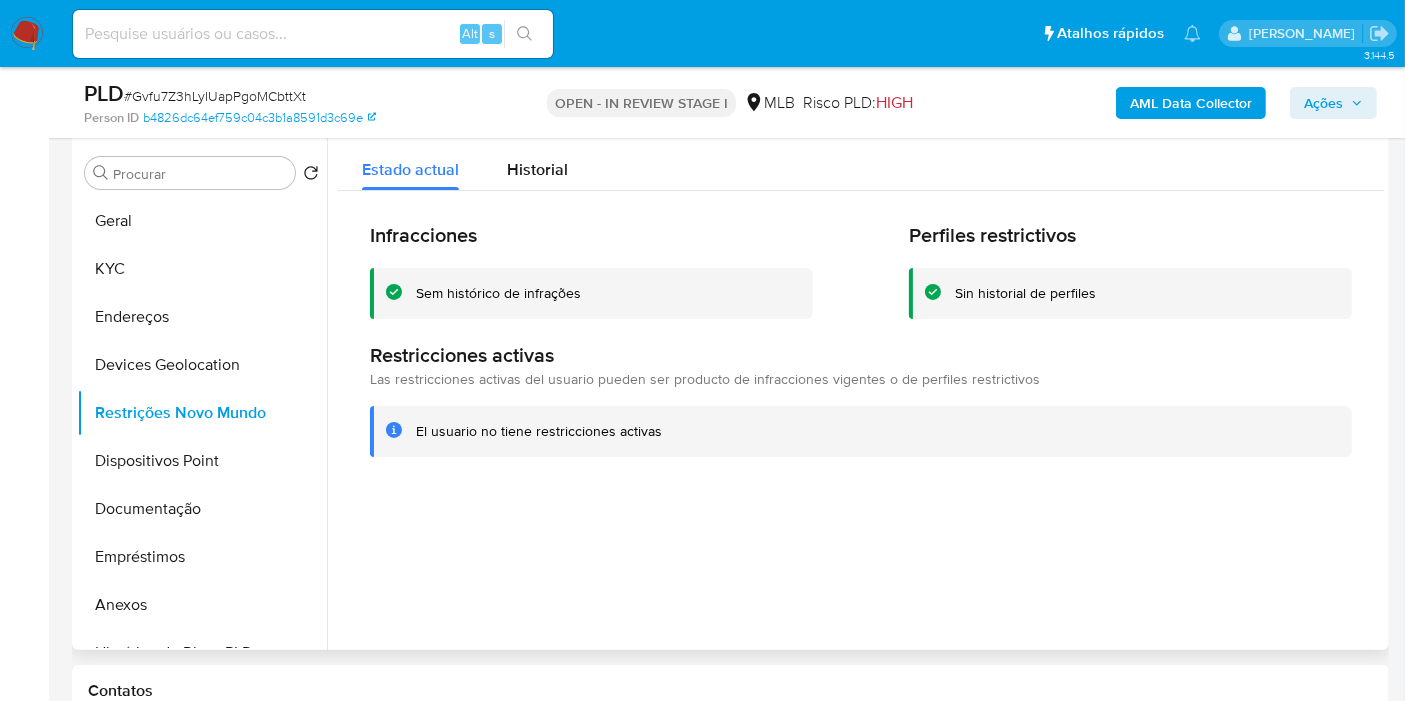 type 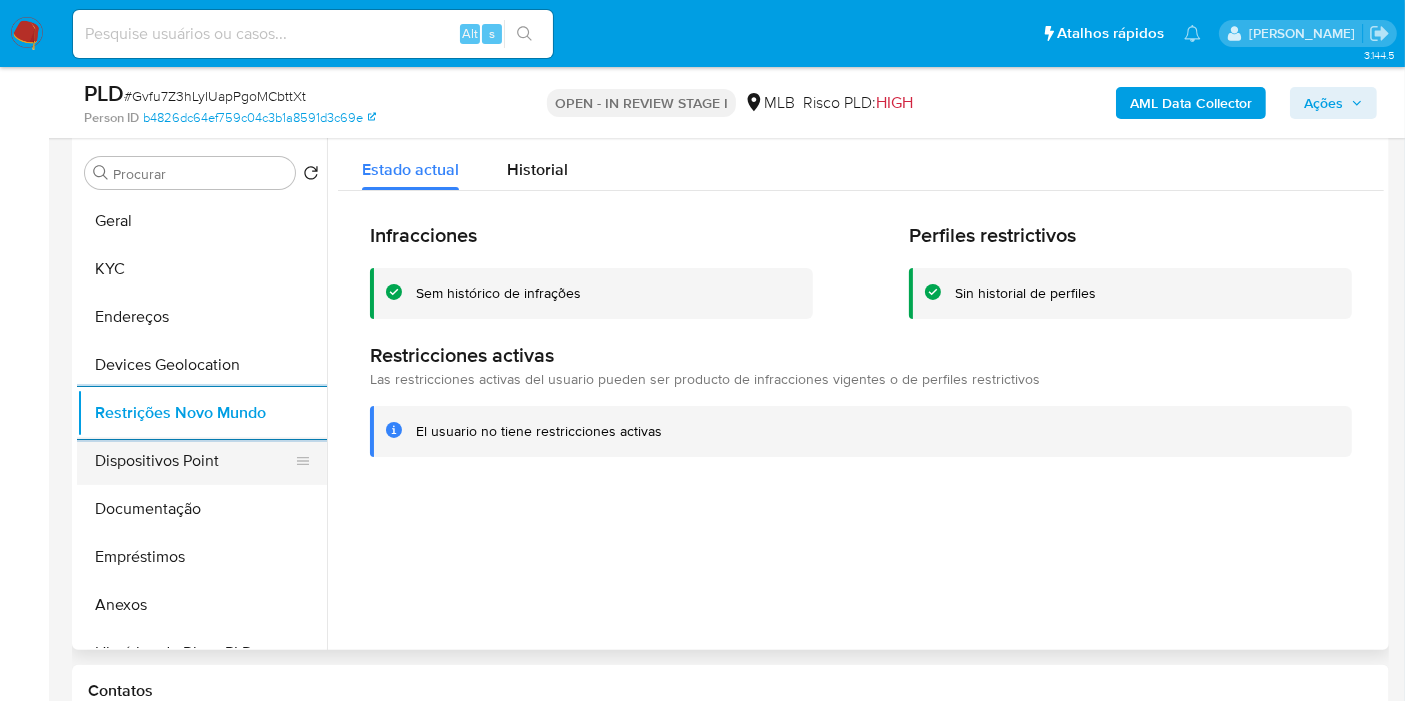 click on "Dispositivos Point" at bounding box center (194, 461) 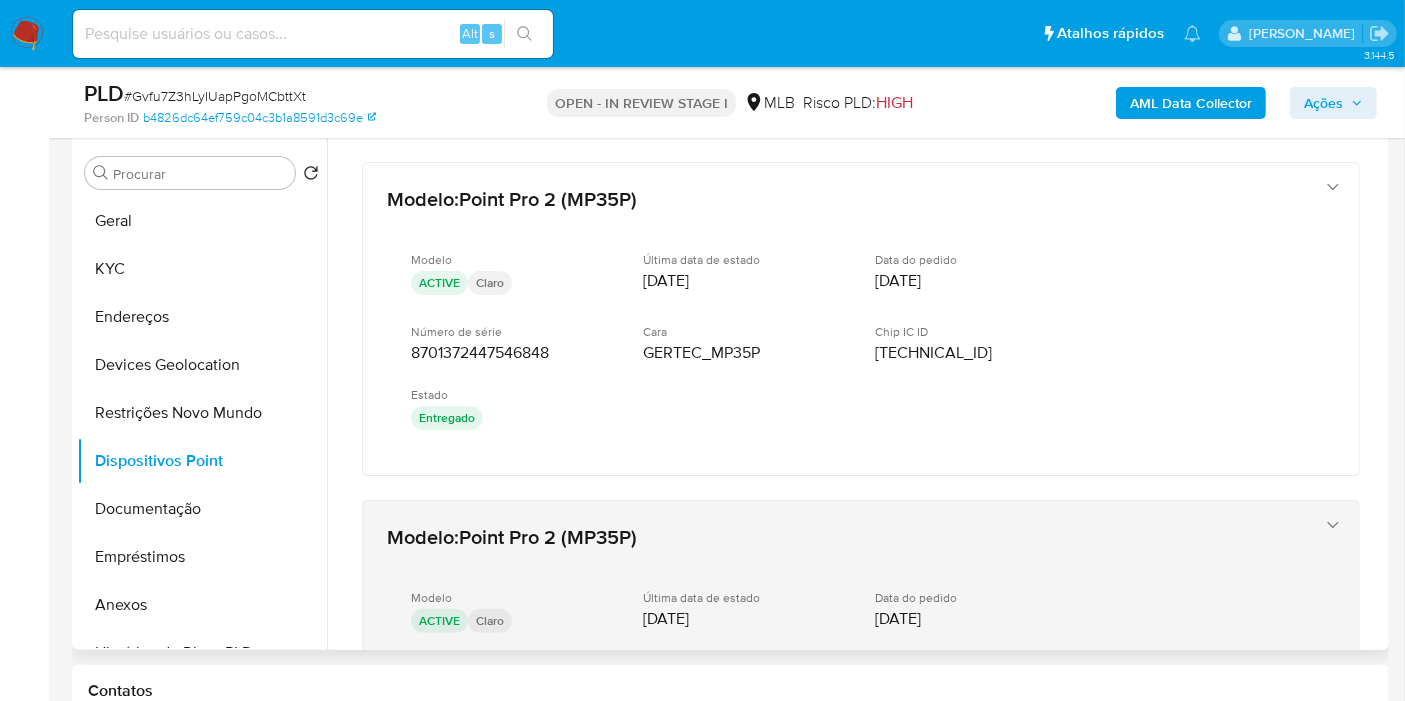 type 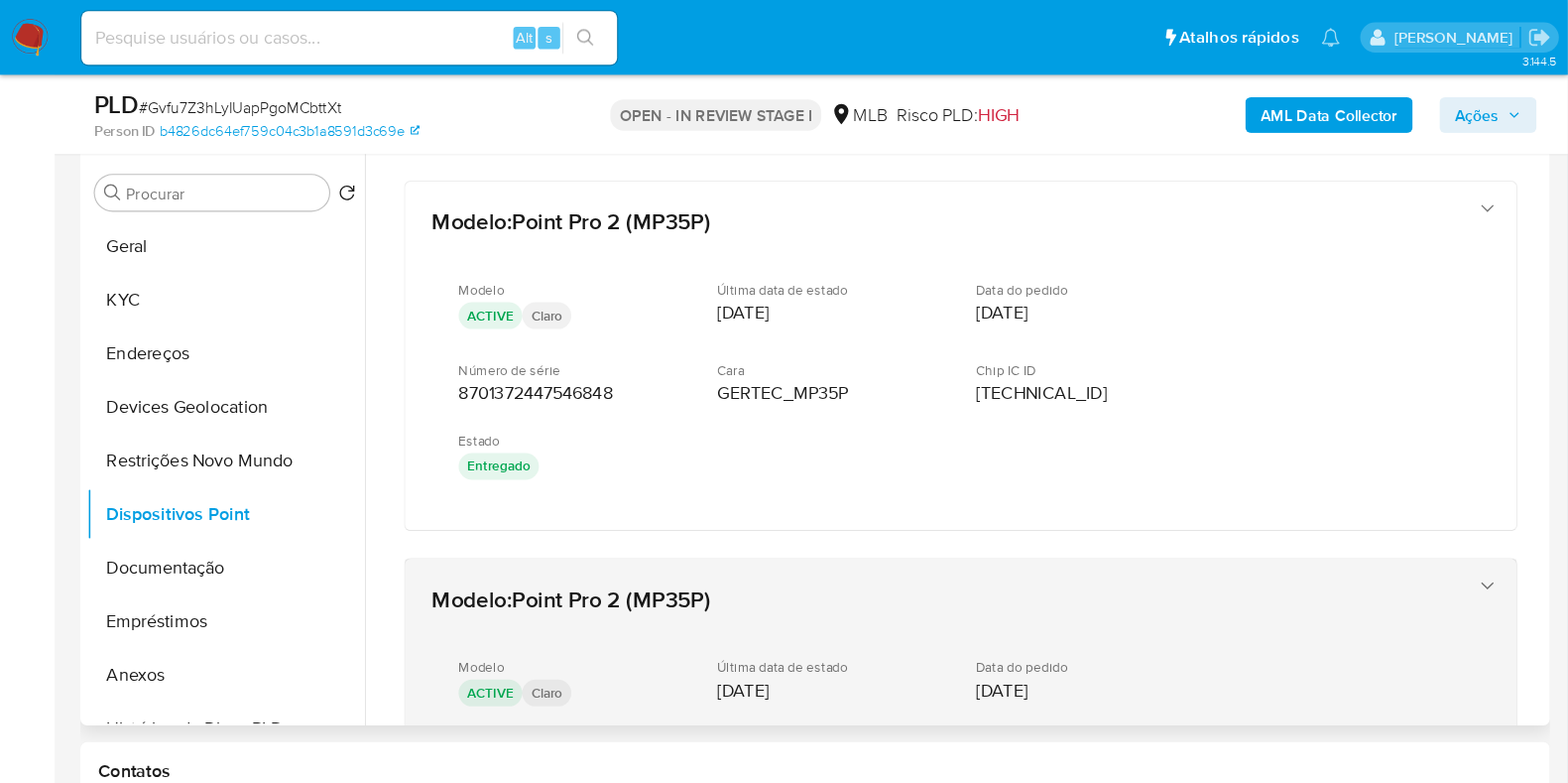 scroll, scrollTop: 378, scrollLeft: 0, axis: vertical 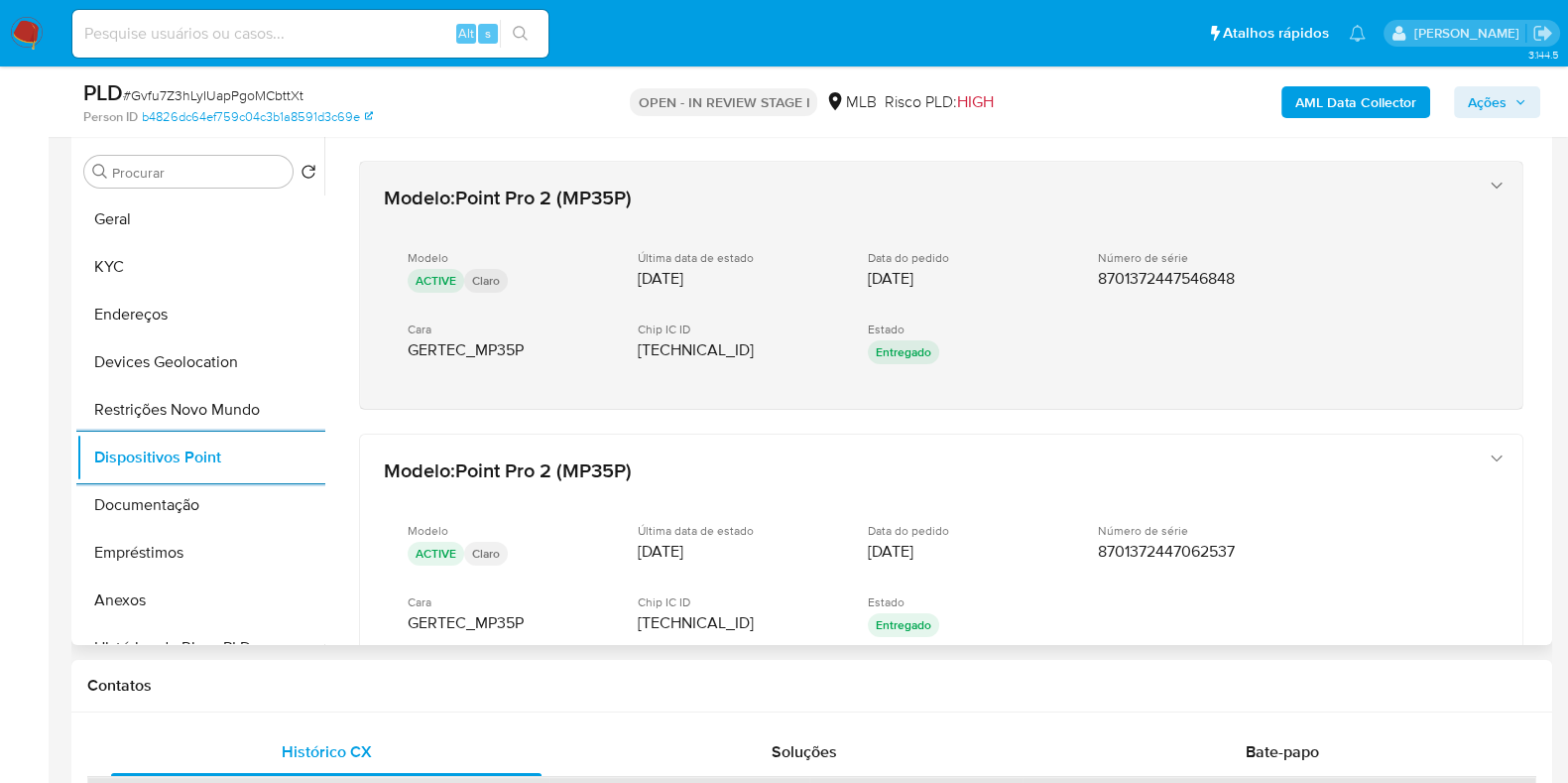 click on "Modelo :  Point Pro 2 (MP35P) Modelo ACTIVE Claro Última data de estado 06/06/2025 Data do pedido 06/06/2025 Número de série 8701372447546848 Cara GERTEC_MP35P Chip IC ID 89550532150043809019 Estado Entregado" at bounding box center (941, 285) 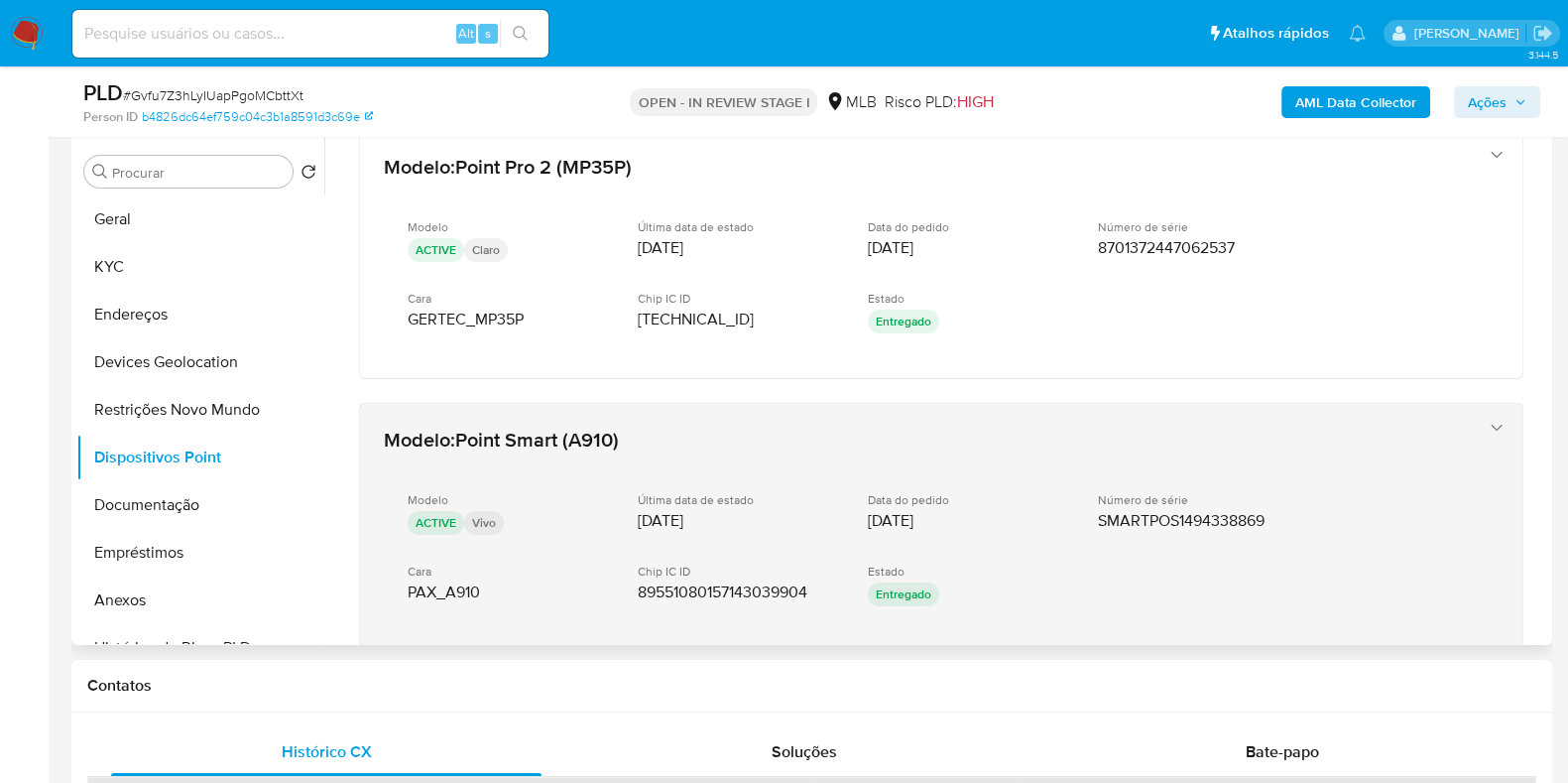 scroll, scrollTop: 455, scrollLeft: 0, axis: vertical 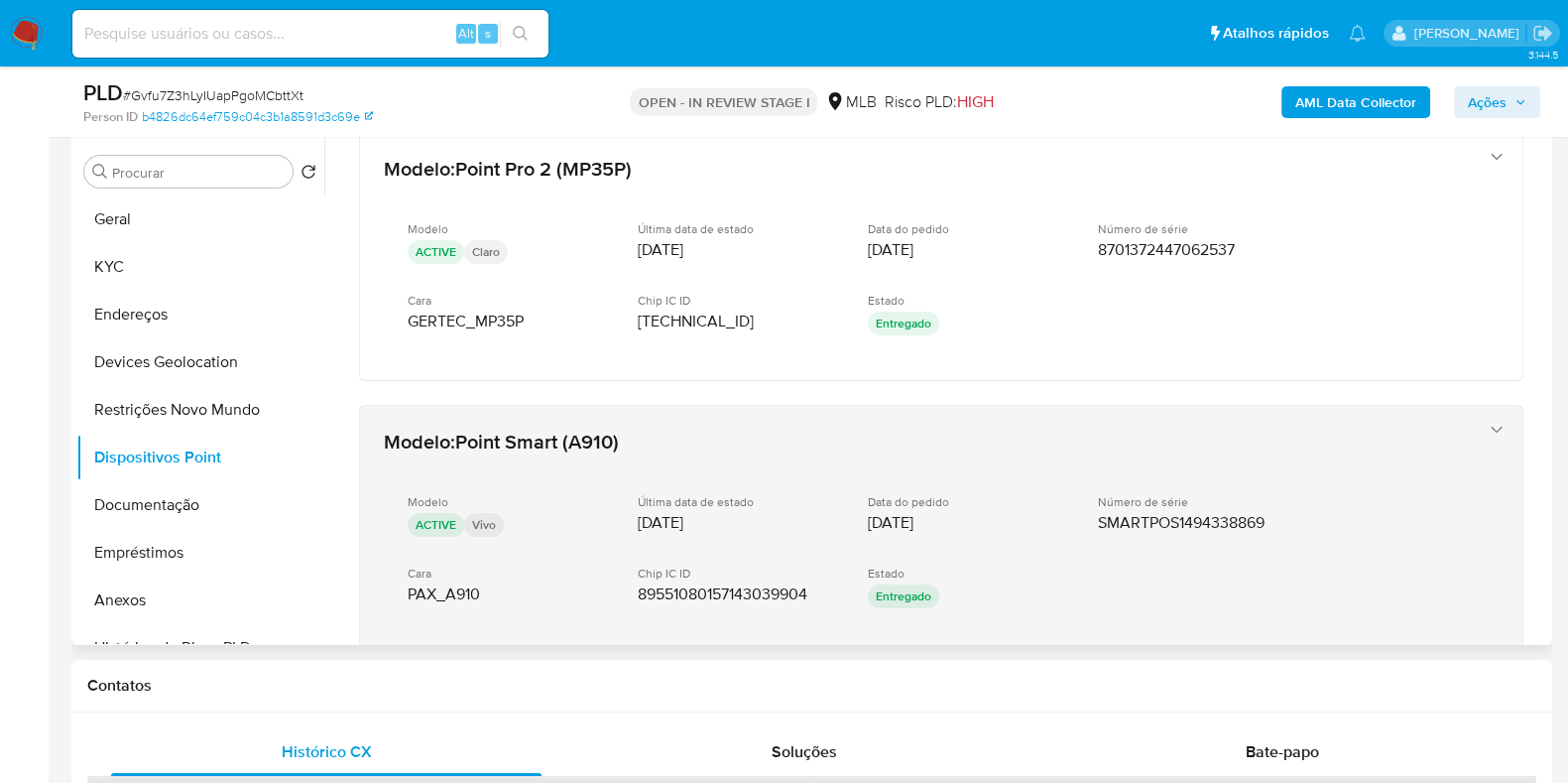 type 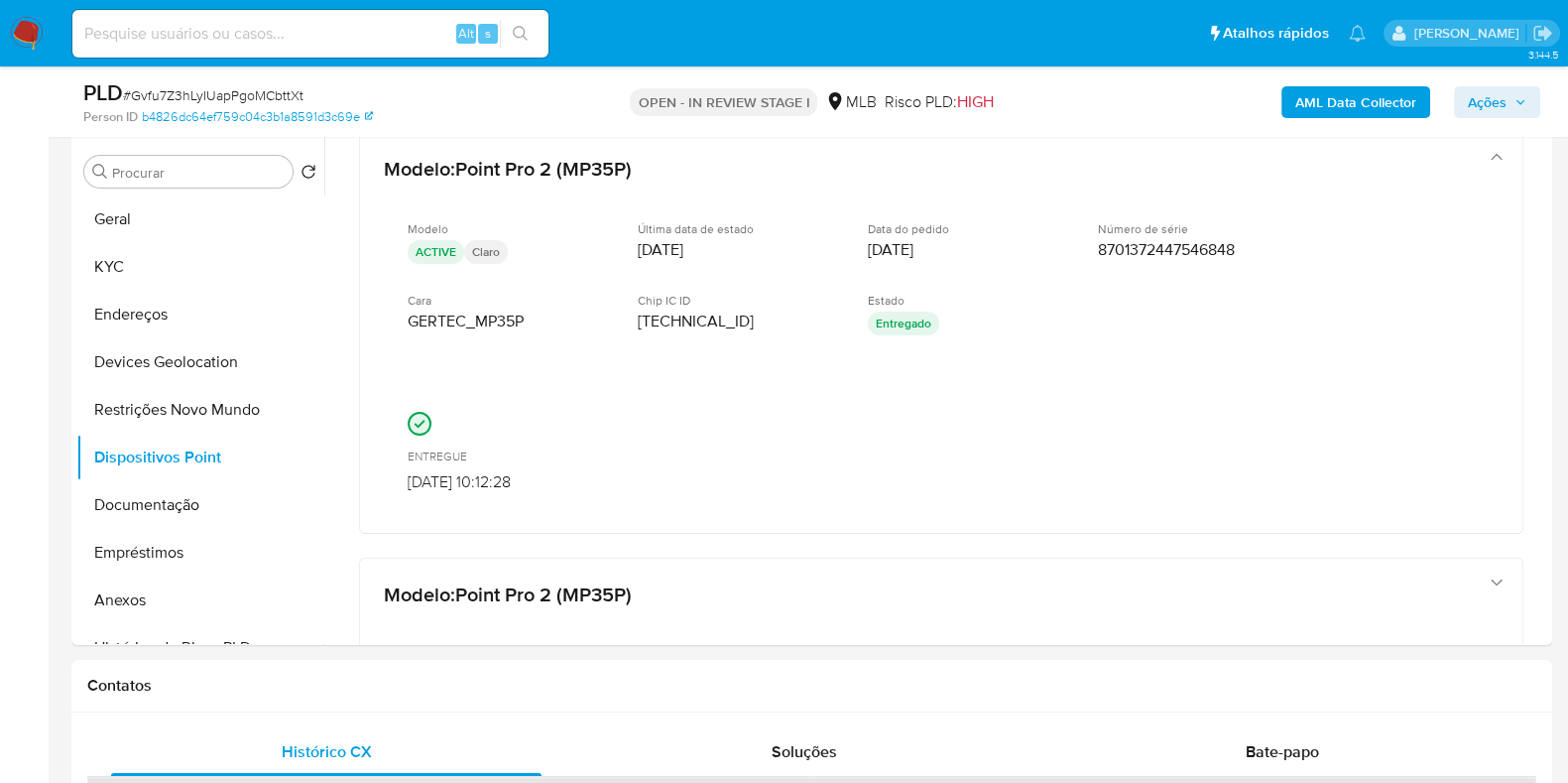 scroll, scrollTop: 0, scrollLeft: 0, axis: both 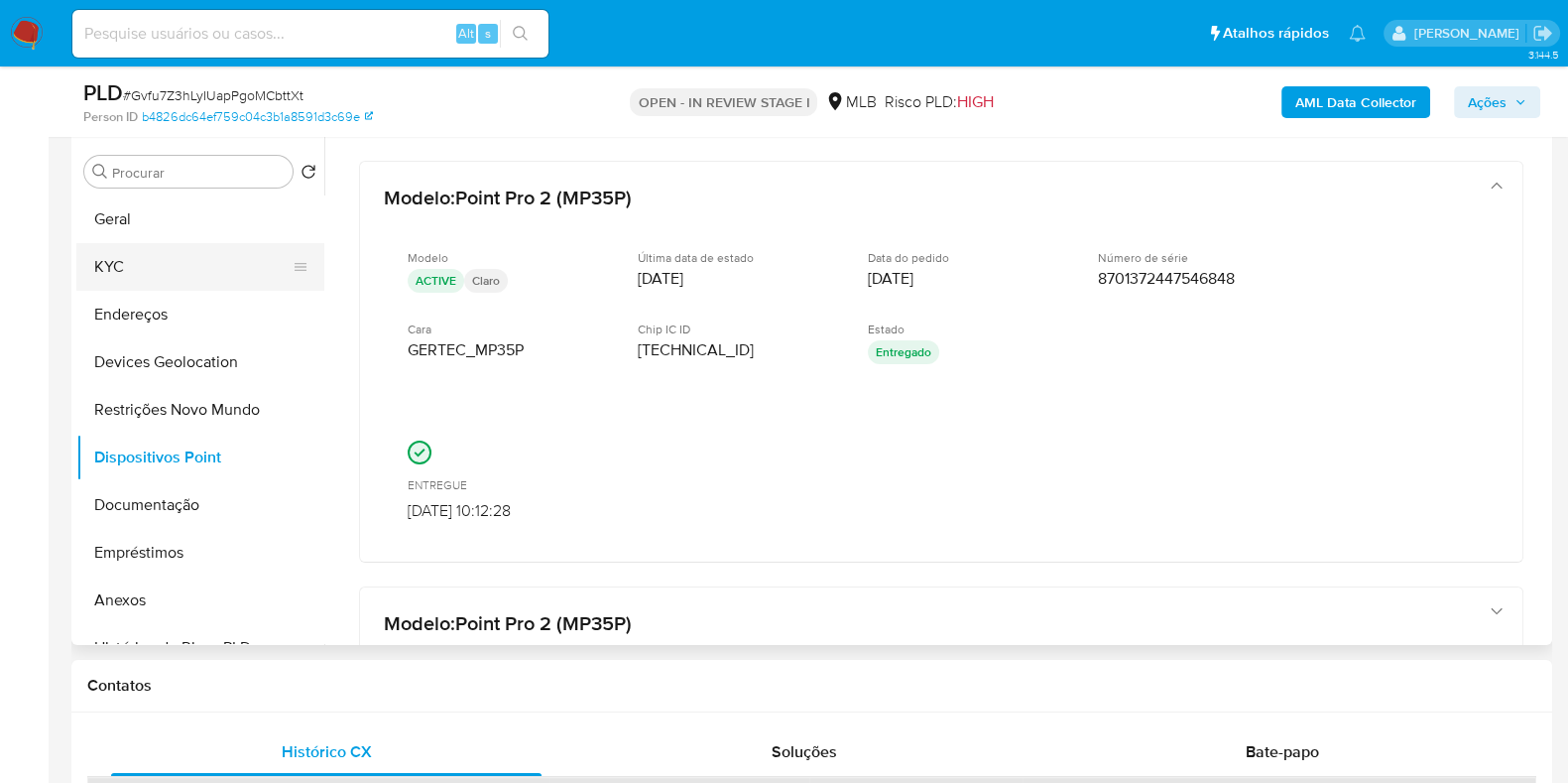 click on "KYC" at bounding box center [192, 267] 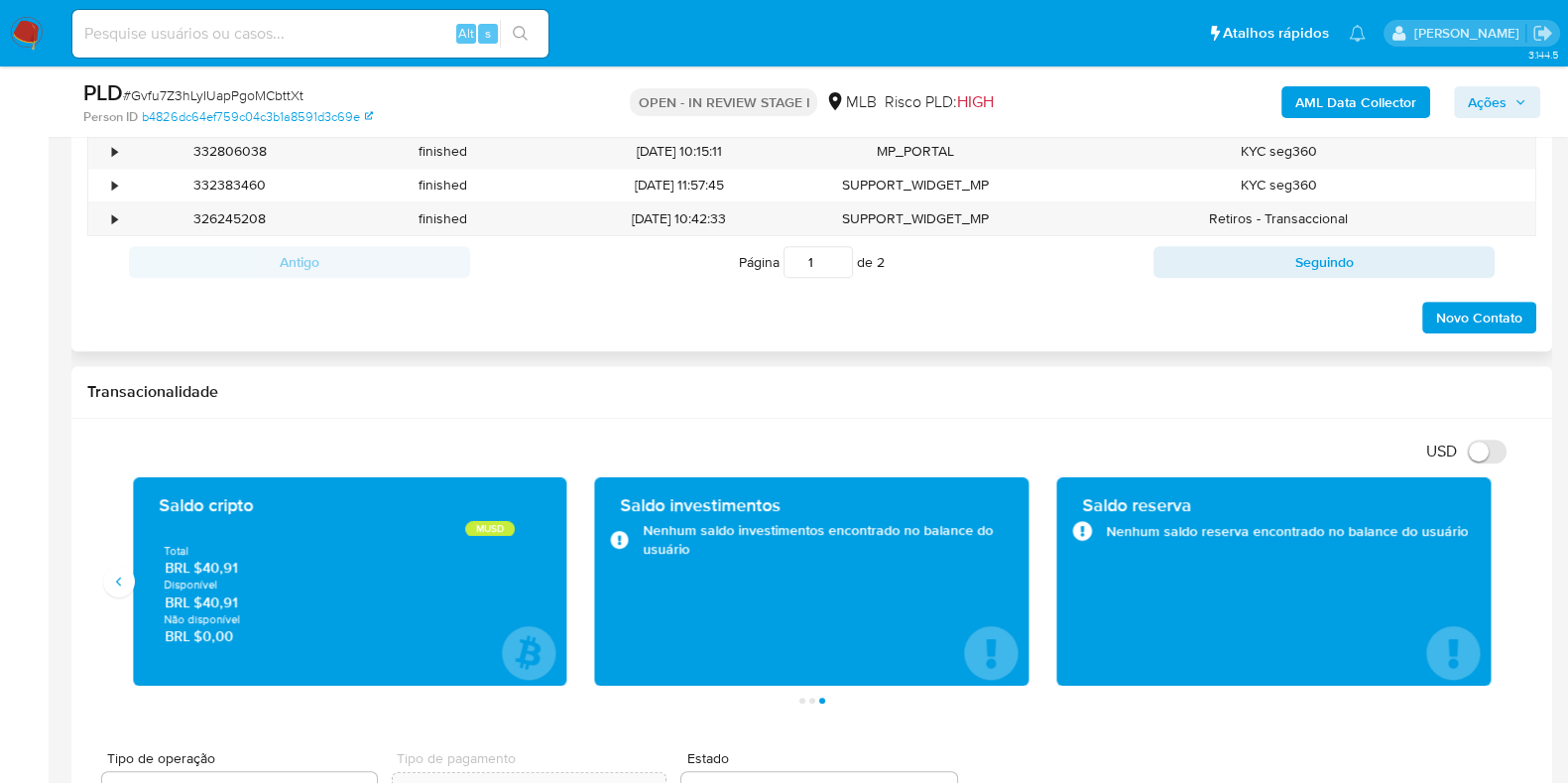 scroll, scrollTop: 502, scrollLeft: 0, axis: vertical 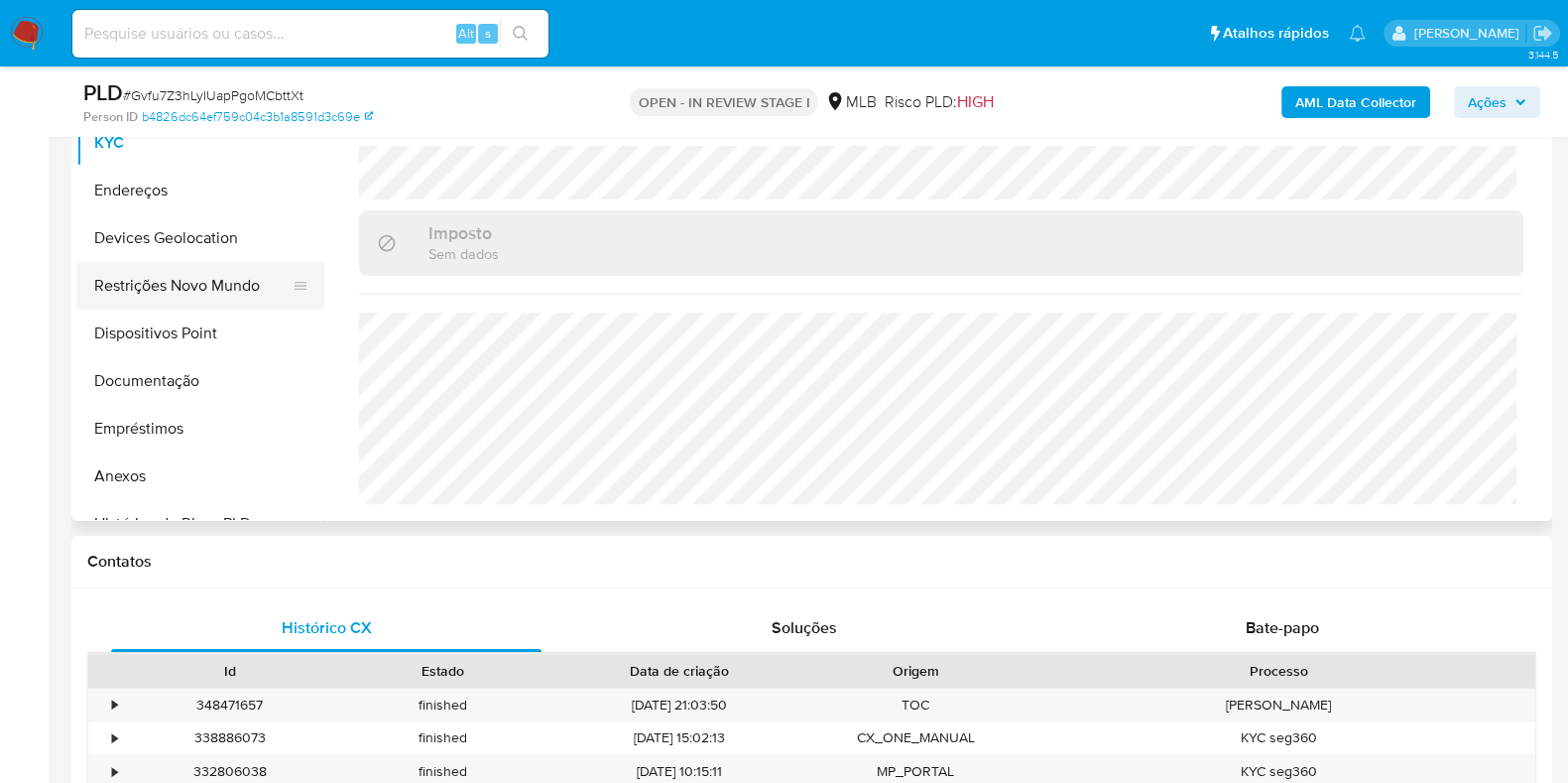 click on "Restrições Novo Mundo" at bounding box center (192, 286) 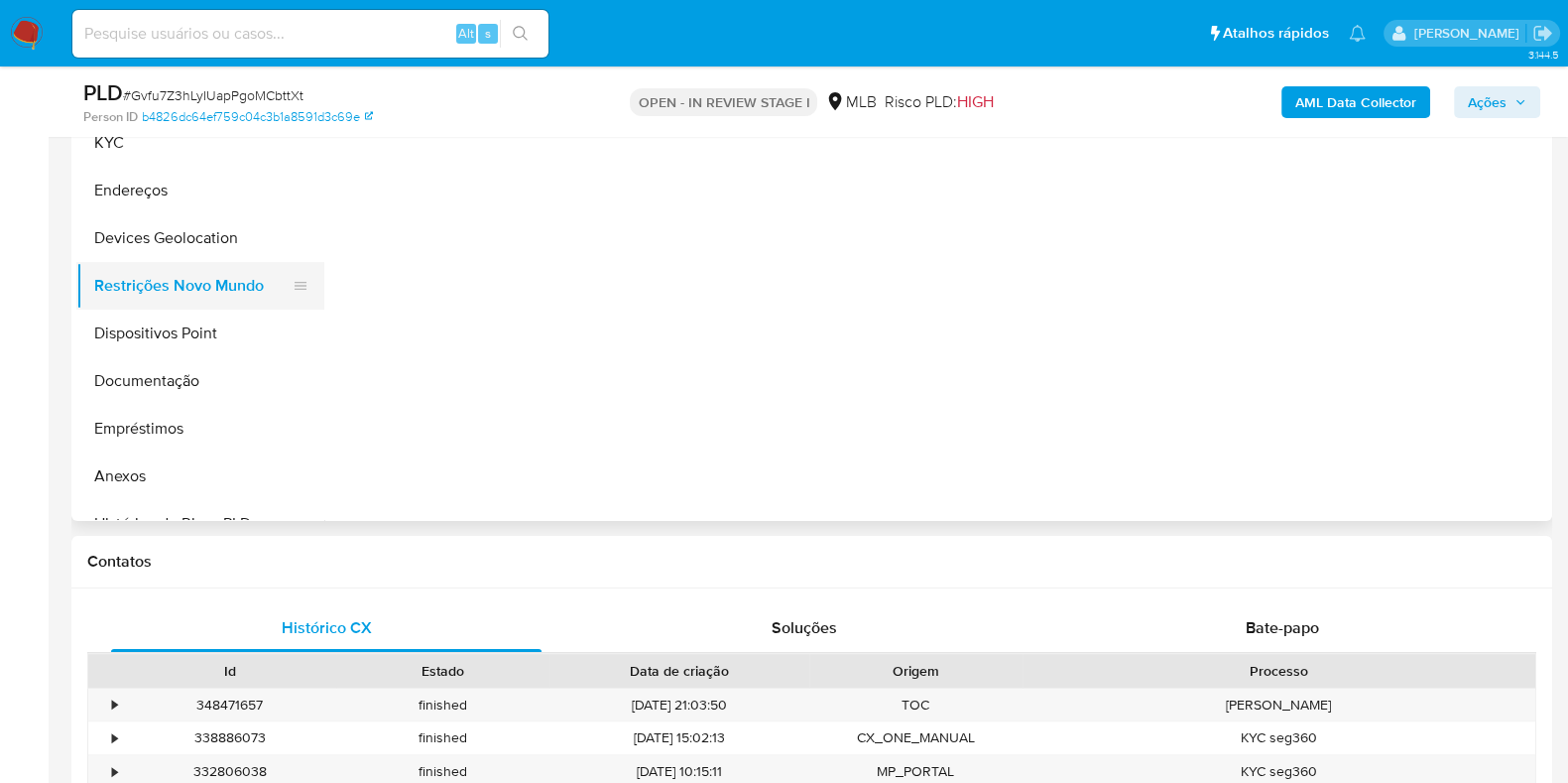 scroll, scrollTop: 0, scrollLeft: 0, axis: both 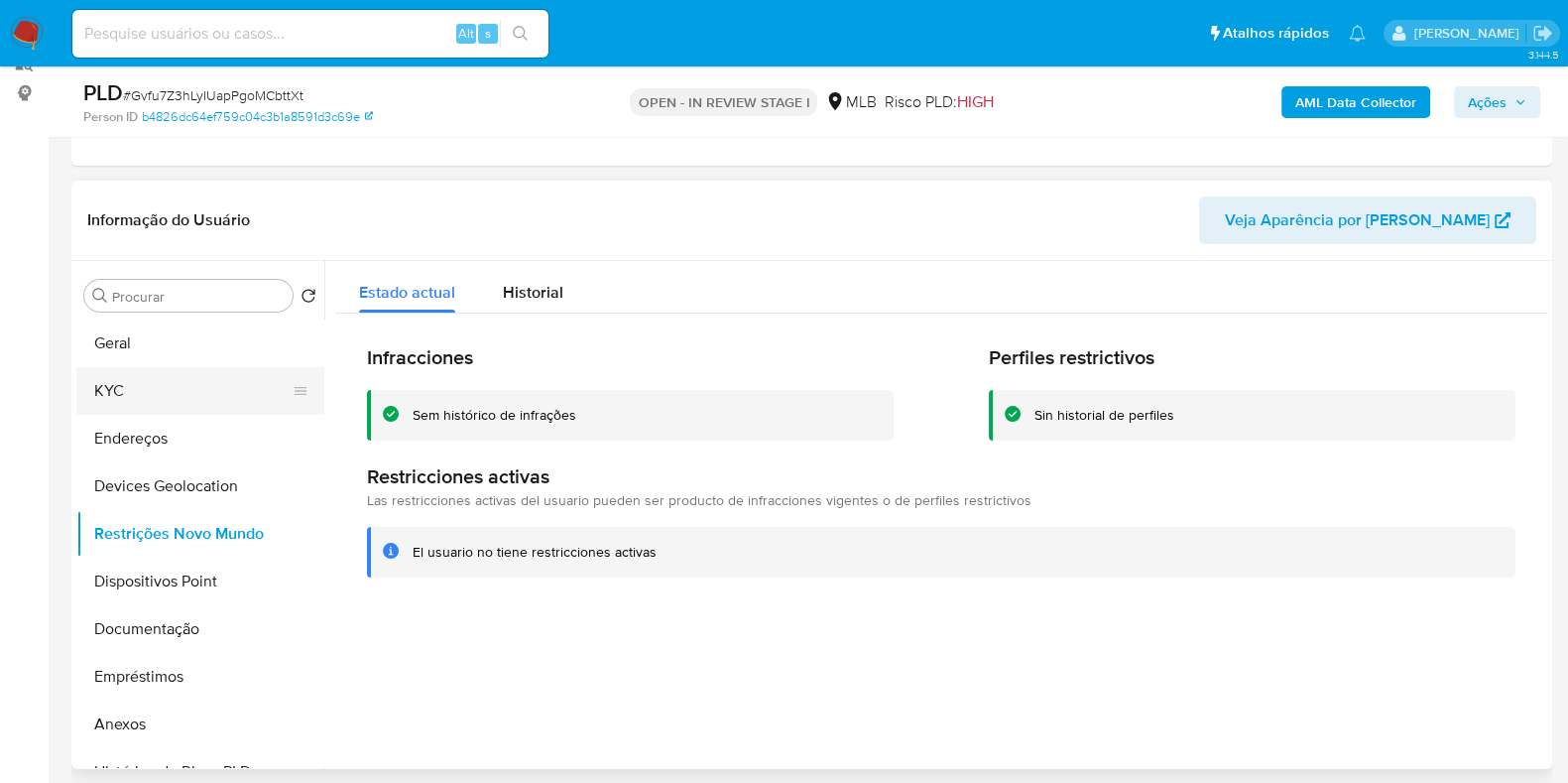 click on "KYC" at bounding box center (192, 391) 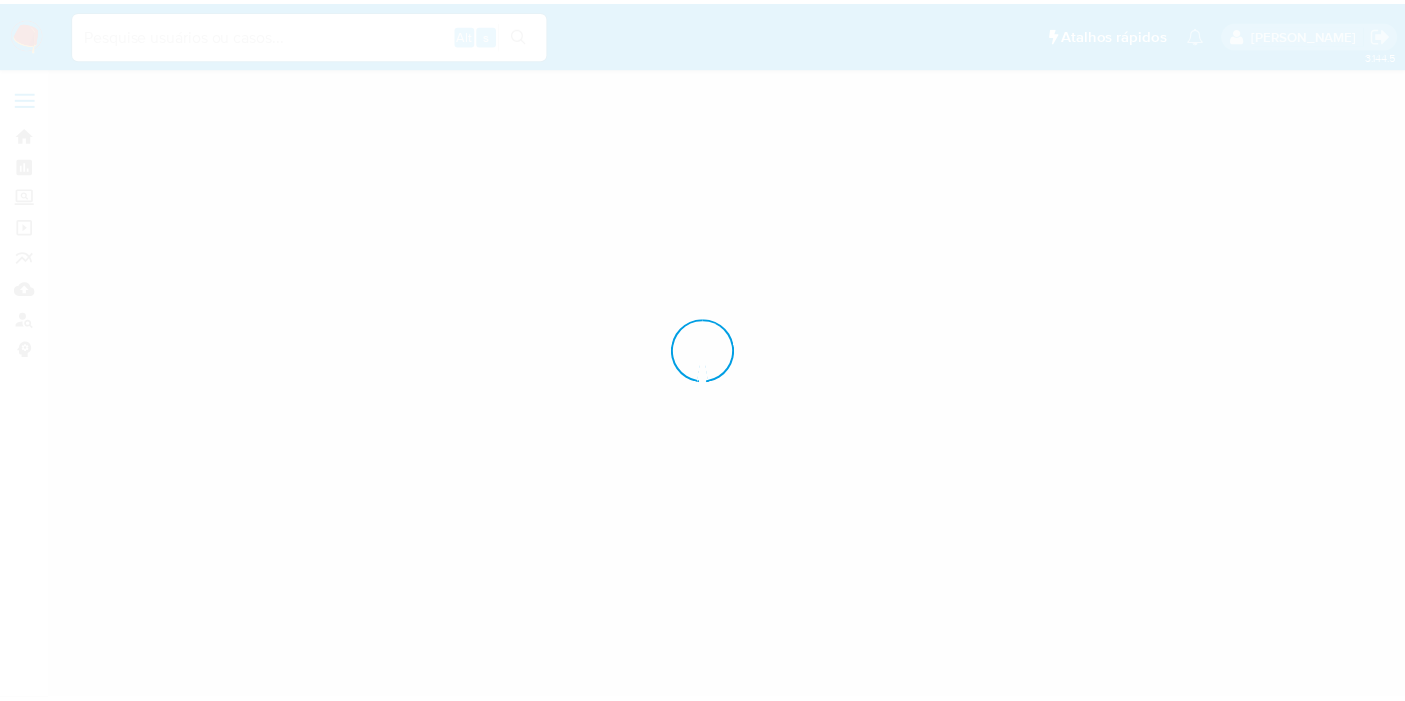 scroll, scrollTop: 0, scrollLeft: 0, axis: both 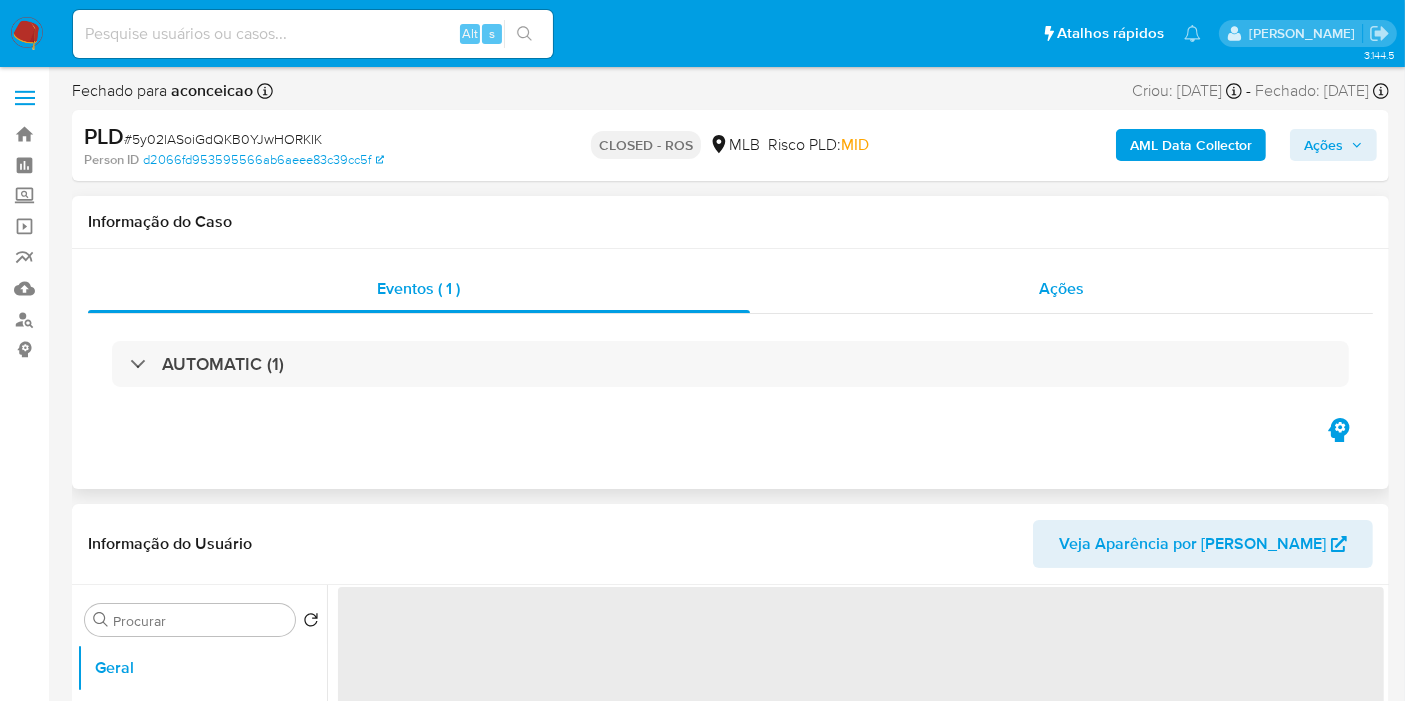 click on "Ações" at bounding box center (1061, 288) 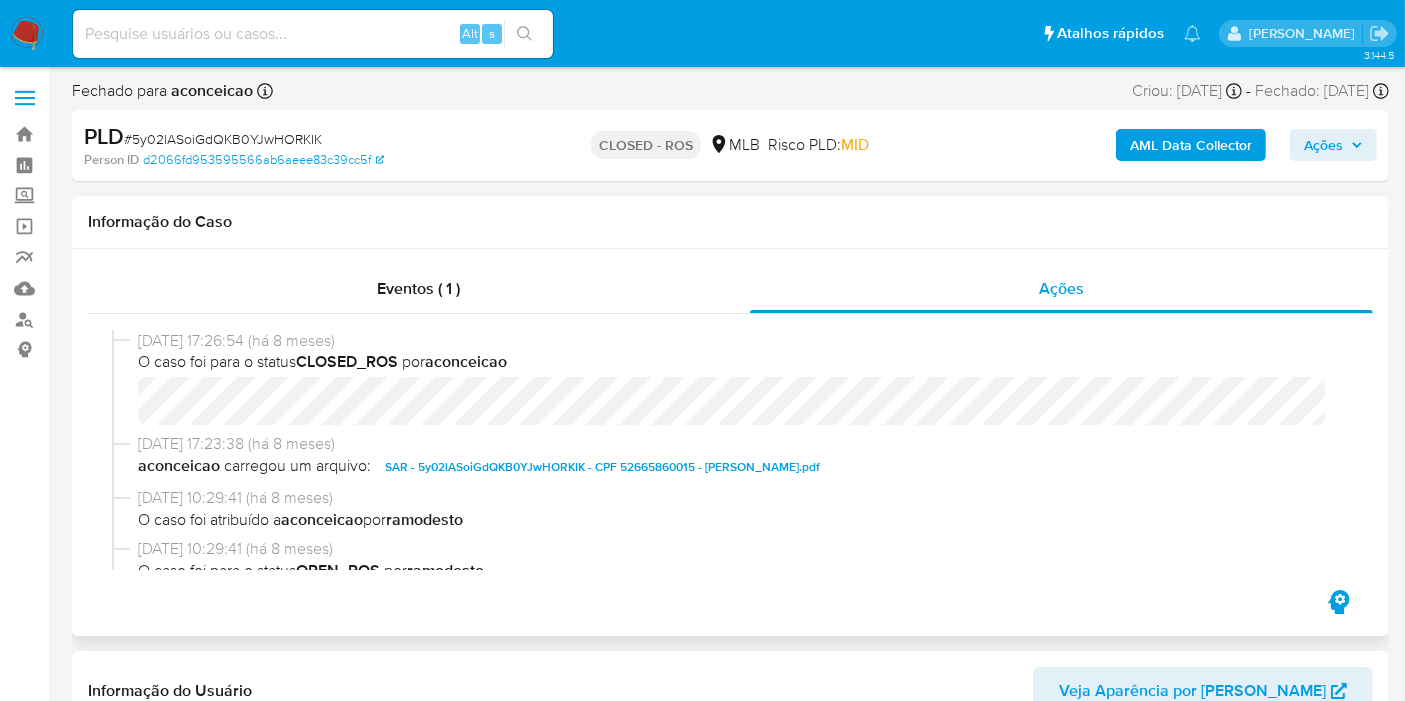 select on "10" 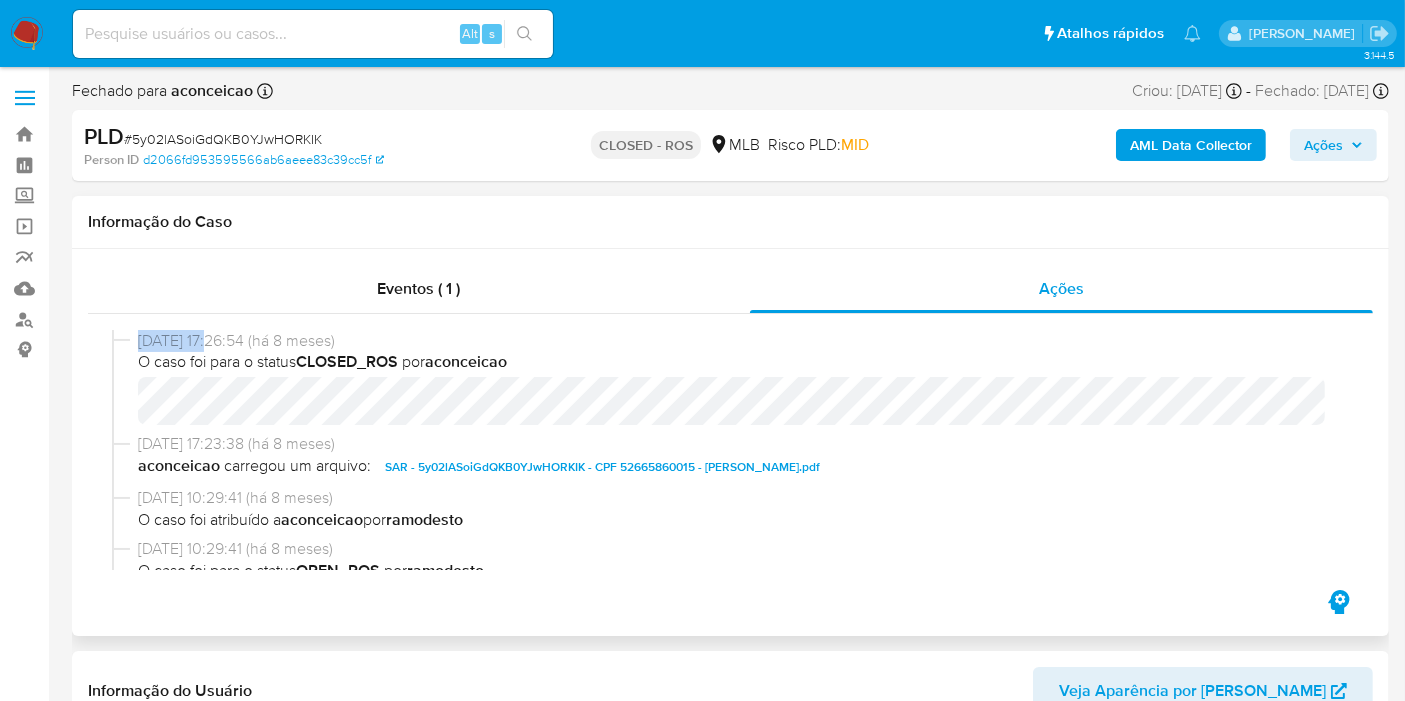 drag, startPoint x: 214, startPoint y: 341, endPoint x: 139, endPoint y: 341, distance: 75 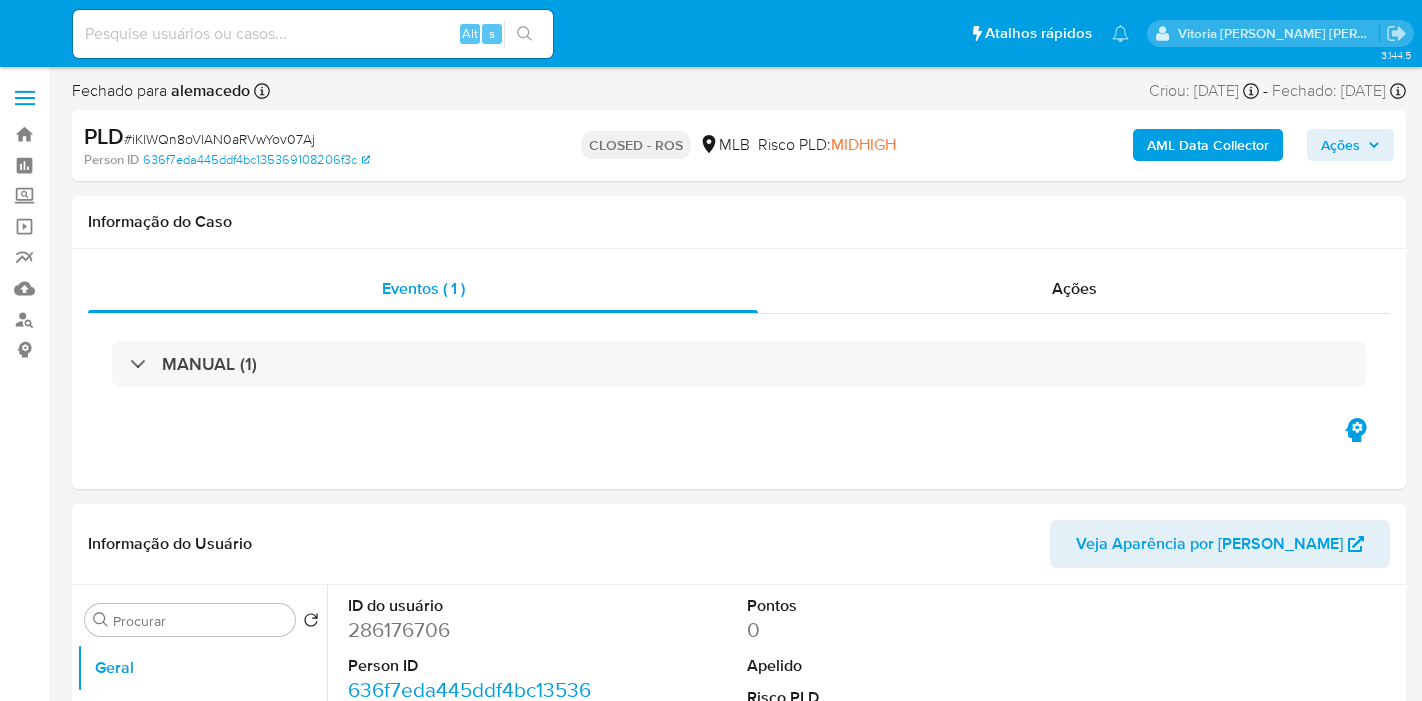 select on "10" 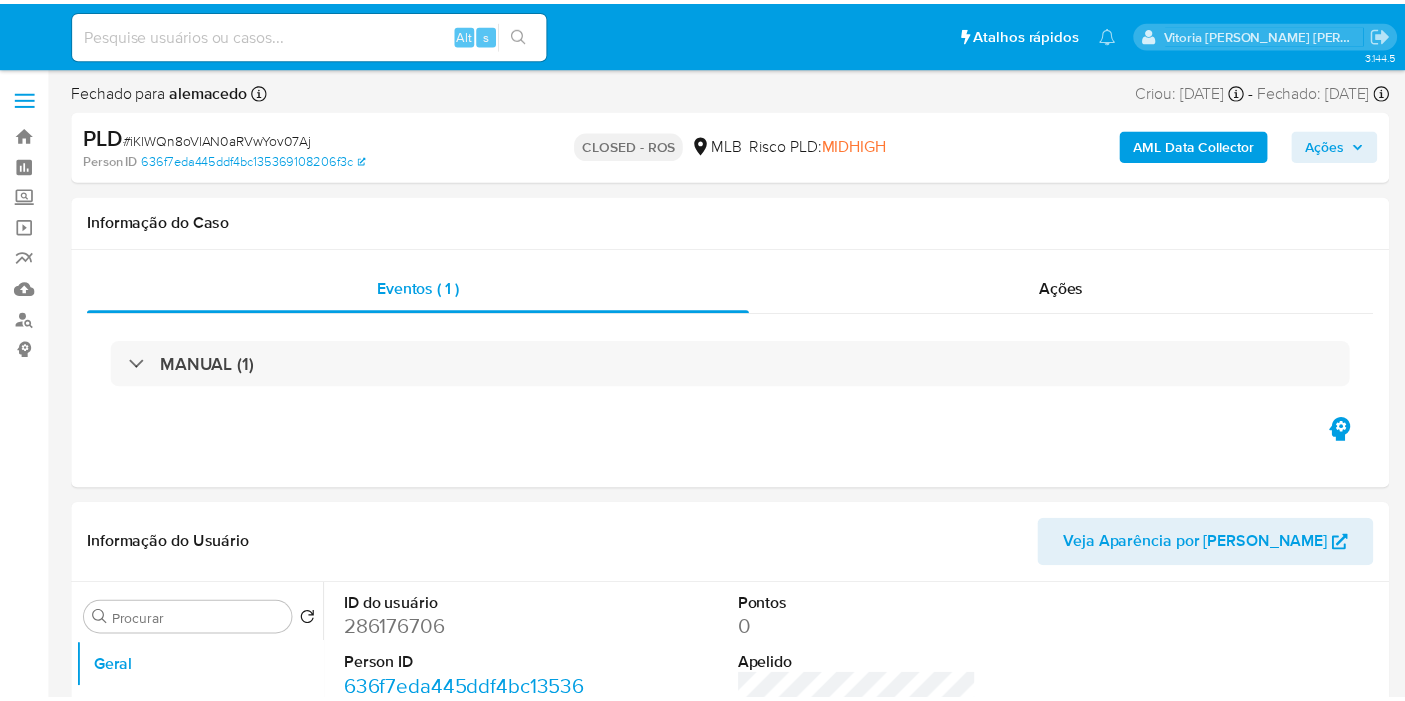 scroll, scrollTop: 0, scrollLeft: 0, axis: both 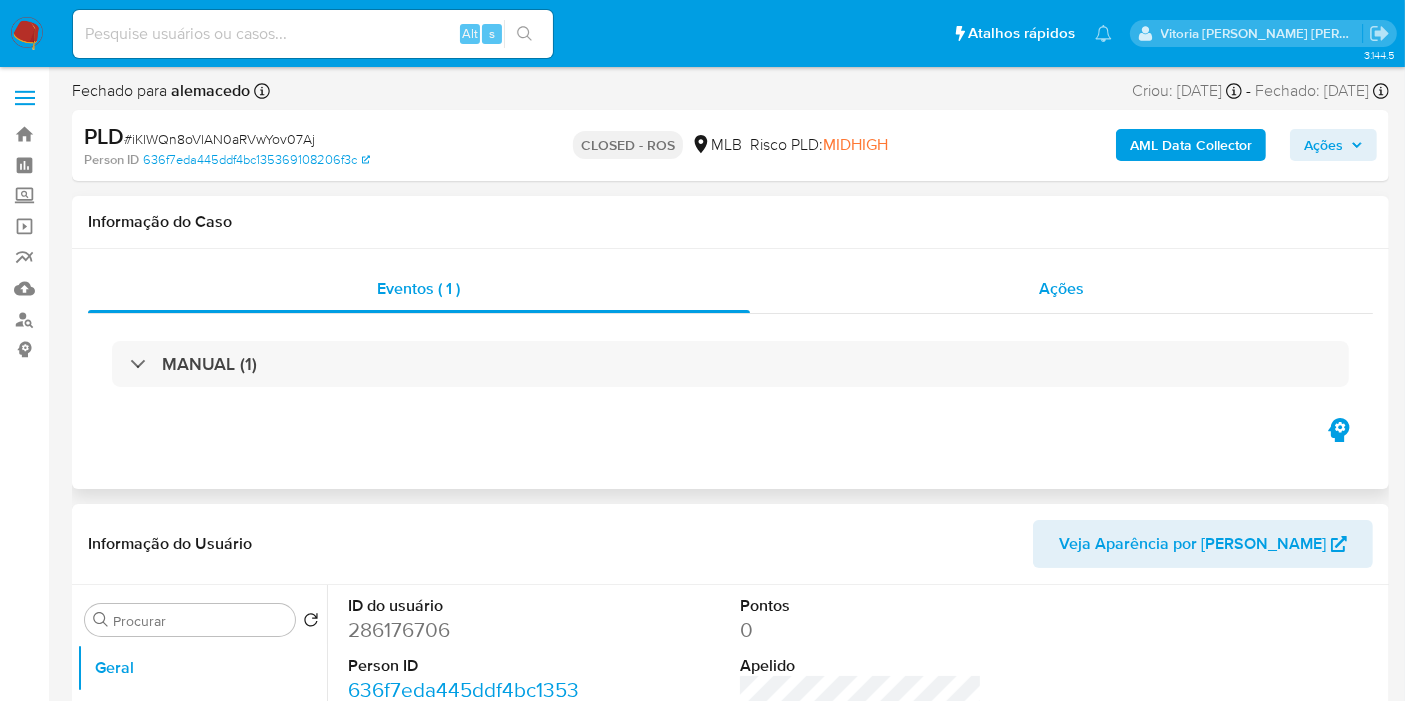 click on "Ações" at bounding box center [1061, 288] 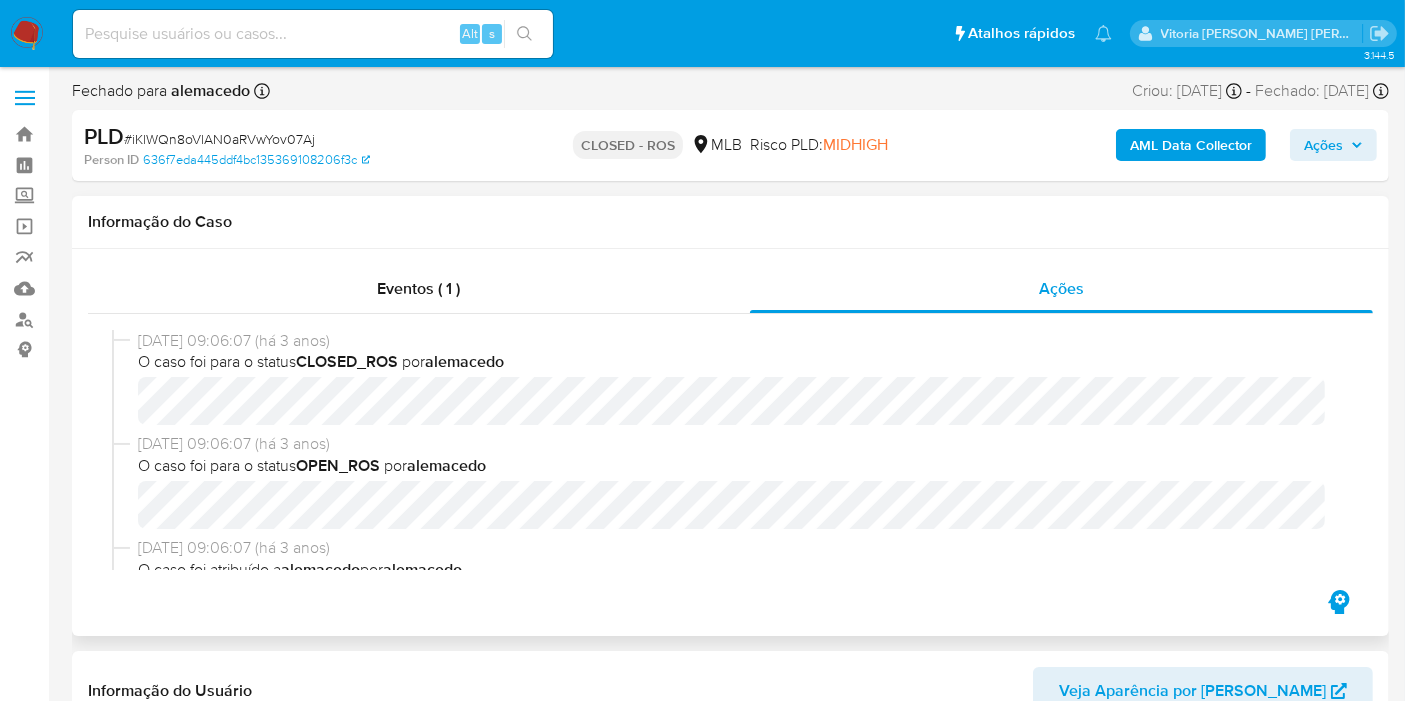 click on "[DATE] 09:06:07 (há 3 anos)" at bounding box center [739, 341] 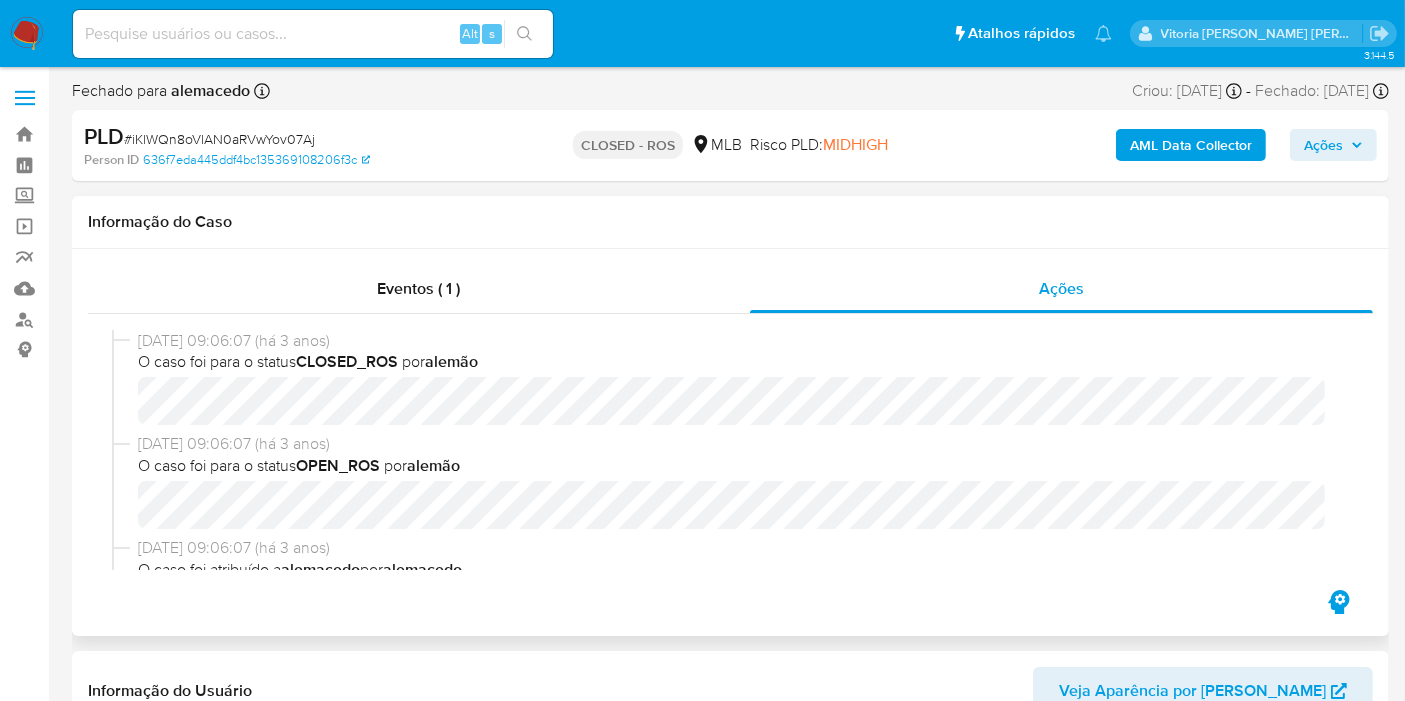 drag, startPoint x: 222, startPoint y: 347, endPoint x: 151, endPoint y: 335, distance: 72.00694 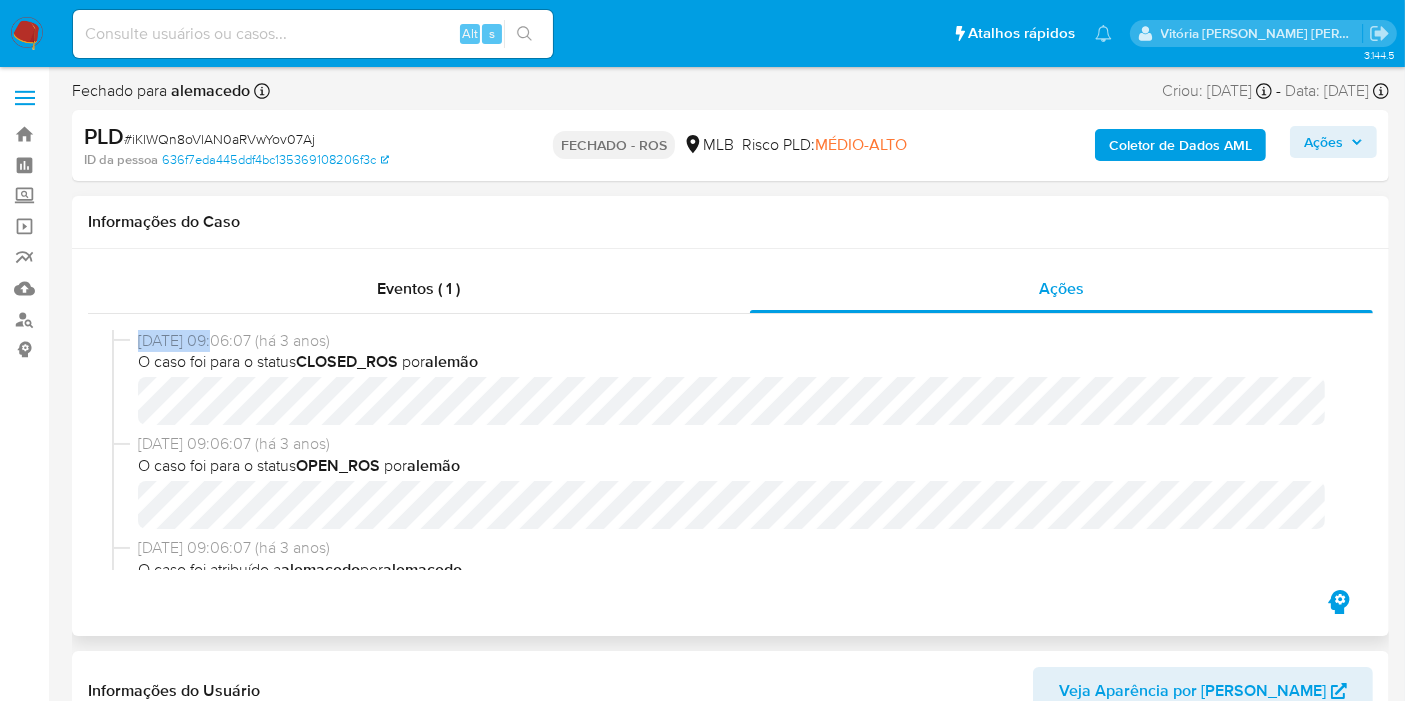 drag, startPoint x: 140, startPoint y: 344, endPoint x: 221, endPoint y: 342, distance: 81.02469 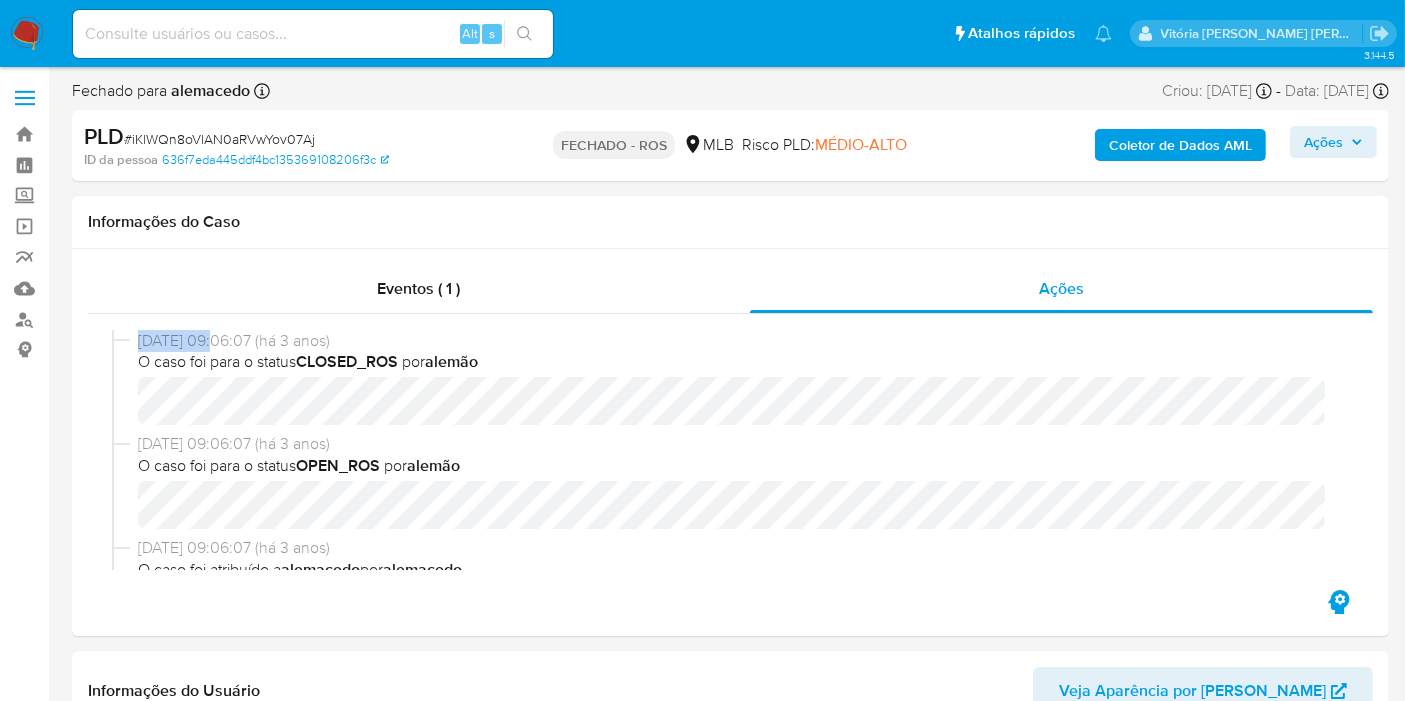 copy on "[DATE]" 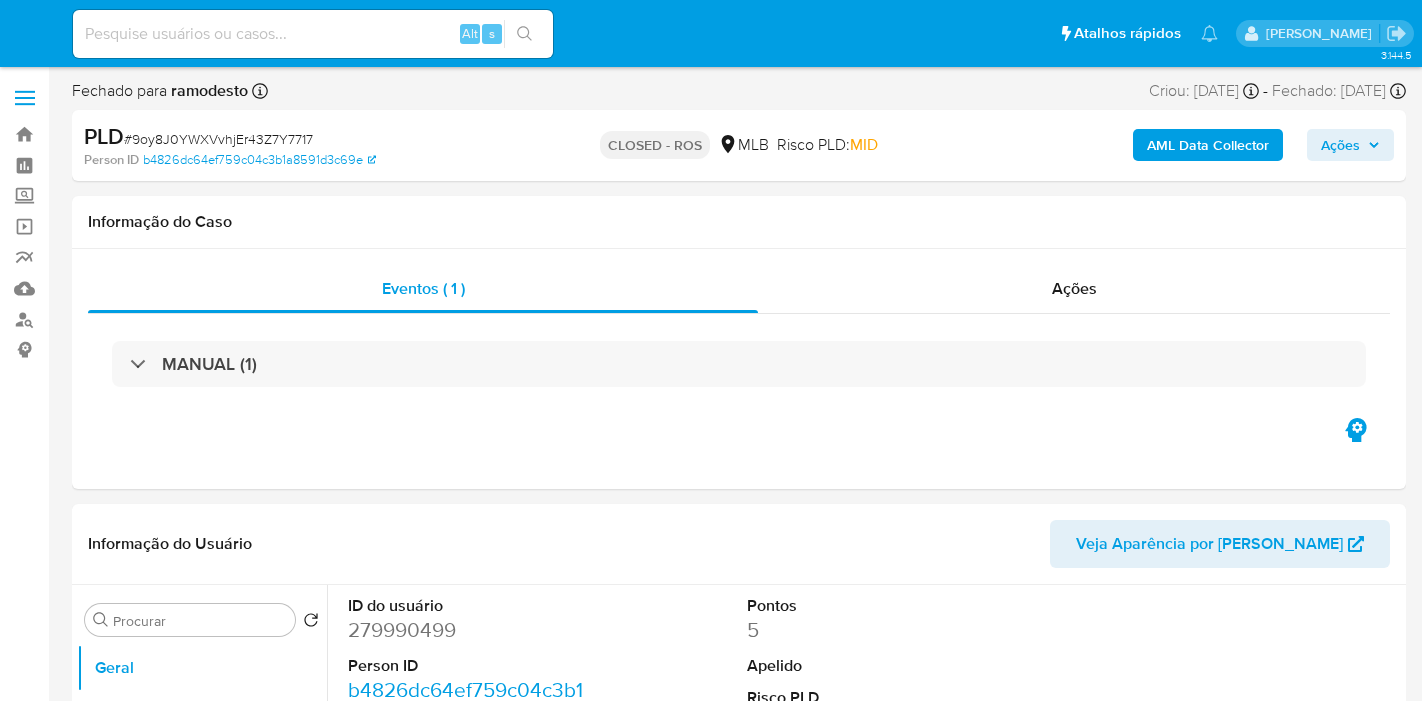 select on "10" 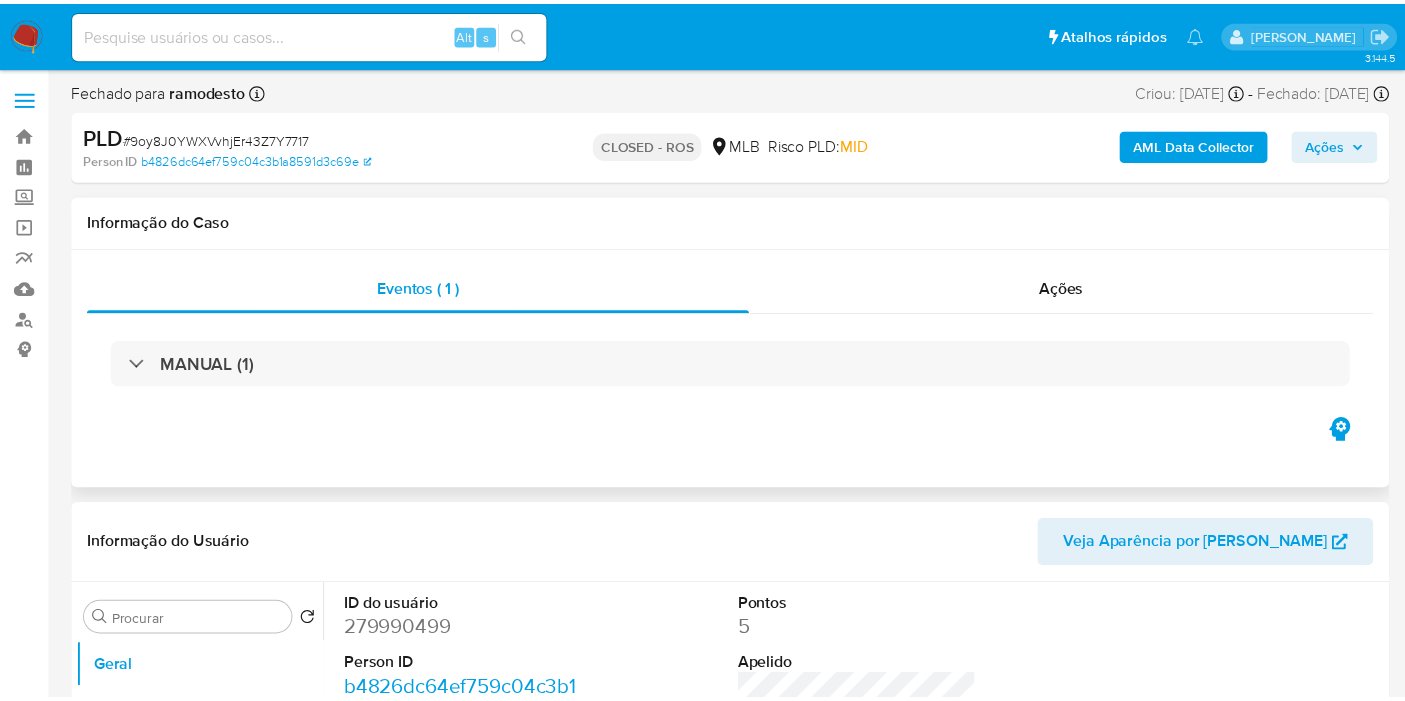scroll, scrollTop: 0, scrollLeft: 0, axis: both 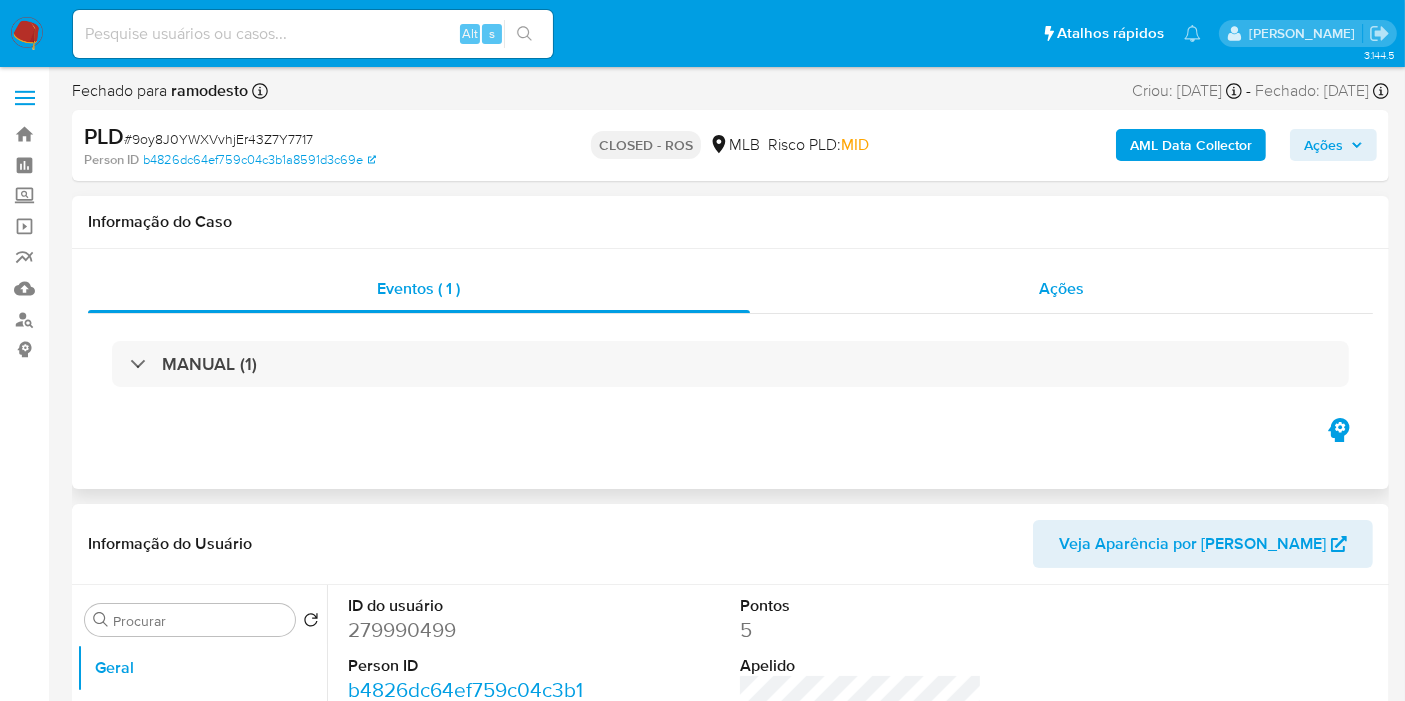 drag, startPoint x: 1108, startPoint y: 292, endPoint x: 964, endPoint y: 295, distance: 144.03125 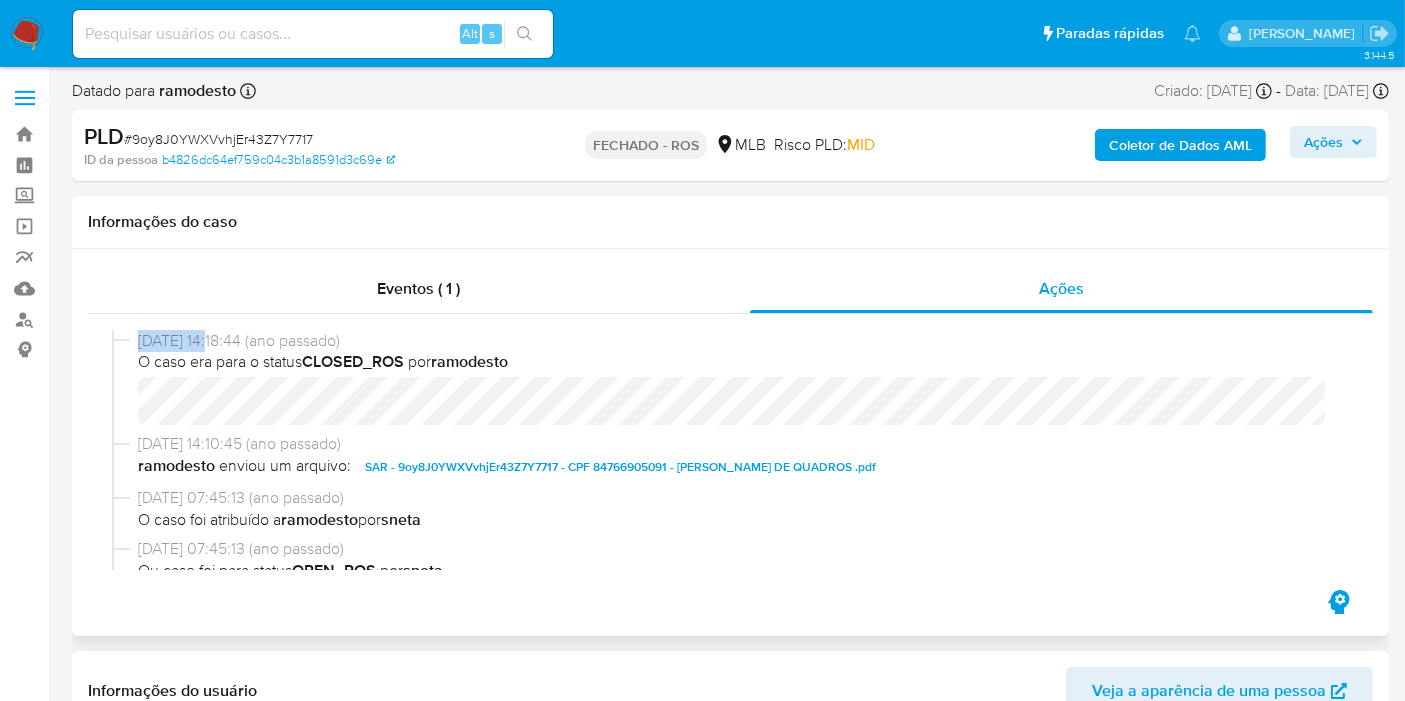 click on "08/05/2024 14:18:44 (ano passado) O caso era para o status  CLOSED_ROS      por  ramodesto" at bounding box center (730, 382) 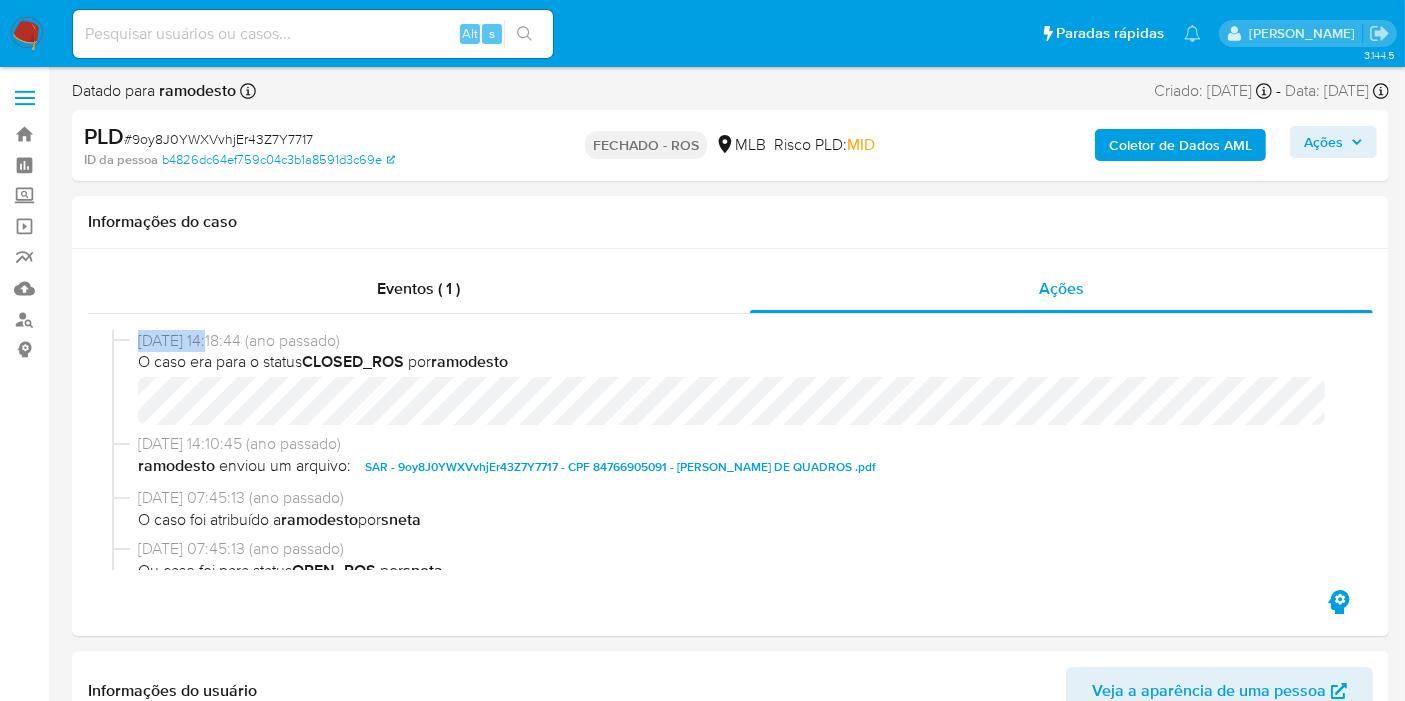 copy on "08/05/2024" 